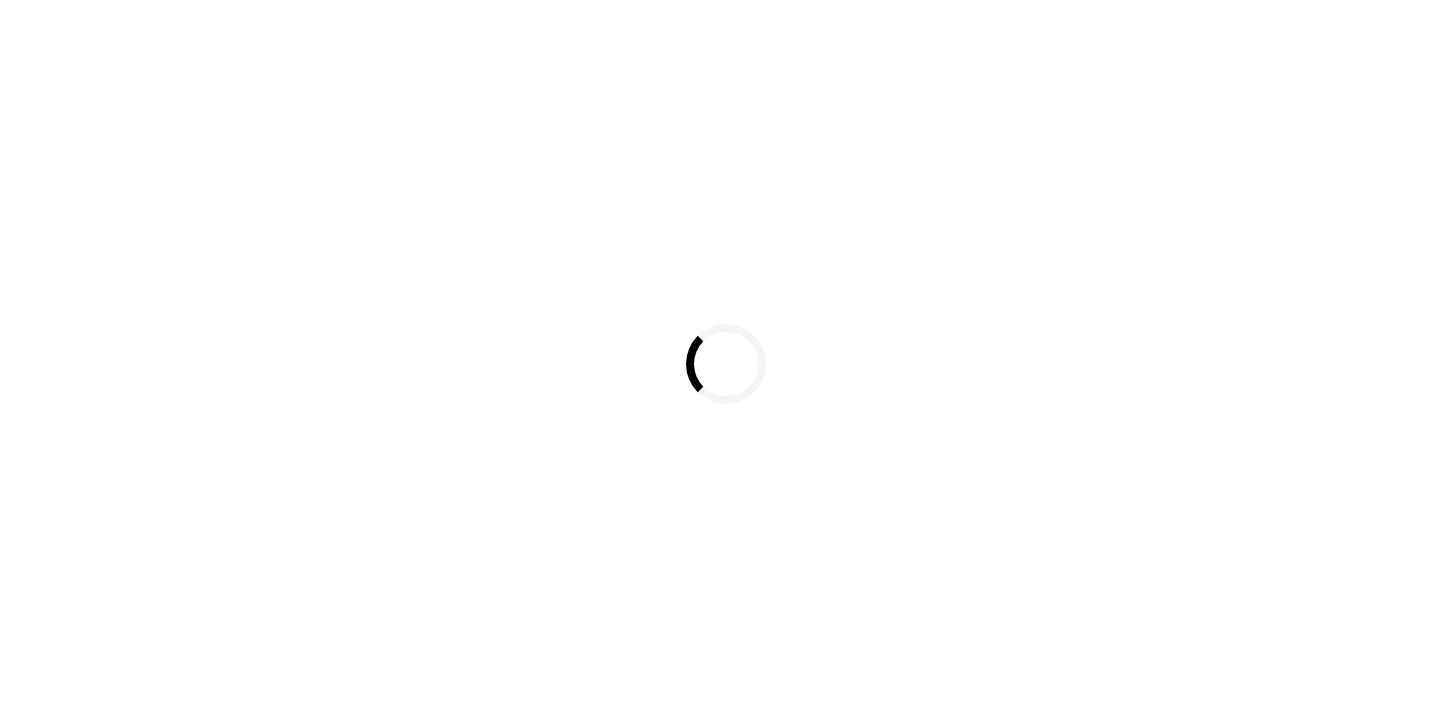 scroll, scrollTop: 0, scrollLeft: 0, axis: both 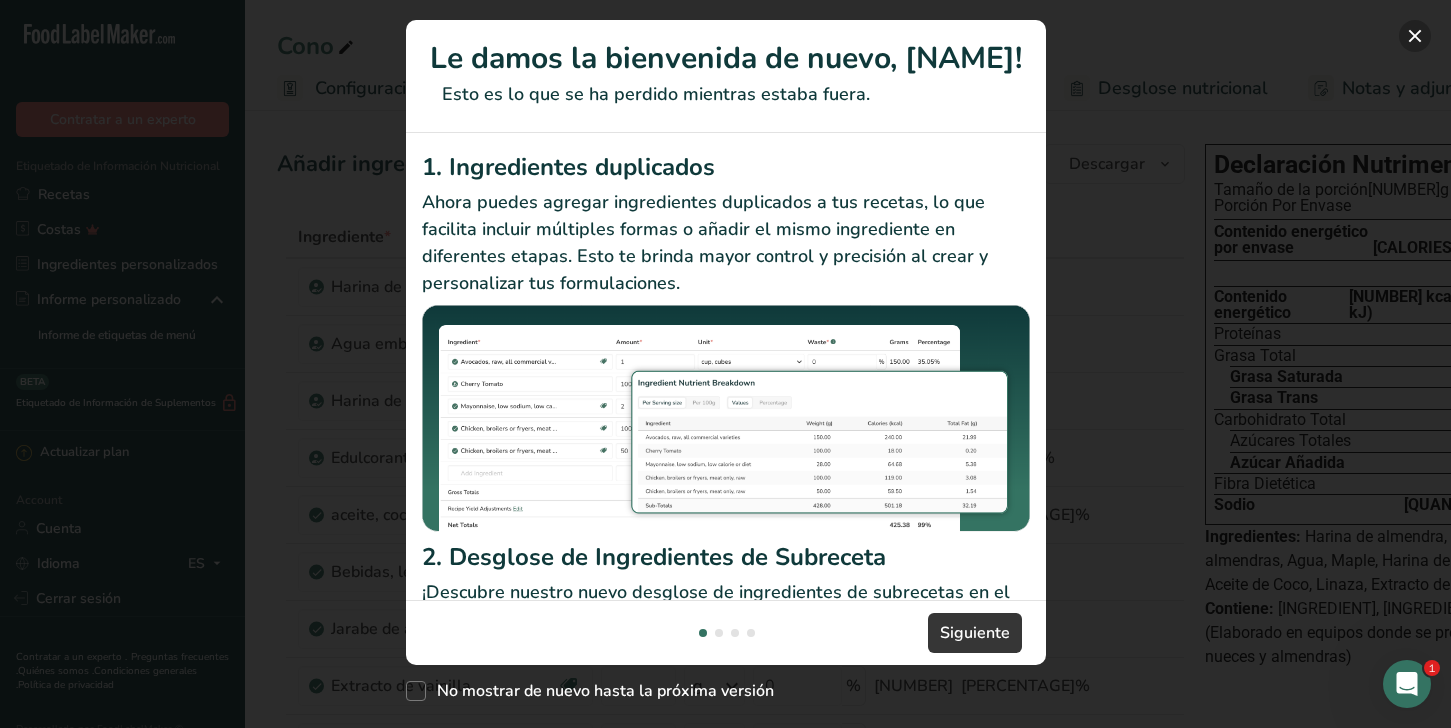 click at bounding box center [1415, 36] 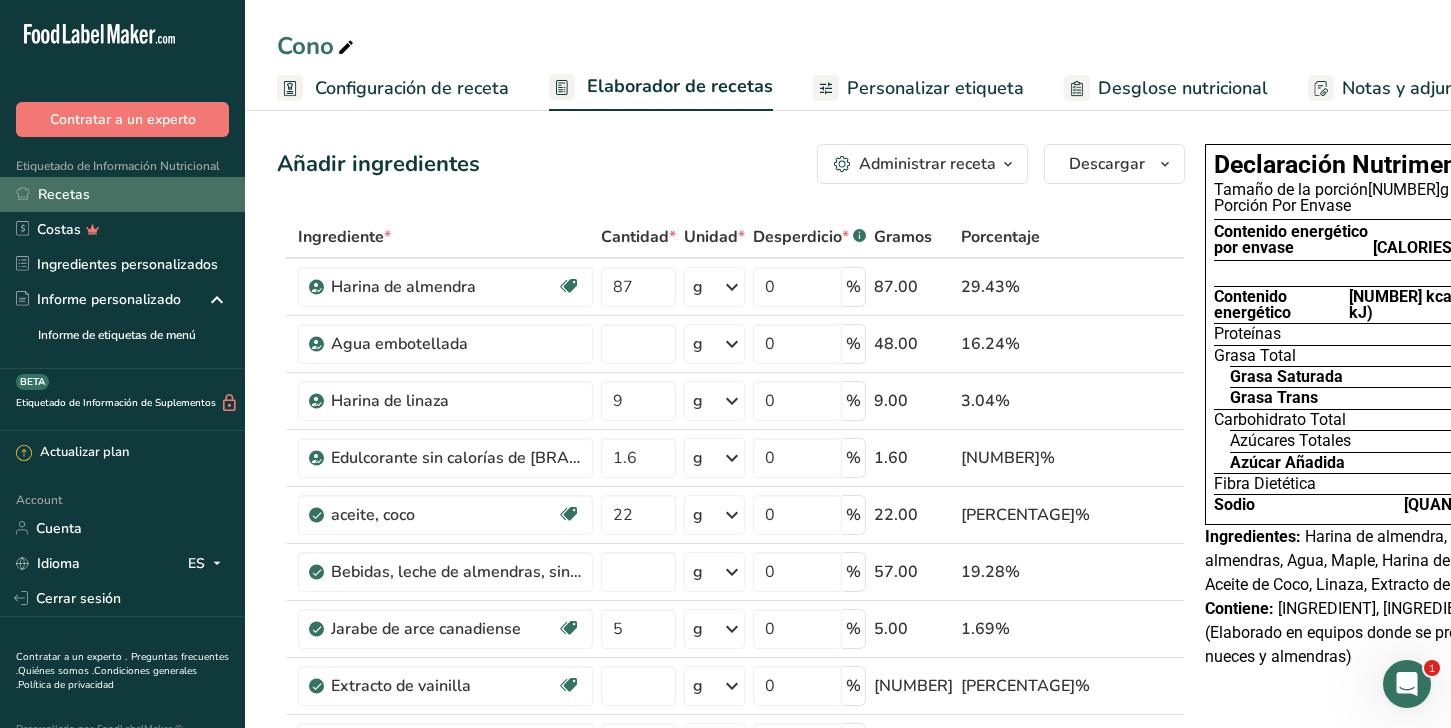 click on "Recetas" at bounding box center (122, 194) 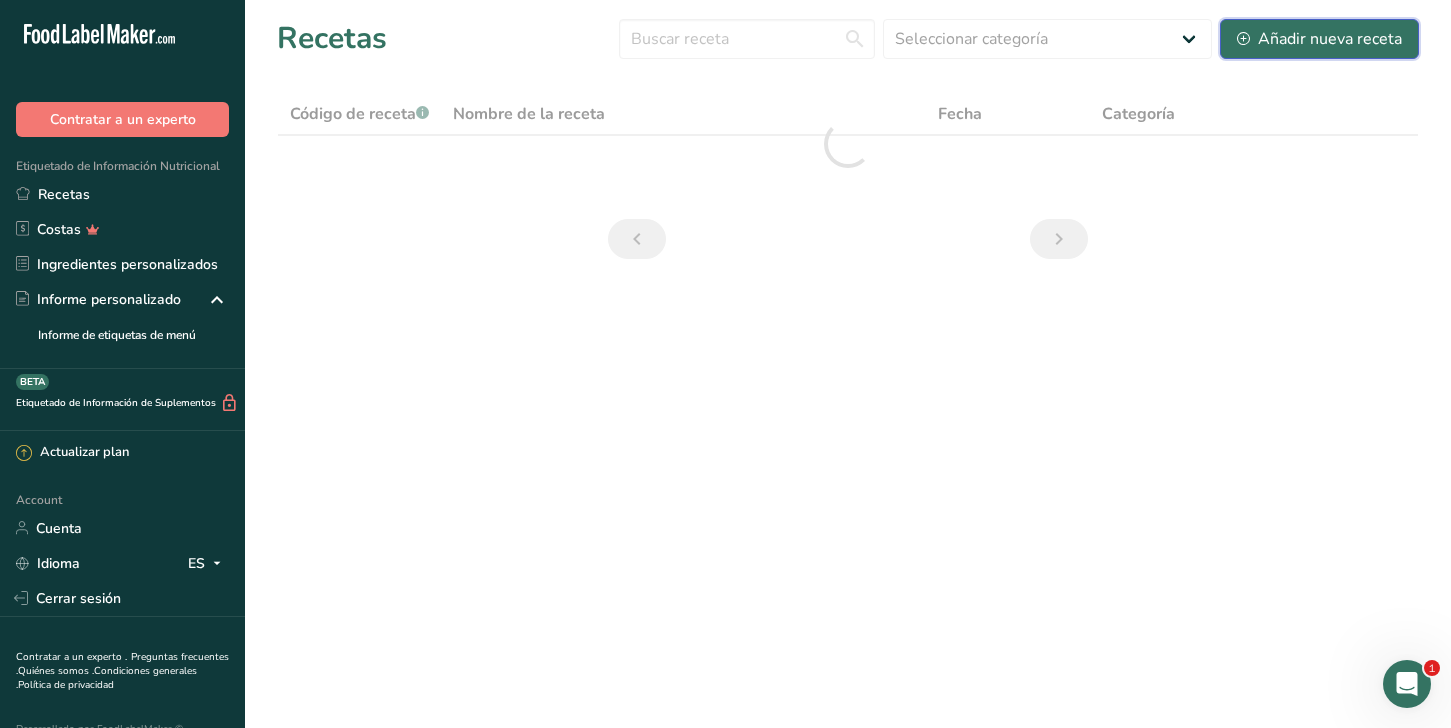 click on "Añadir nueva receta" at bounding box center (1319, 39) 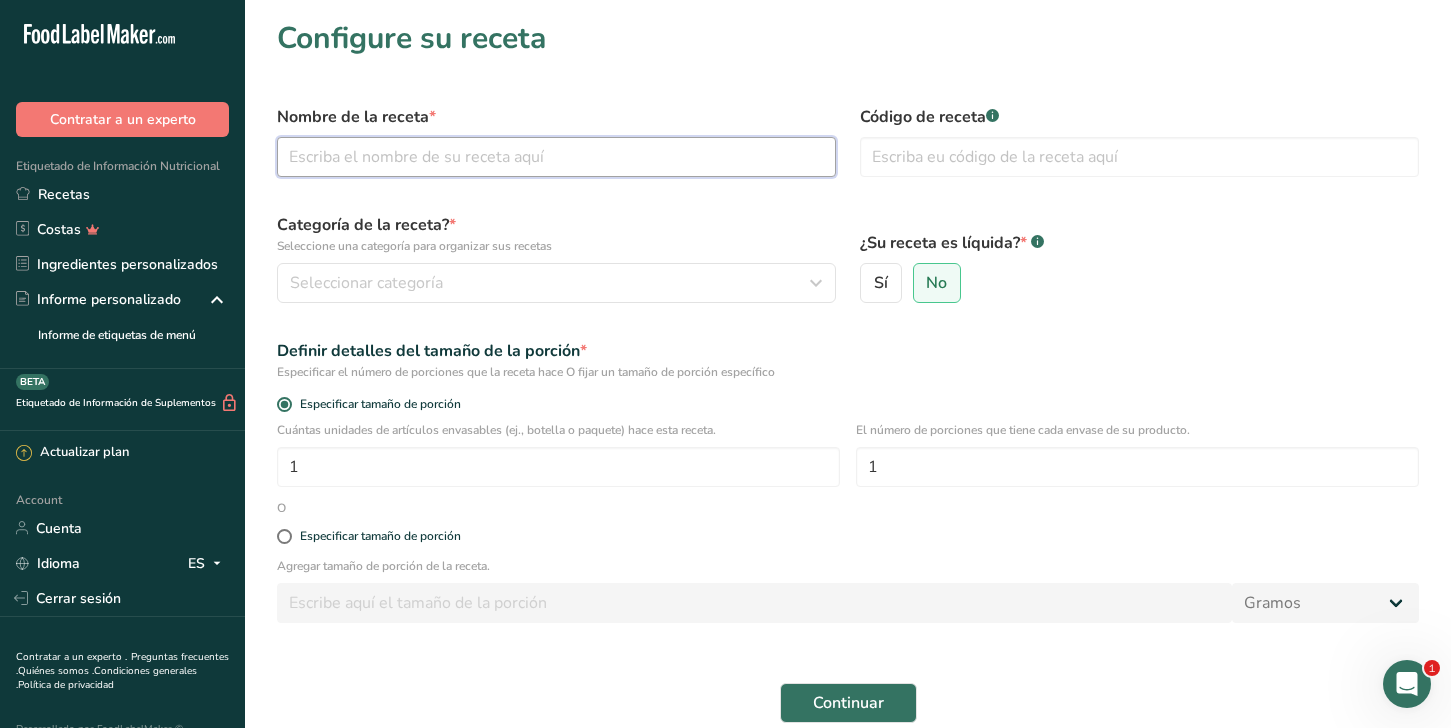 click at bounding box center [556, 157] 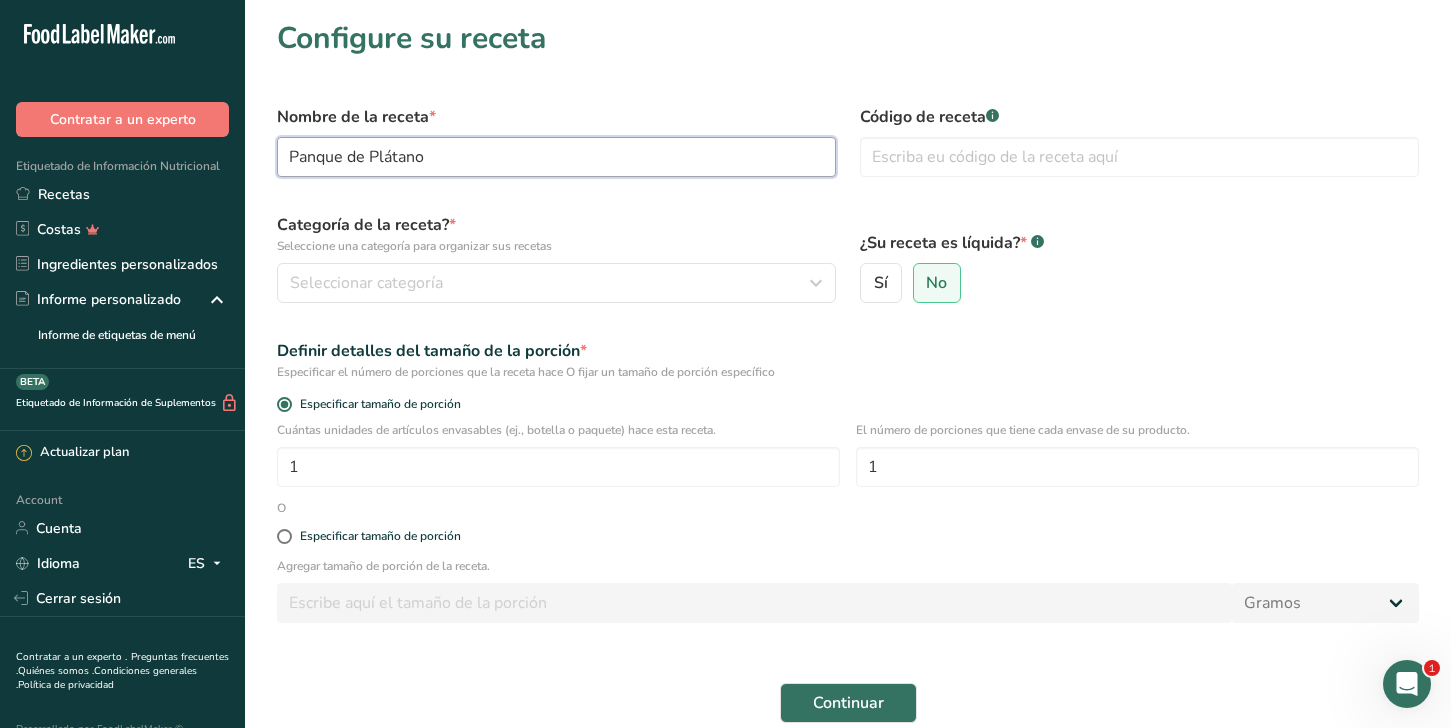 type on "Panque de Plátano" 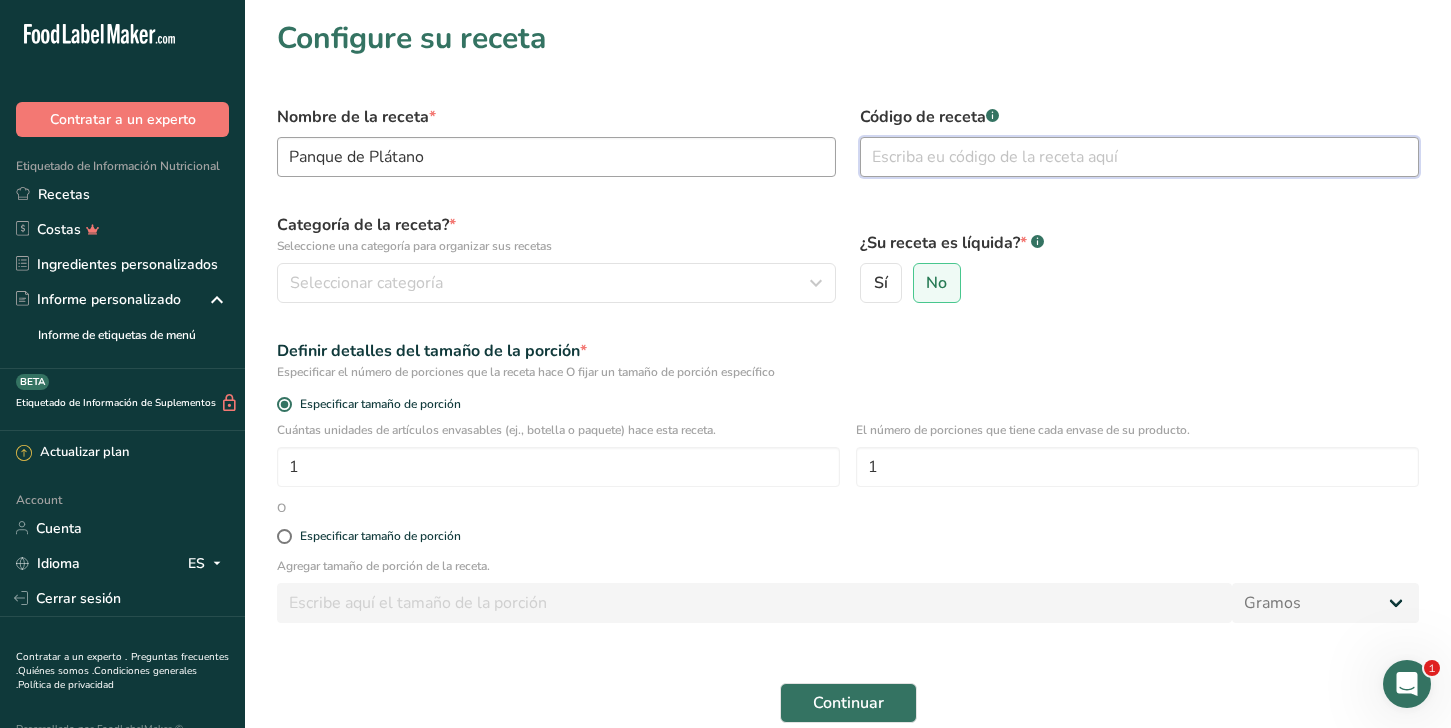 type on "O" 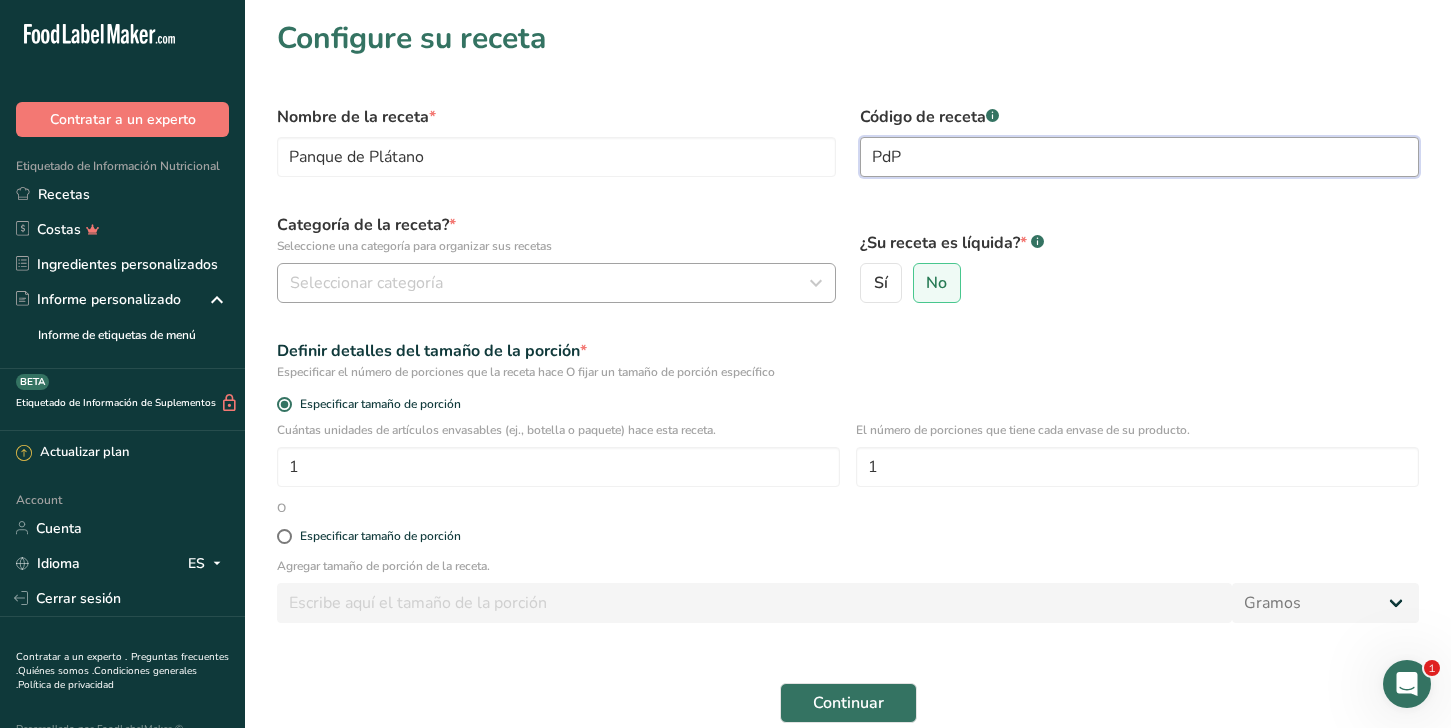 type on "PdP" 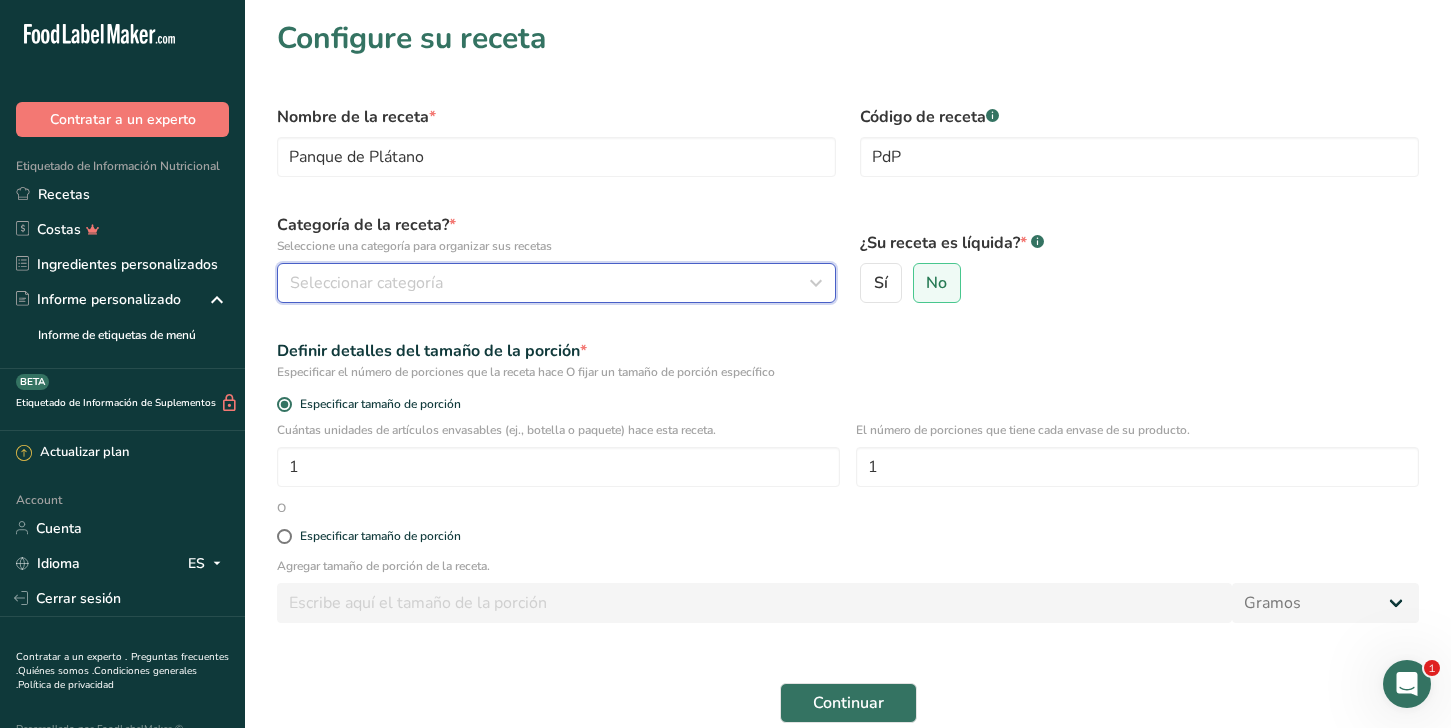 click on "Seleccionar categoría" at bounding box center (556, 283) 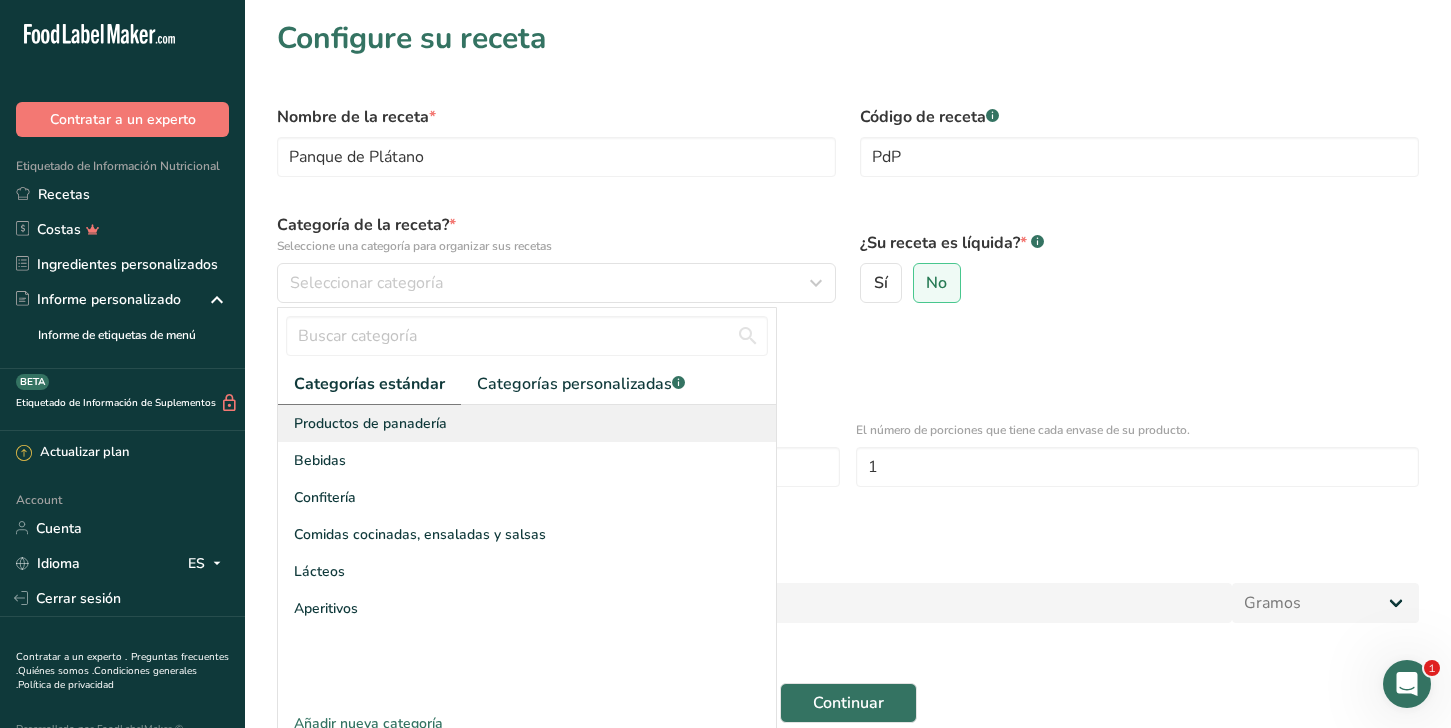 click on "Productos de panadería" at bounding box center (370, 423) 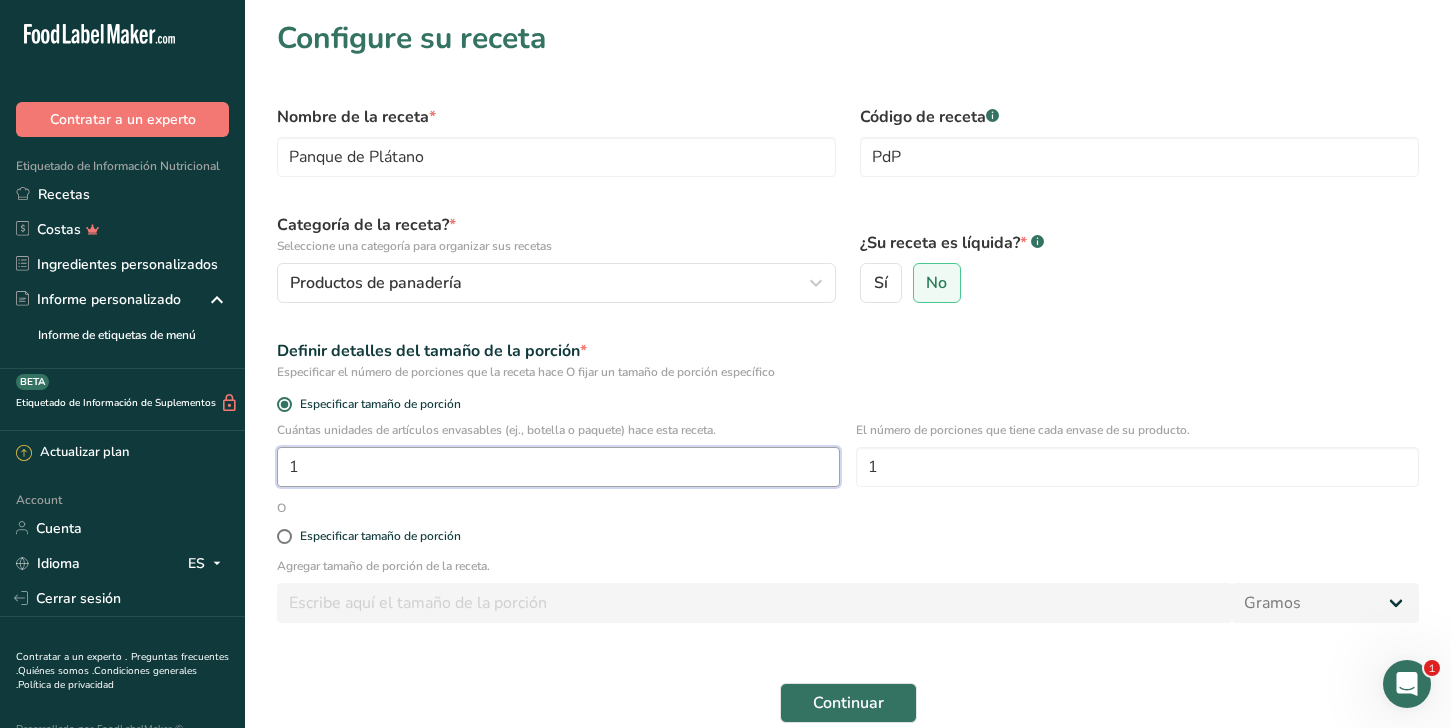 click on "1" at bounding box center (558, 467) 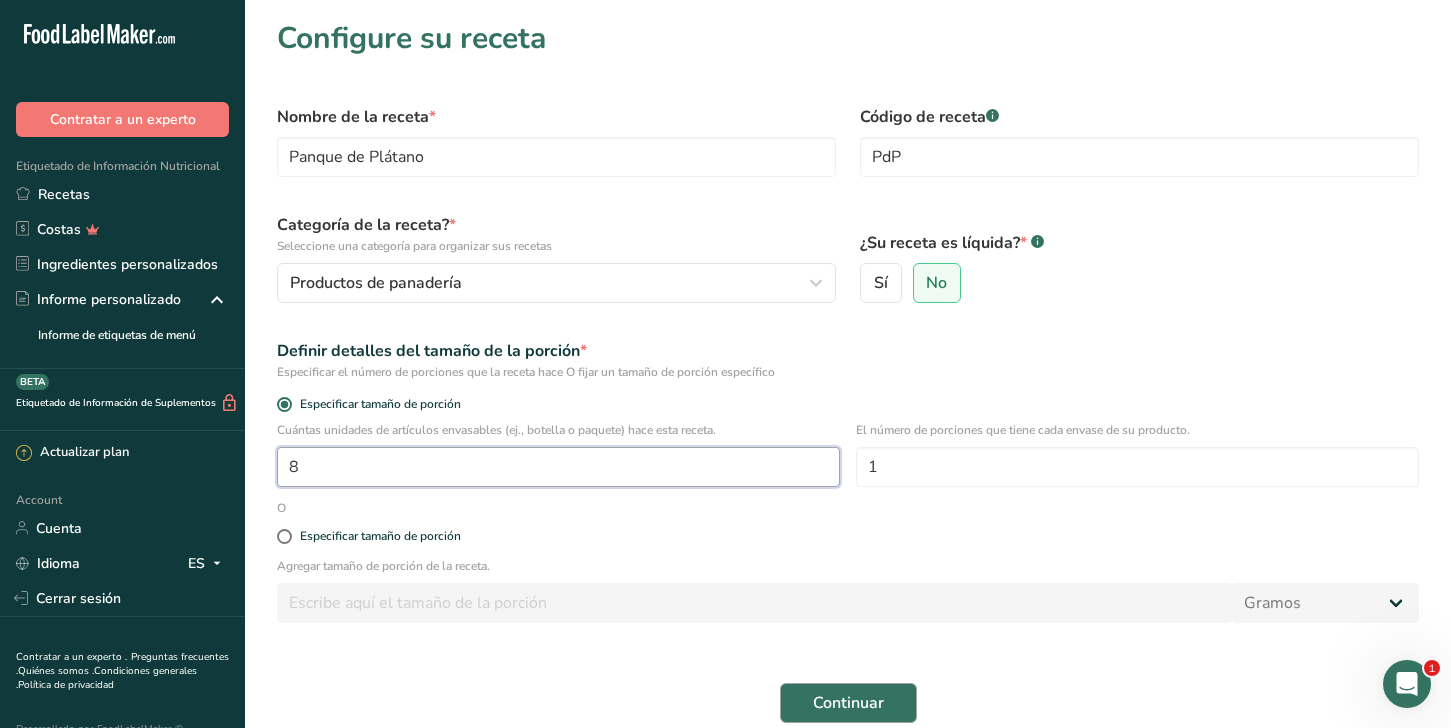 type on "8" 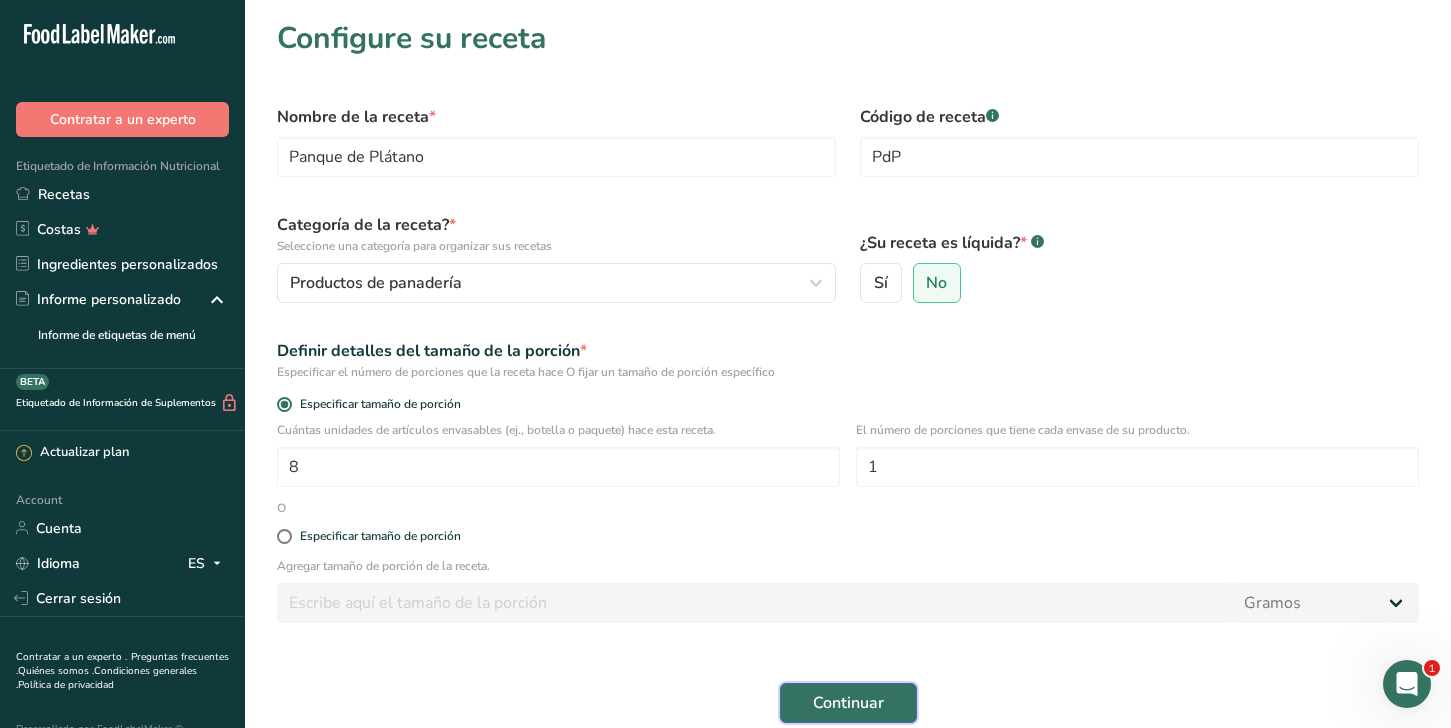 click on "Continuar" at bounding box center [848, 703] 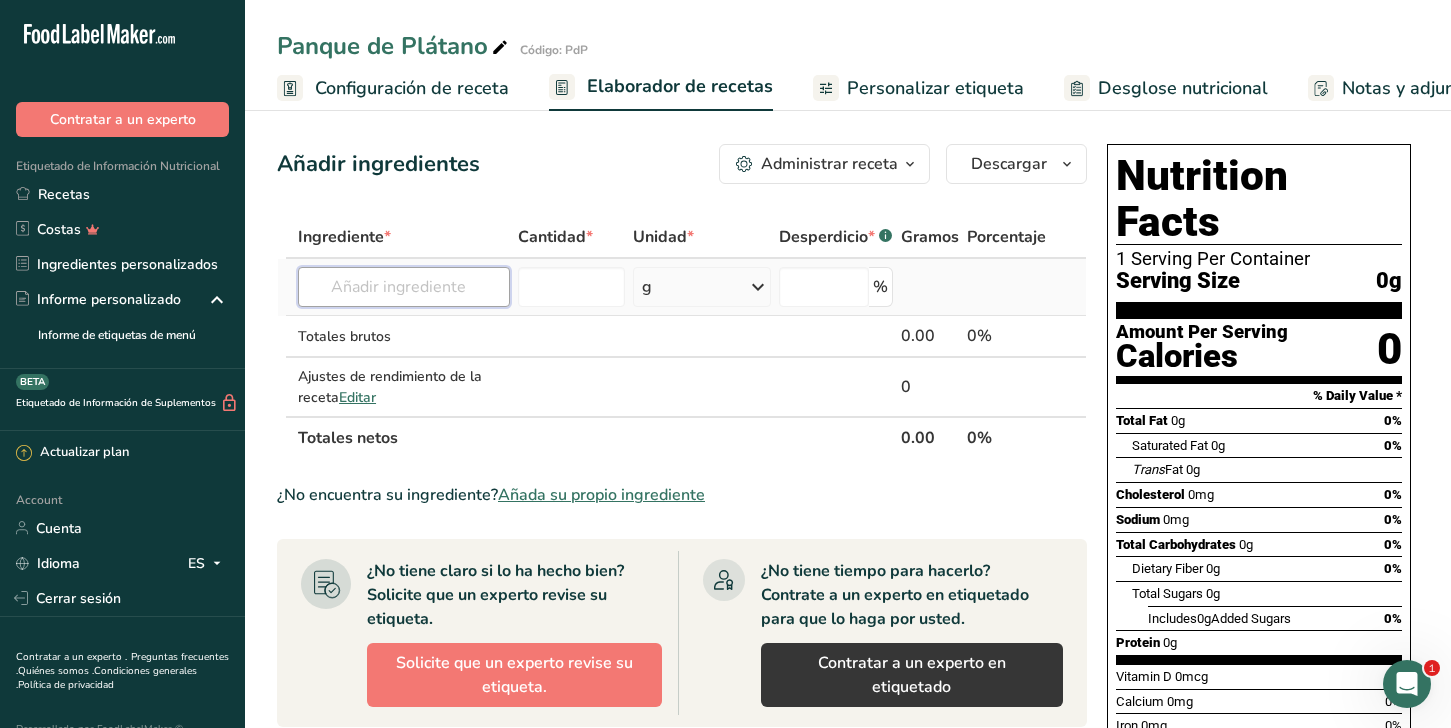 click at bounding box center (404, 287) 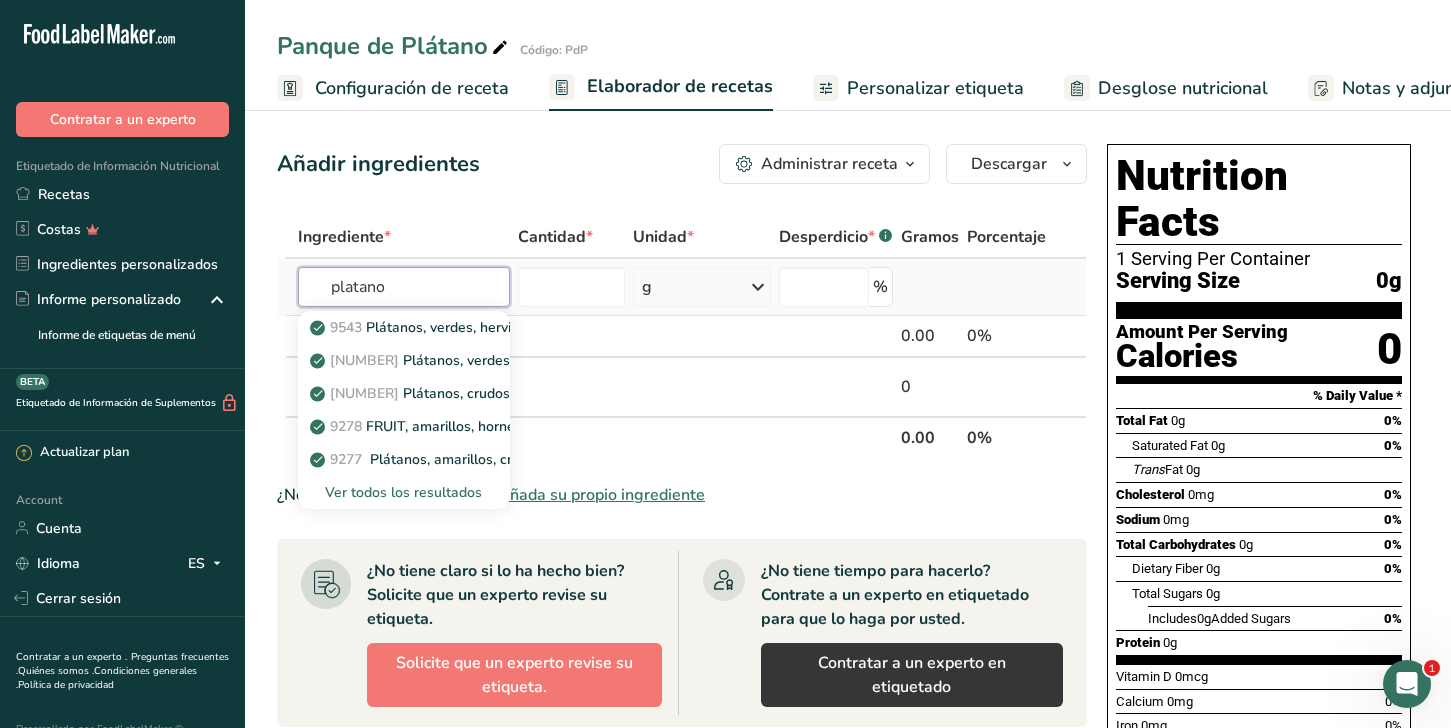 type on "platano" 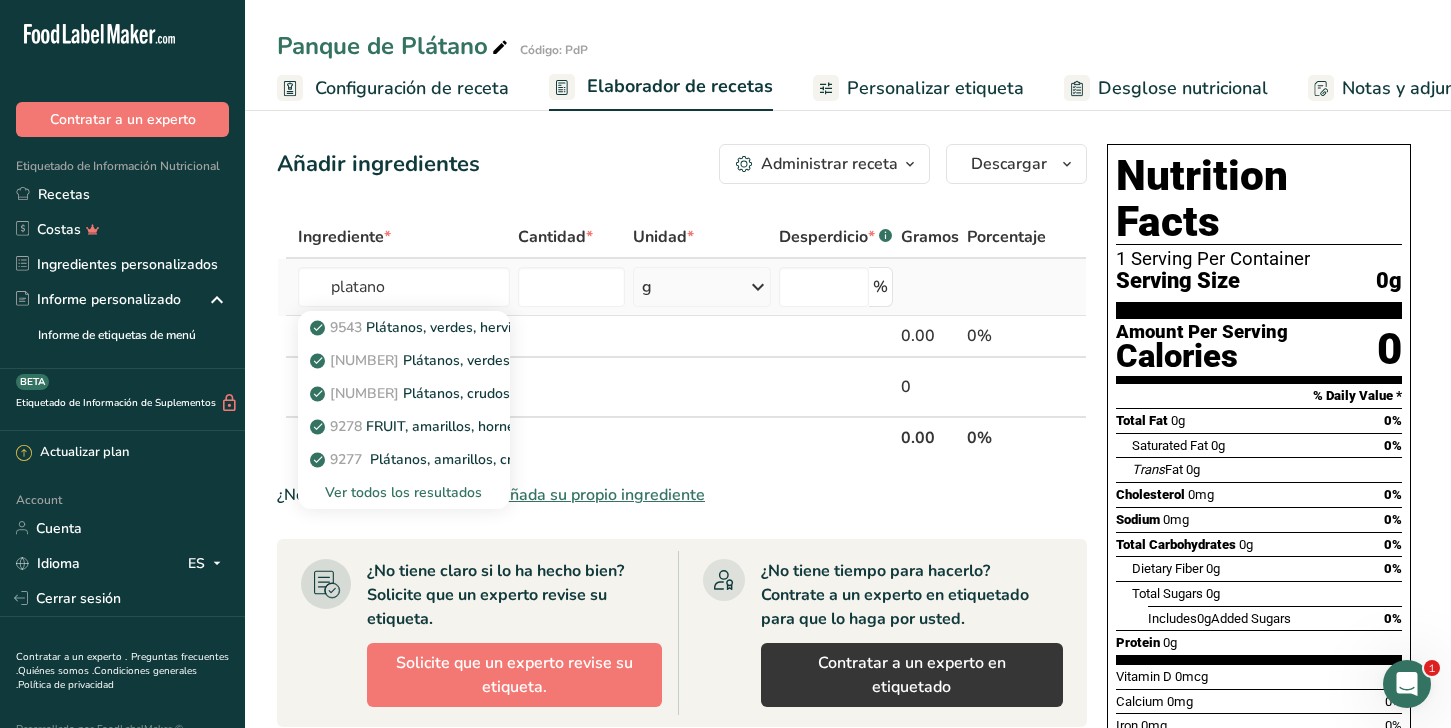 type 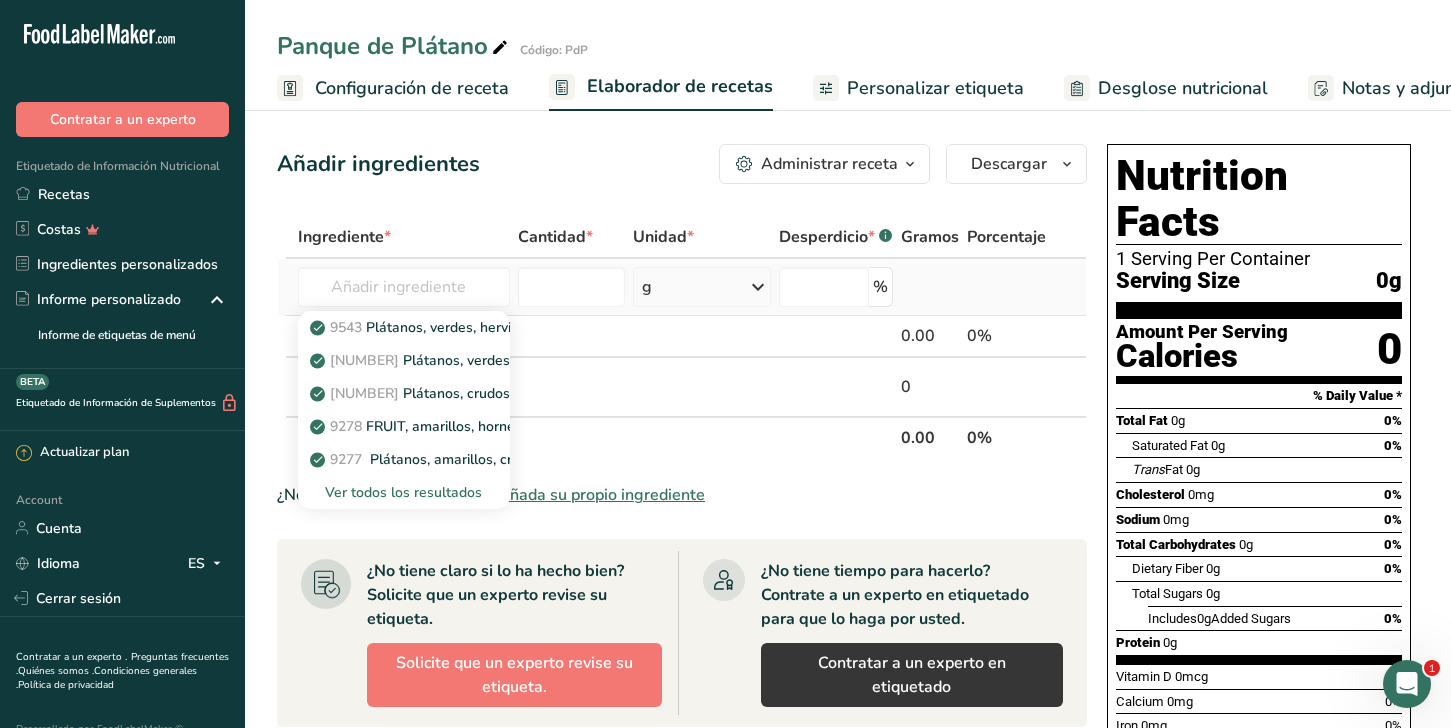 click on "Ver todos los resultados" at bounding box center [404, 492] 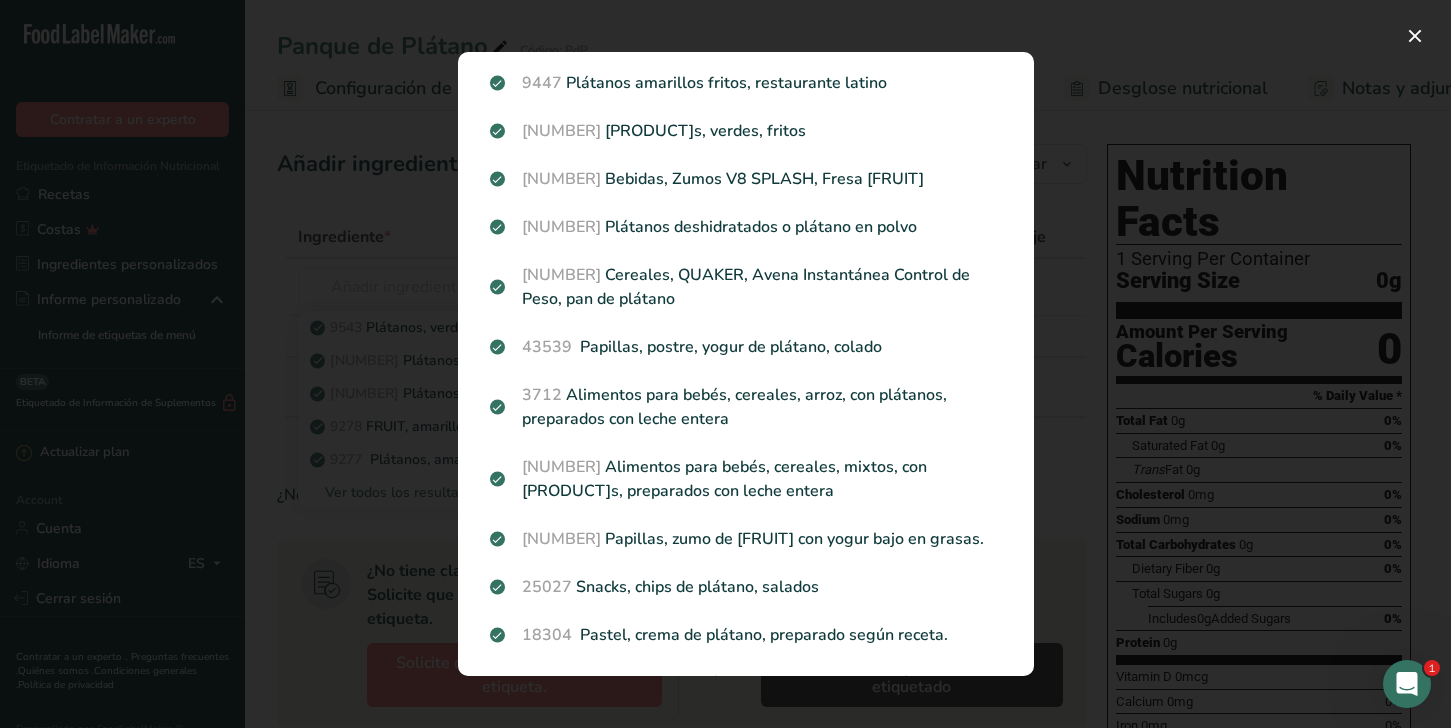 scroll, scrollTop: 0, scrollLeft: 0, axis: both 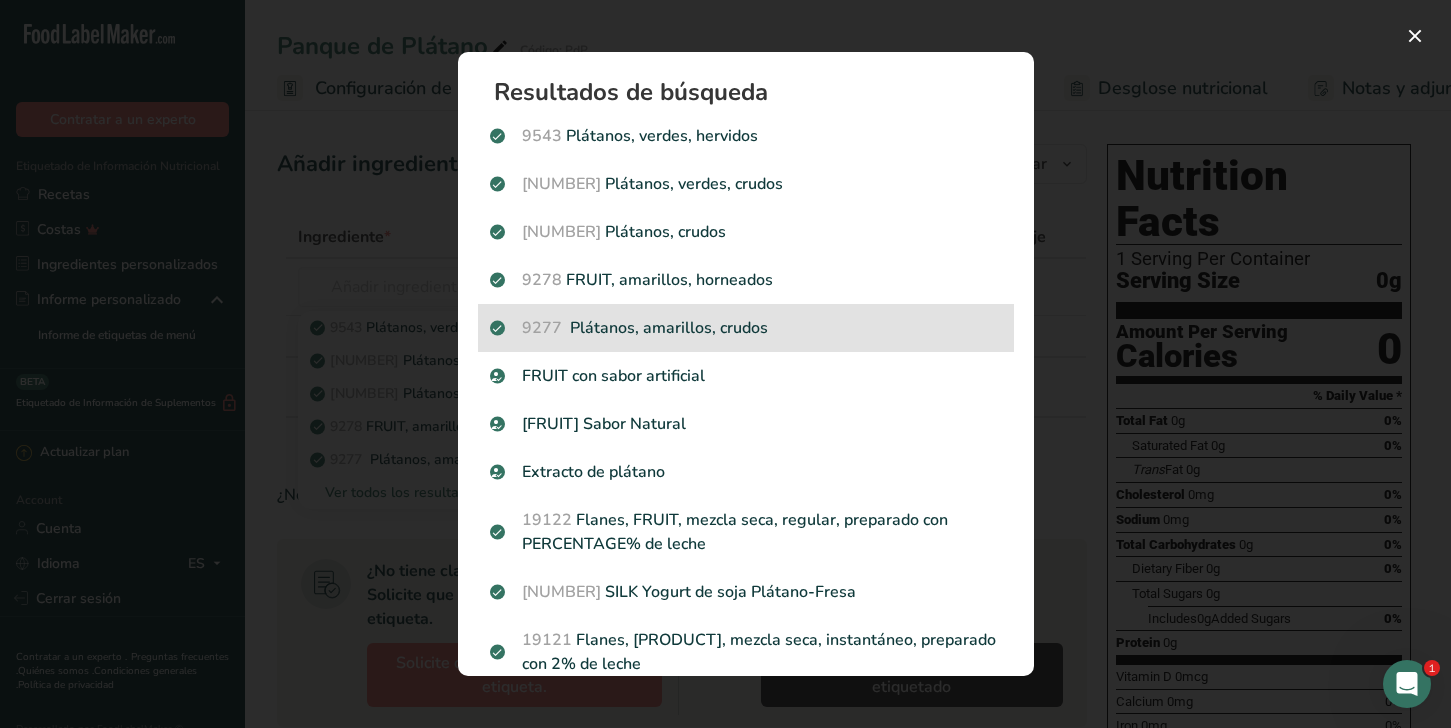 click on "9277
Plátanos, amarillos, crudos" at bounding box center (746, 328) 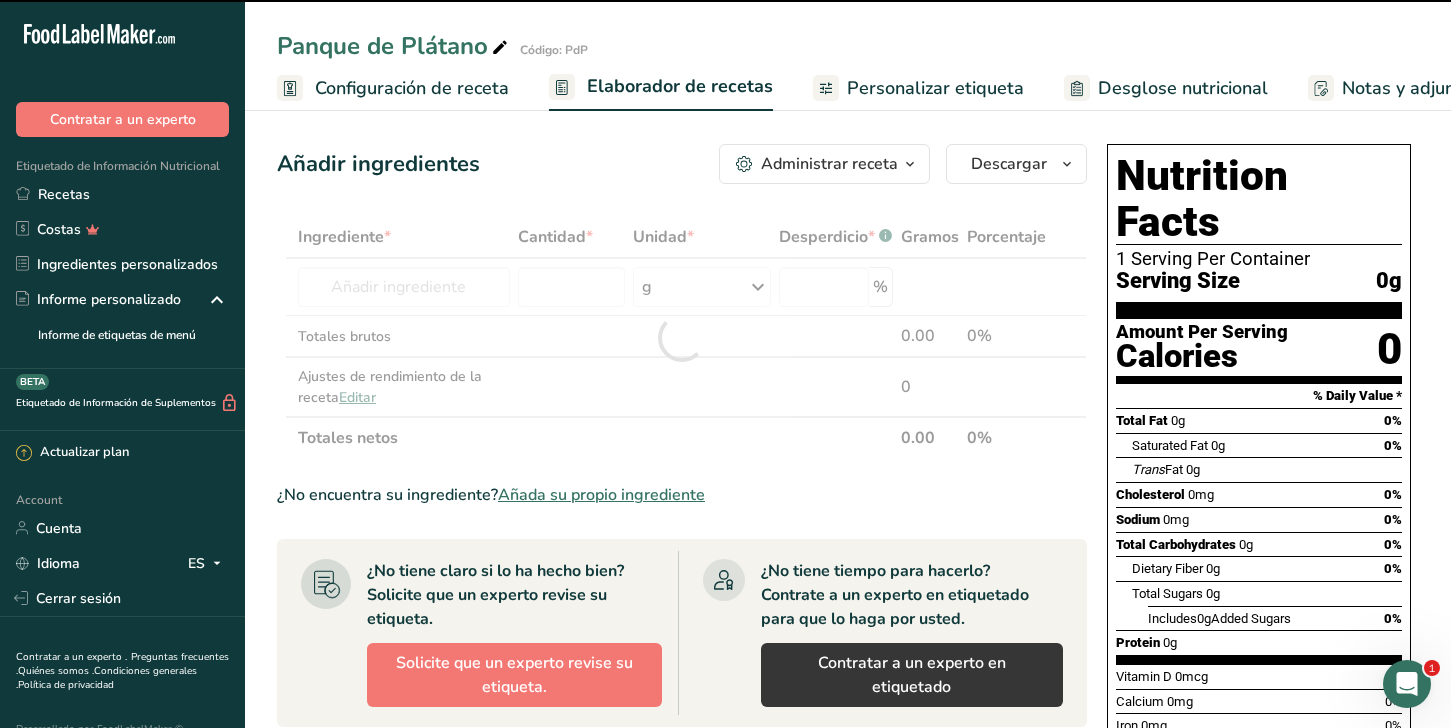 type on "0" 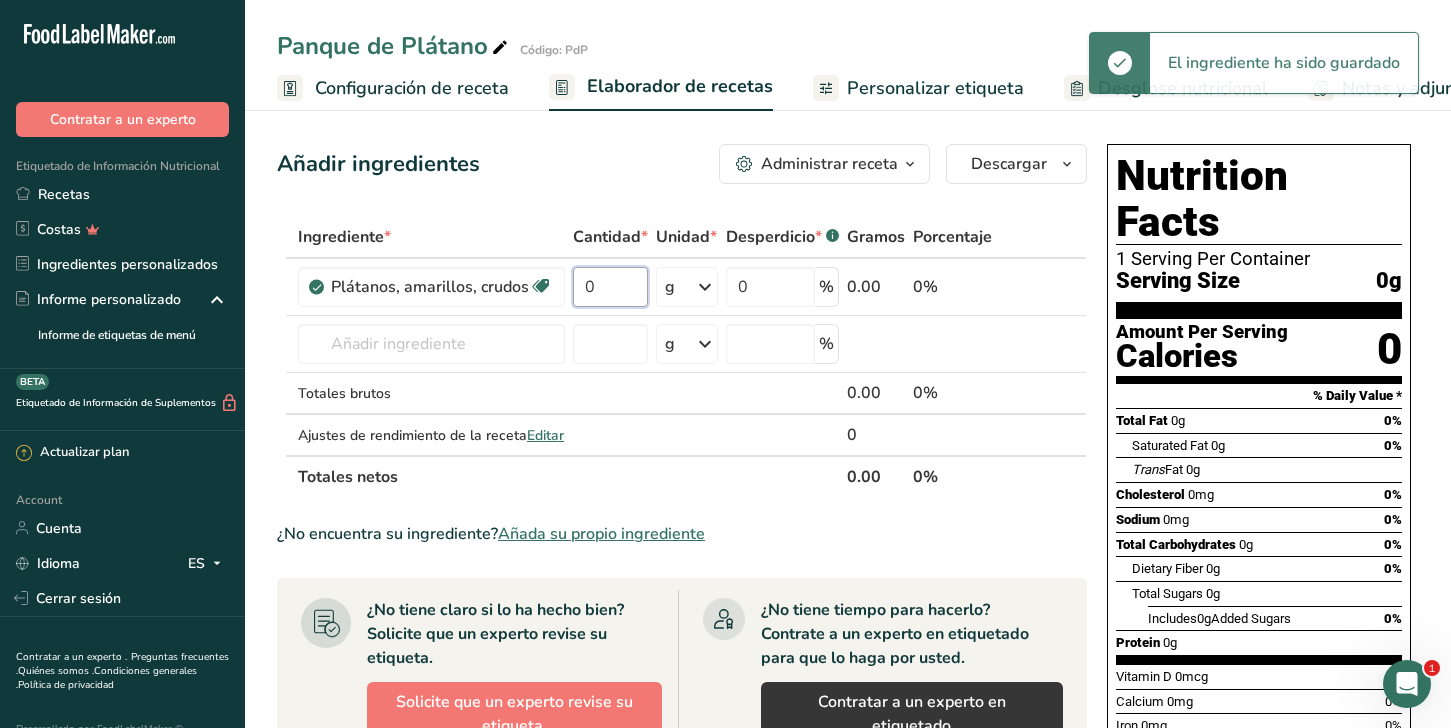 click on "0" at bounding box center (610, 287) 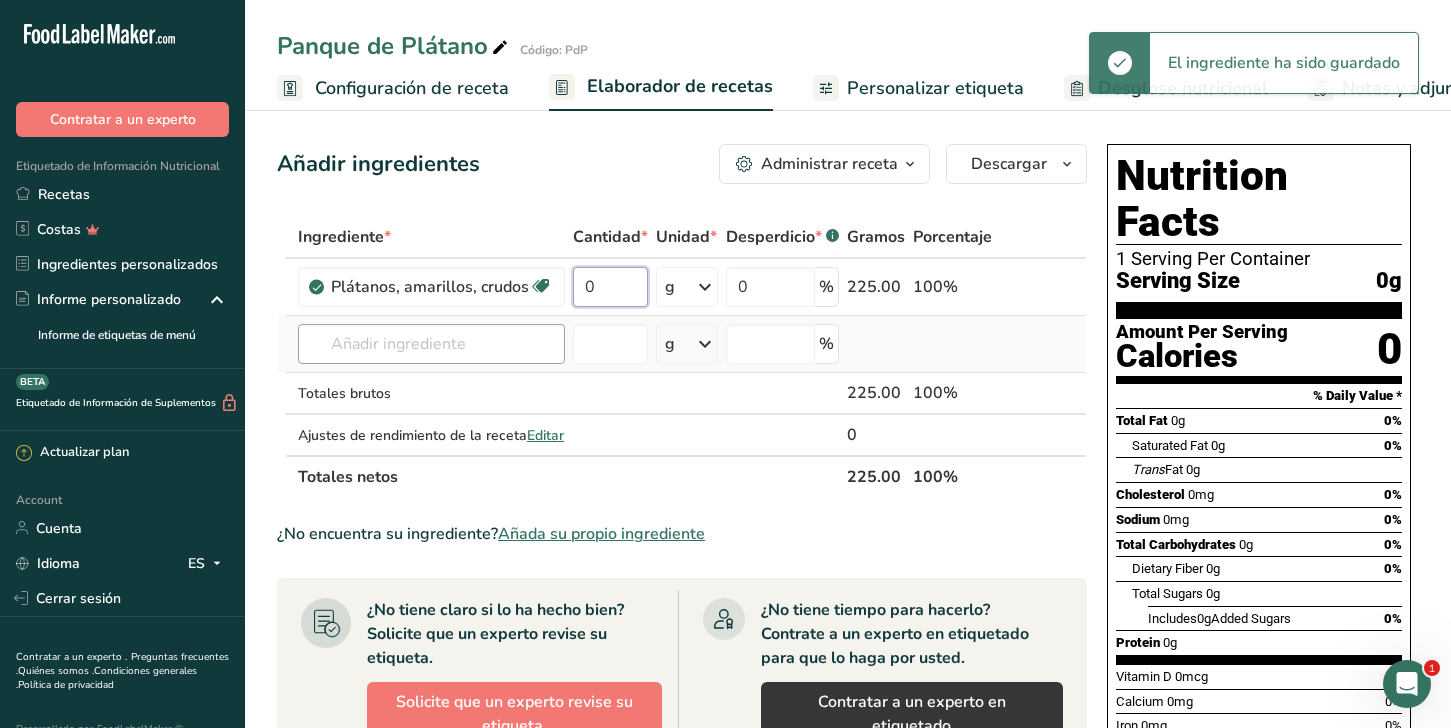type on "[NUMBER]" 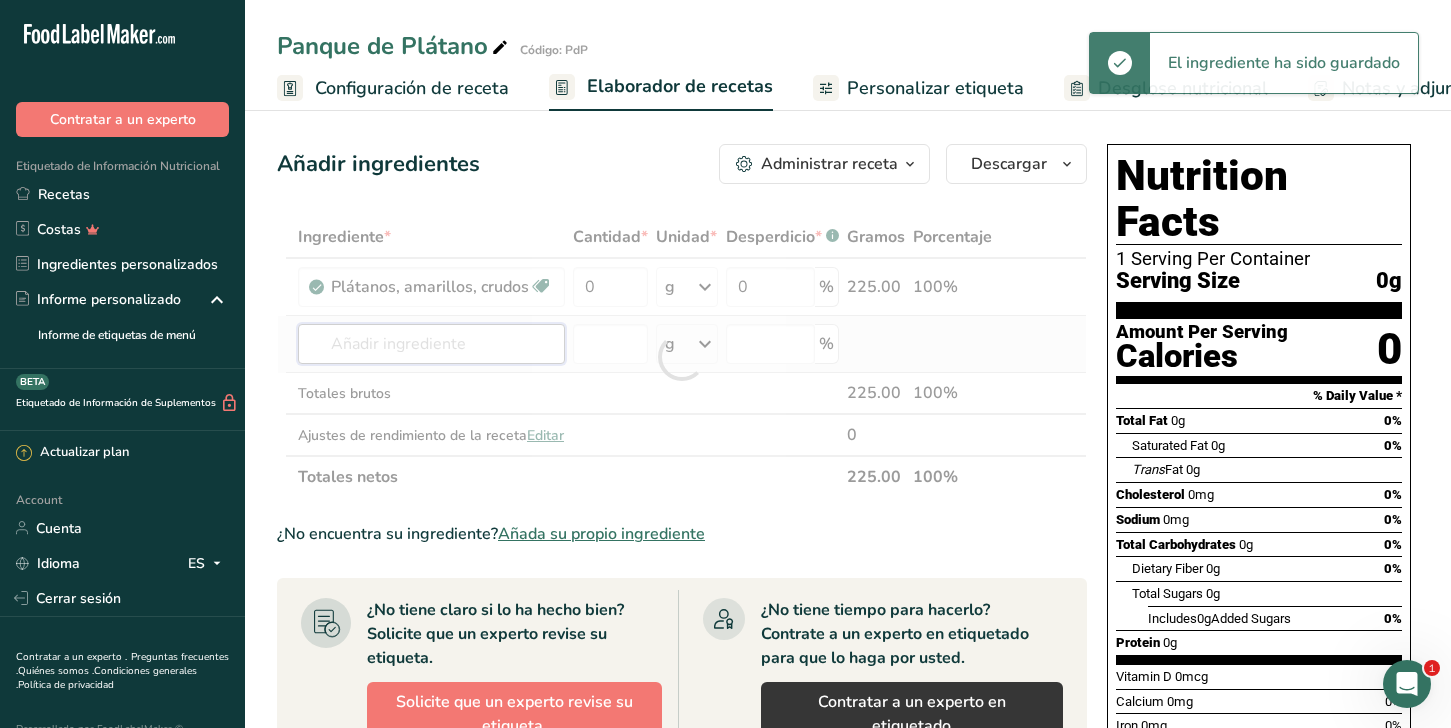 click on "Ingrediente *
Cantidad *
Unidad *
Desperdicio *   .a-a{fill:#347362;}.b-a{fill:#fff;}          Gramos
Porcentaje
[PRODUCT]s, amarillos, crudos
Efecto prebiótico
Libre de lácteos
Libre de gluten
Vegano
Vegetariano
[NUMBER]
g
Porciones
1 plantain
1 cup, sliced
Unidades de peso
g
kg
mg
Ver más
Unidades de volumen
litro
Las unidades de volumen requieren una conversión de densidad. Si conoce la densidad de su ingrediente, introdúzcala a continuación. De lo contrario, haga clic en "RIA", nuestra asistente regulatoria de IA, quien podrá ayudarle.
lb/pie³" at bounding box center [682, 357] 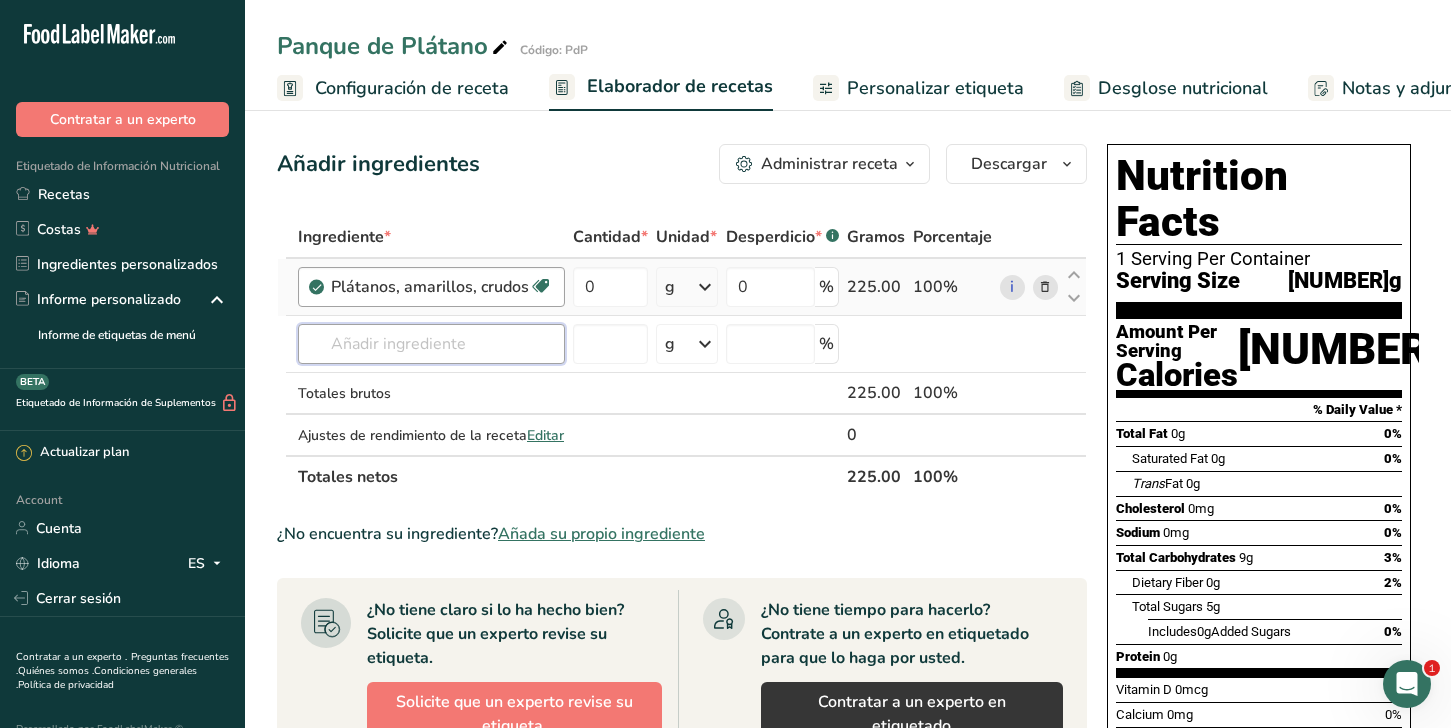 type on "g" 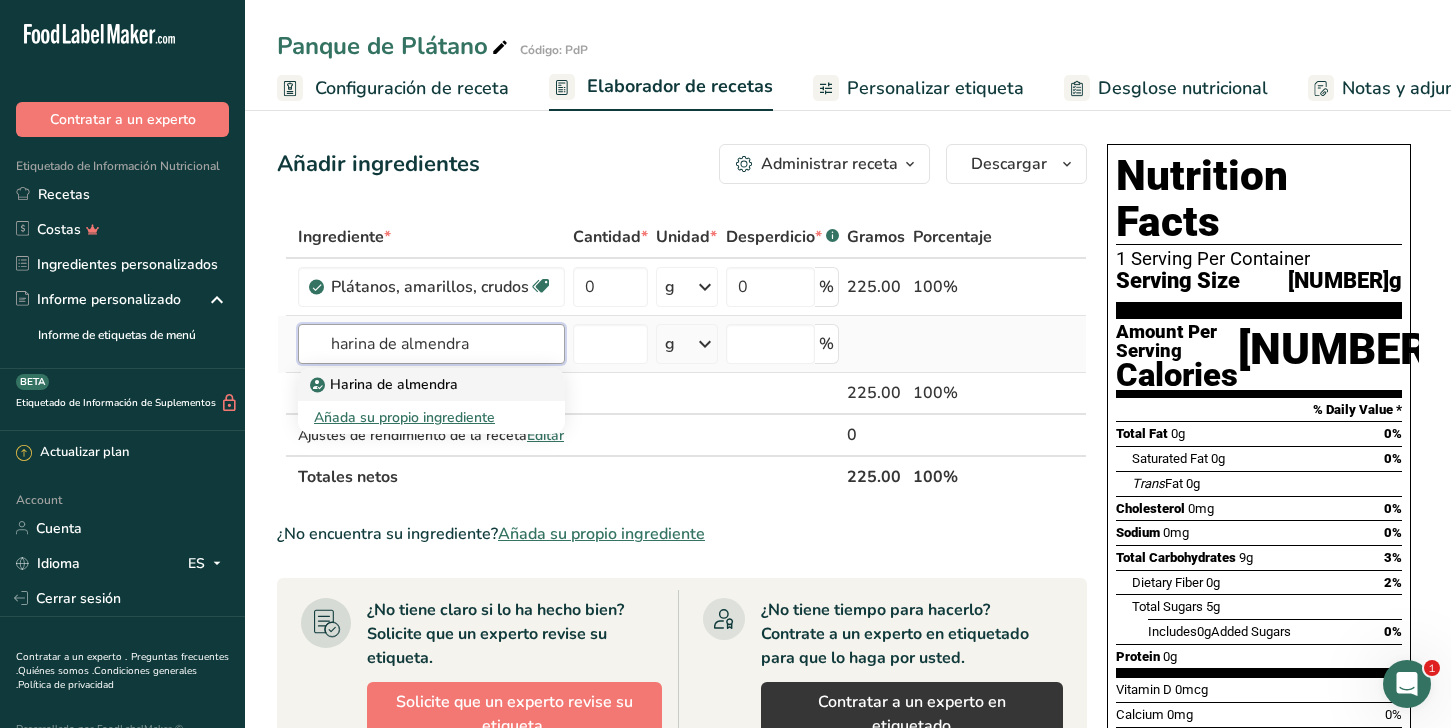 type on "harina de almendra" 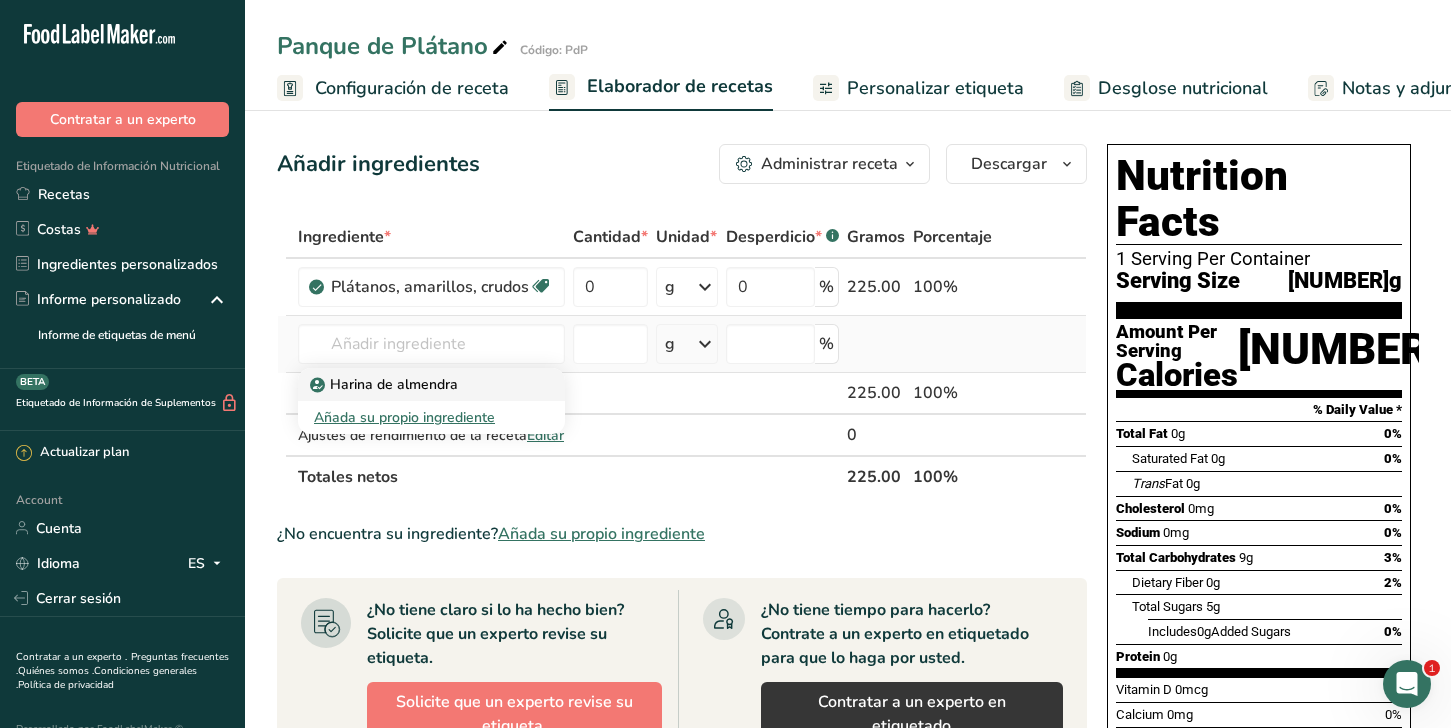 click on "Harina de almendra" at bounding box center (415, 384) 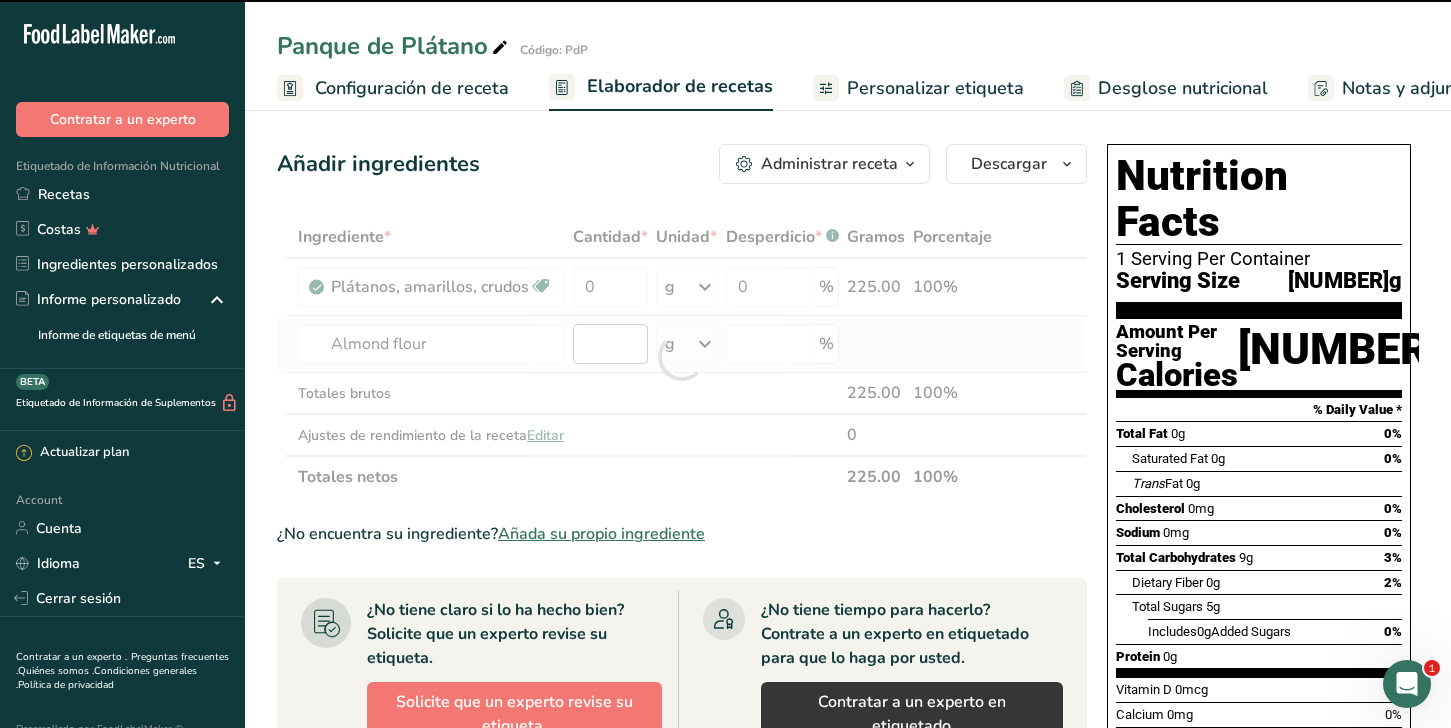 type on "0" 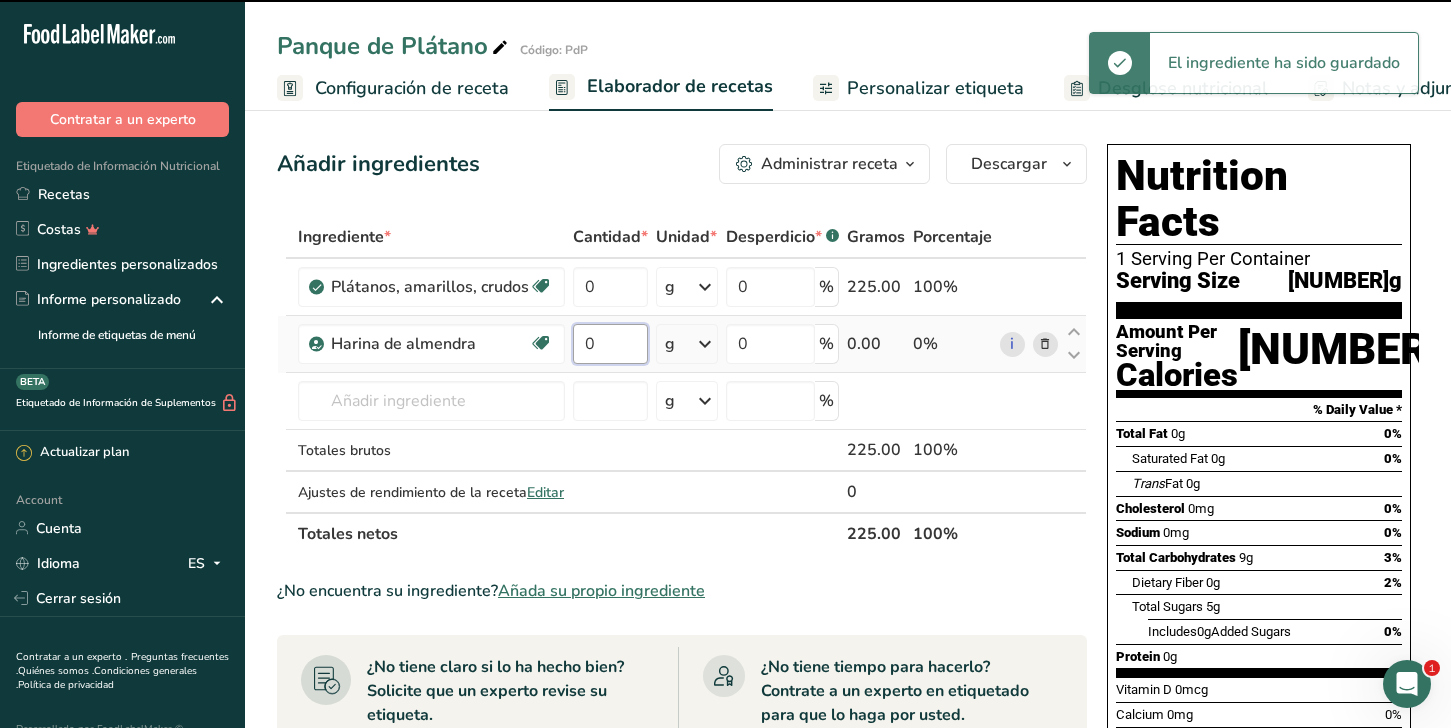 click on "0" at bounding box center [610, 344] 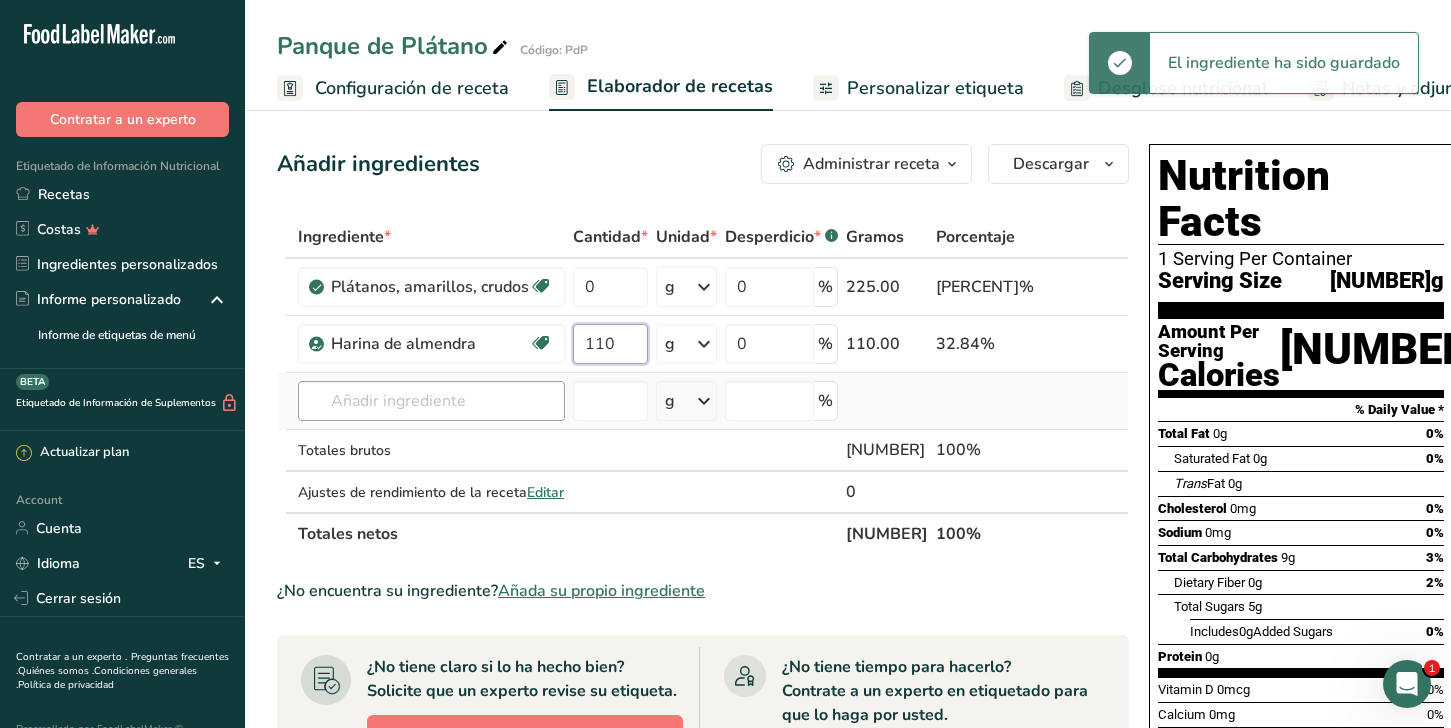 type on "110" 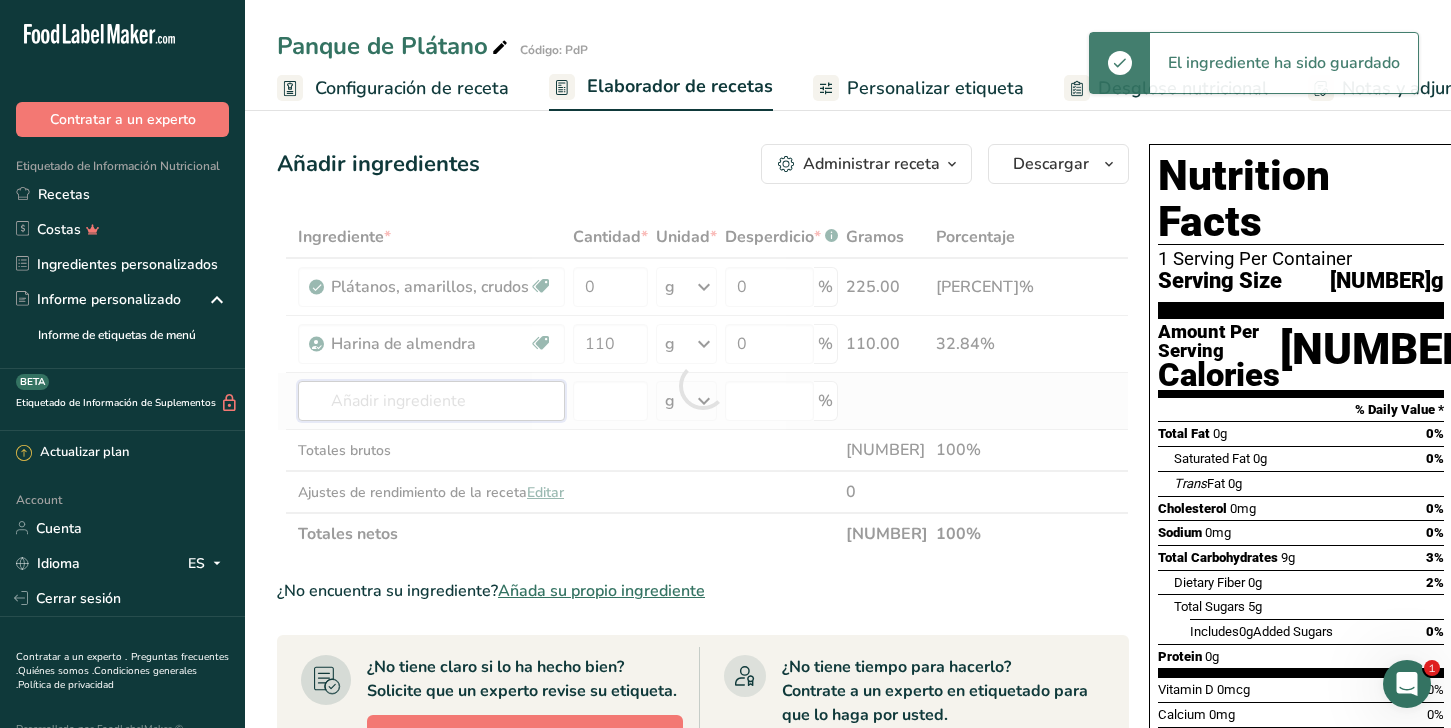 click on "Ingrediente *
Cantidad *
Unidad *
Desperdicio *   .a-a{fill:#347362;}.b-a{fill:#fff;}          Gramos
Porcentaje
[PRODUCT]s, amarillos, crudos
Efecto prebiótico
Libre de lácteos
Libre de gluten
Vegano
Vegetariano
[NUMBER]
g
Porciones
1 plantain
1 cup, sliced
Unidades de peso
g
kg
mg
Ver más
Unidades de volumen
litro
Las unidades de volumen requieren una conversión de densidad. Si conoce la densidad de su ingrediente, introdúzcala a continuación. De lo contrario, haga clic en "RIA", nuestra asistente regulatoria de IA, quien podrá ayudarle.
lb/pie³" at bounding box center (703, 385) 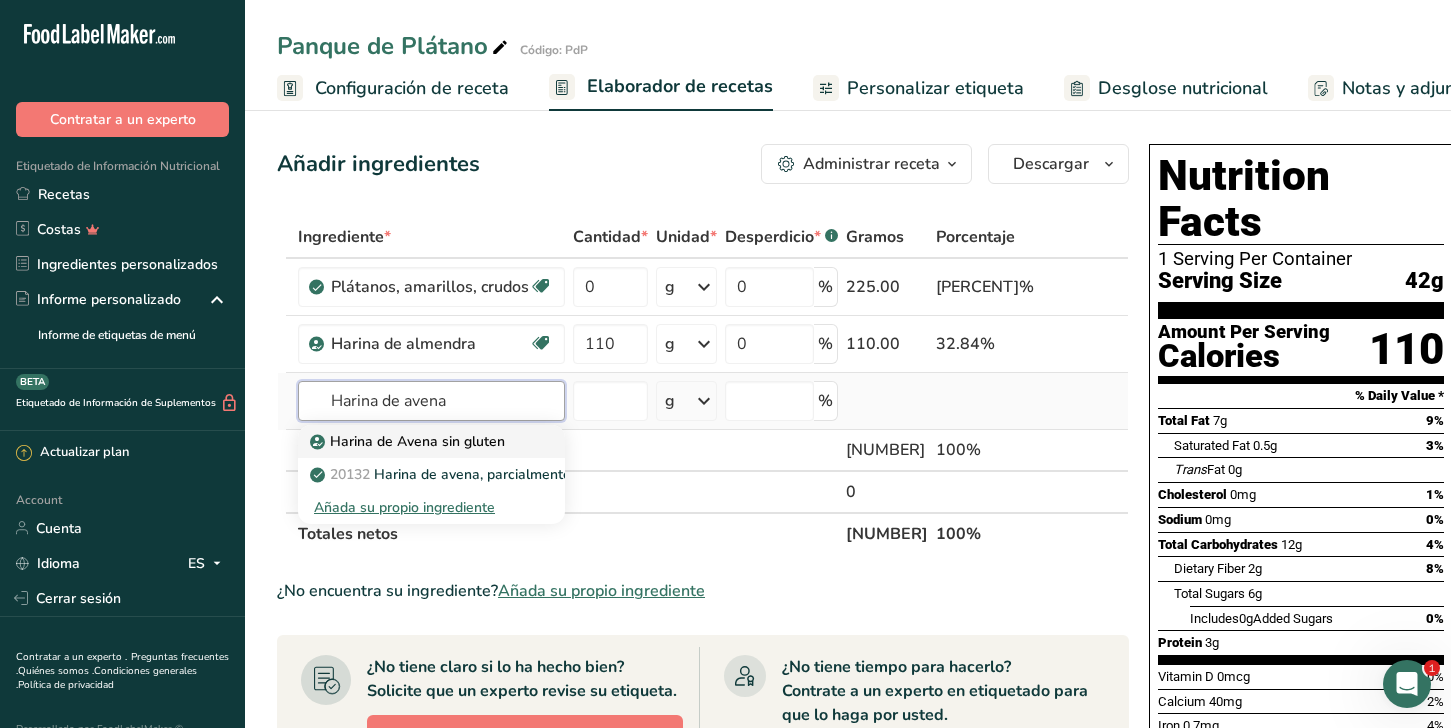 type on "Harina de avena" 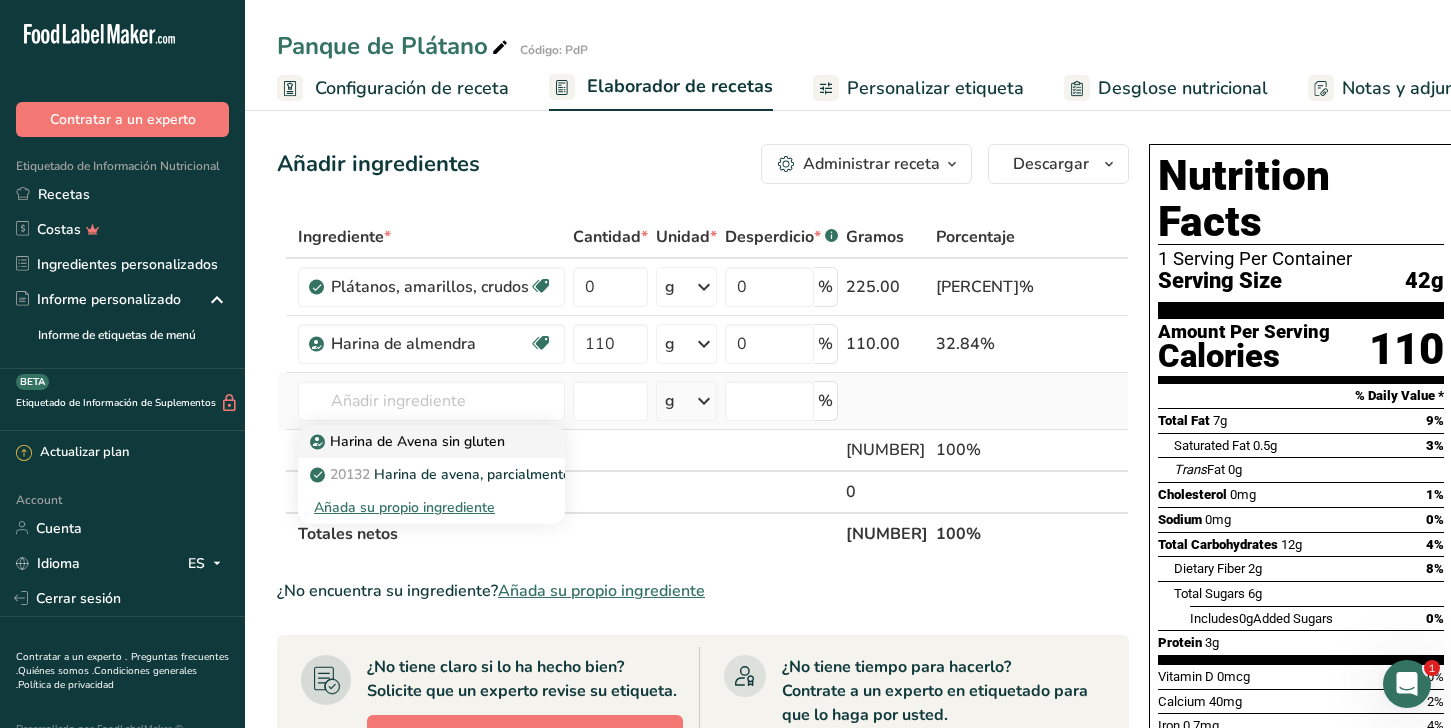click on "Harina de Avena sin gluten" at bounding box center [409, 441] 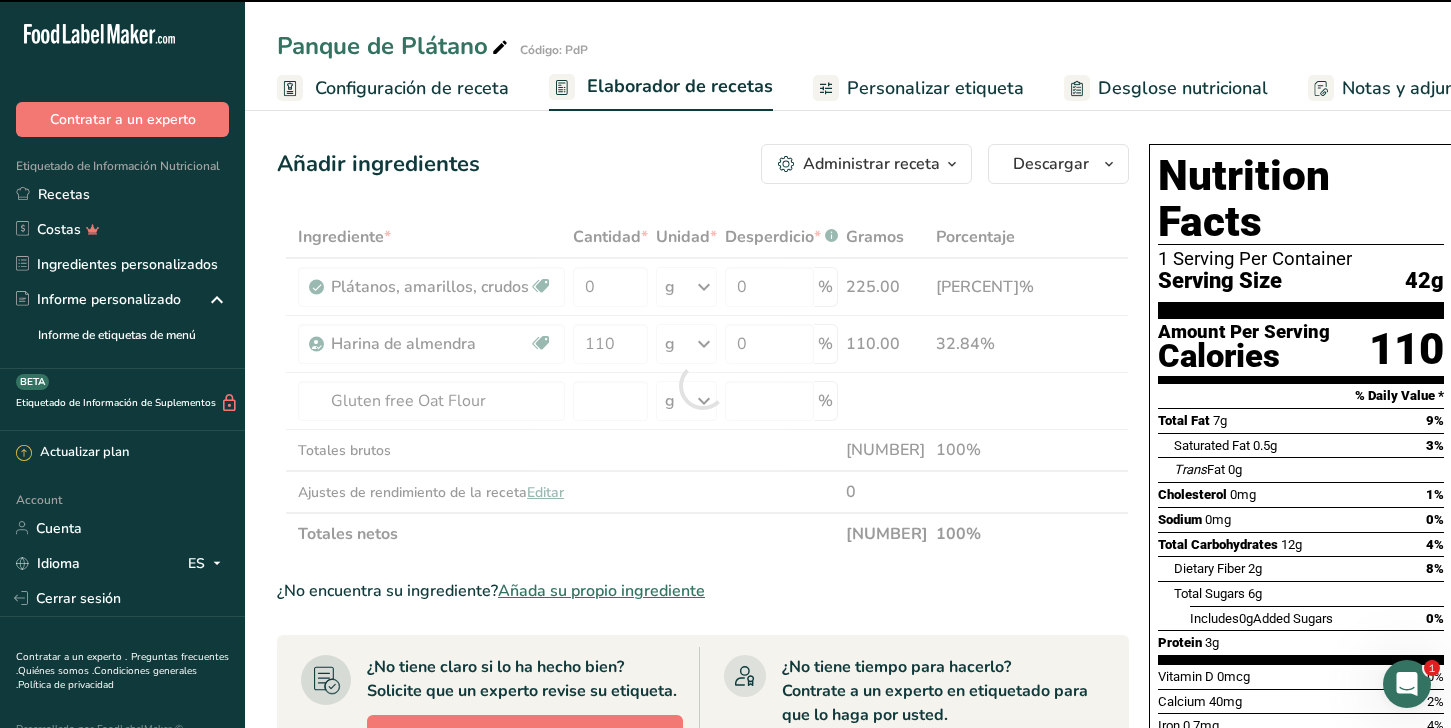 type on "0" 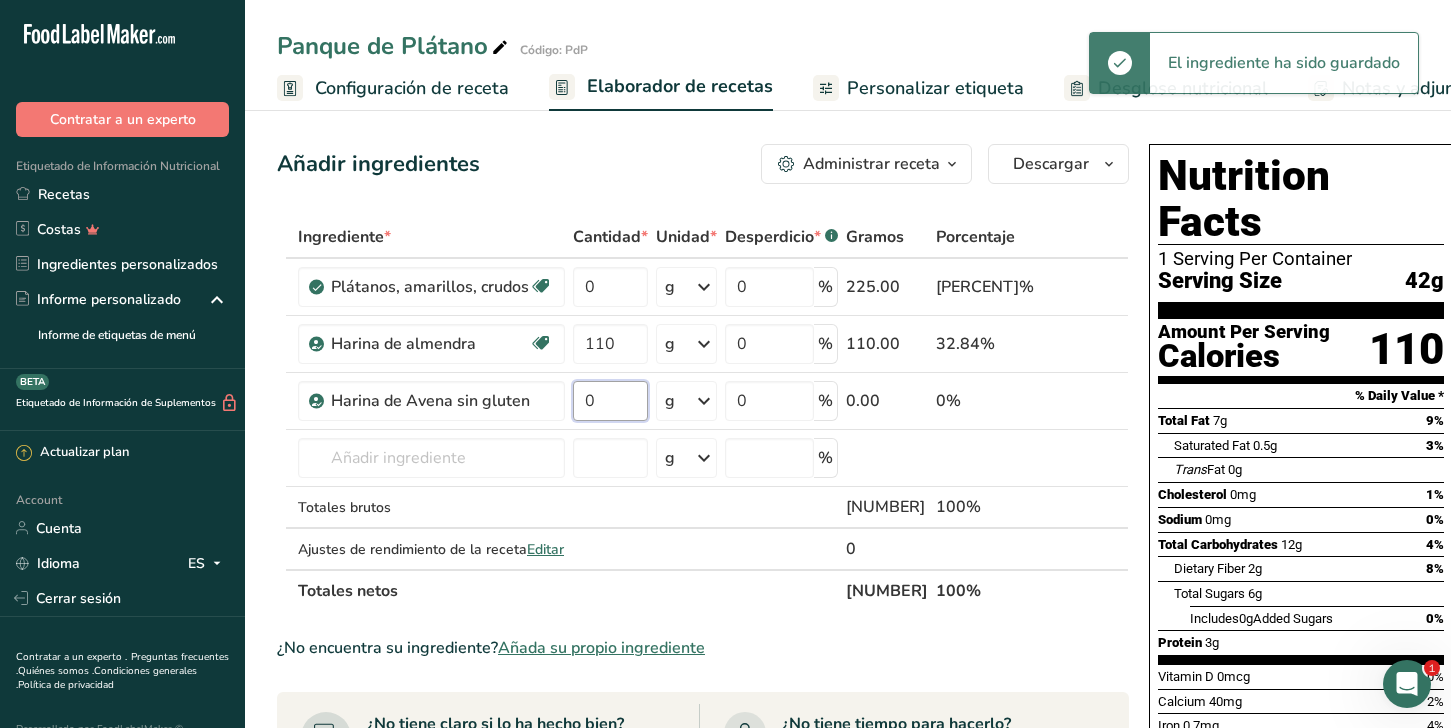 click on "0" at bounding box center [610, 401] 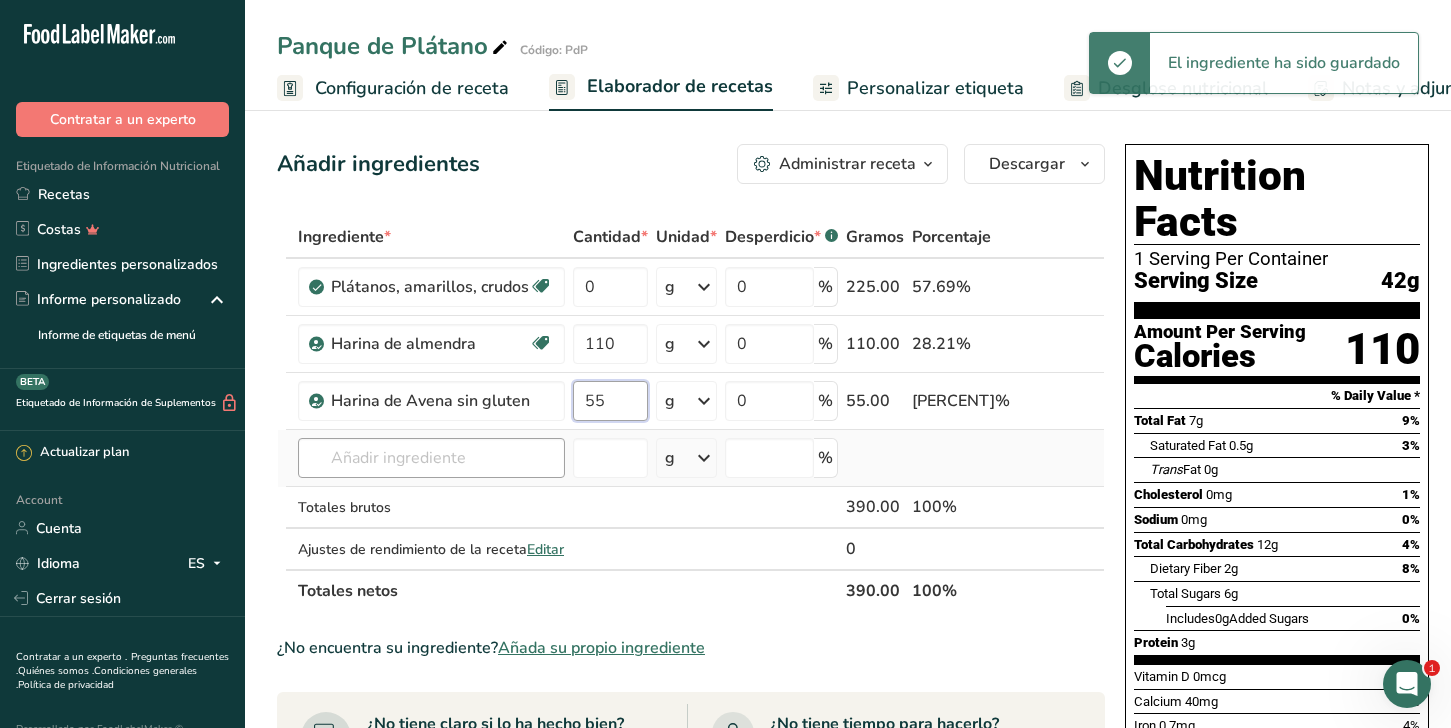 type on "55" 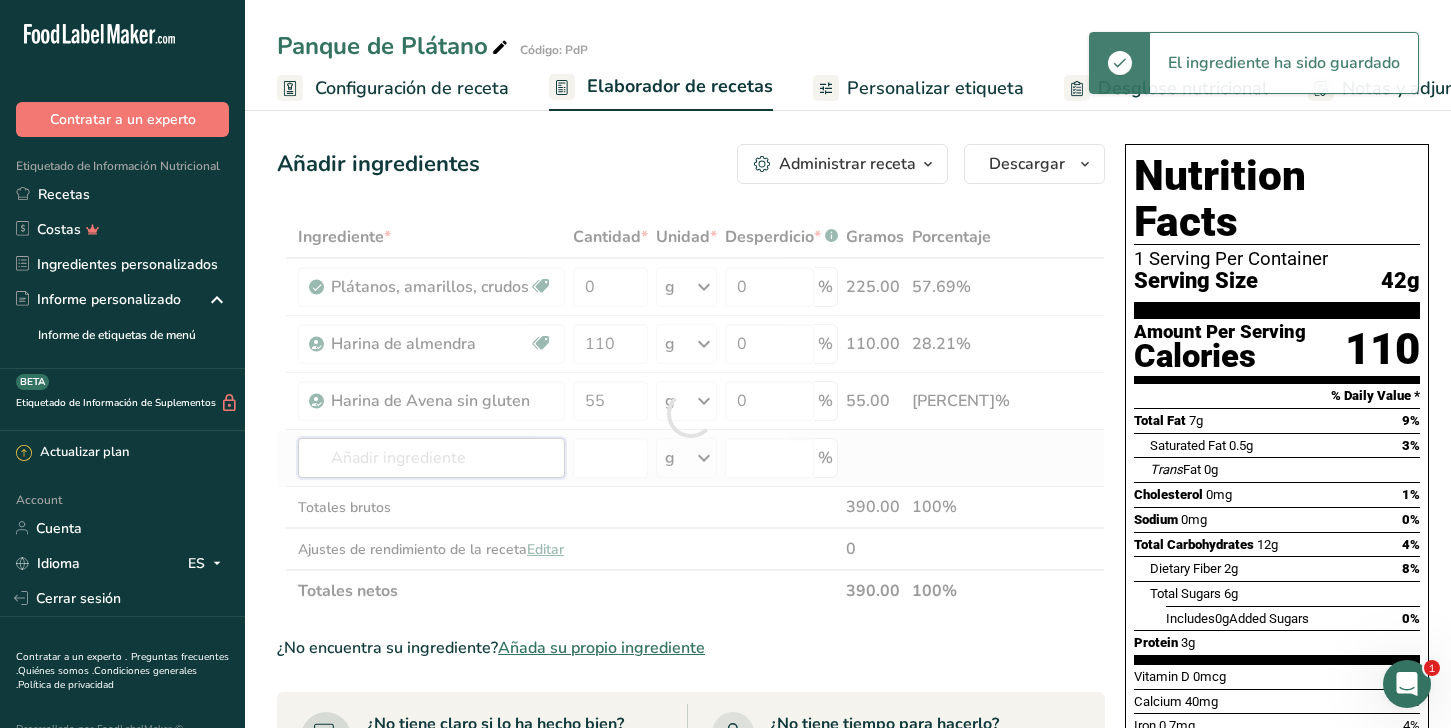 click on "Ingrediente *
Cantidad *
Unidad *
Desperdicio *   .a-a{fill:#347362;}.b-a{fill:#fff;}          Gramos
Porcentaje
[PRODUCT]s, amarillos, crudos
Efecto prebiótico
Libre de lácteos
Libre de gluten
Vegano
Vegetariano
[NUMBER]
g
Porciones
1 plantain
1 cup, sliced
Unidades de peso
g
kg
mg
Ver más
Unidades de volumen
litro
Las unidades de volumen requieren una conversión de densidad. Si conoce la densidad de su ingrediente, introdúzcala a continuación. De lo contrario, haga clic en "RIA", nuestra asistente regulatoria de IA, quien podrá ayudarle.
lb/pie³" at bounding box center (691, 414) 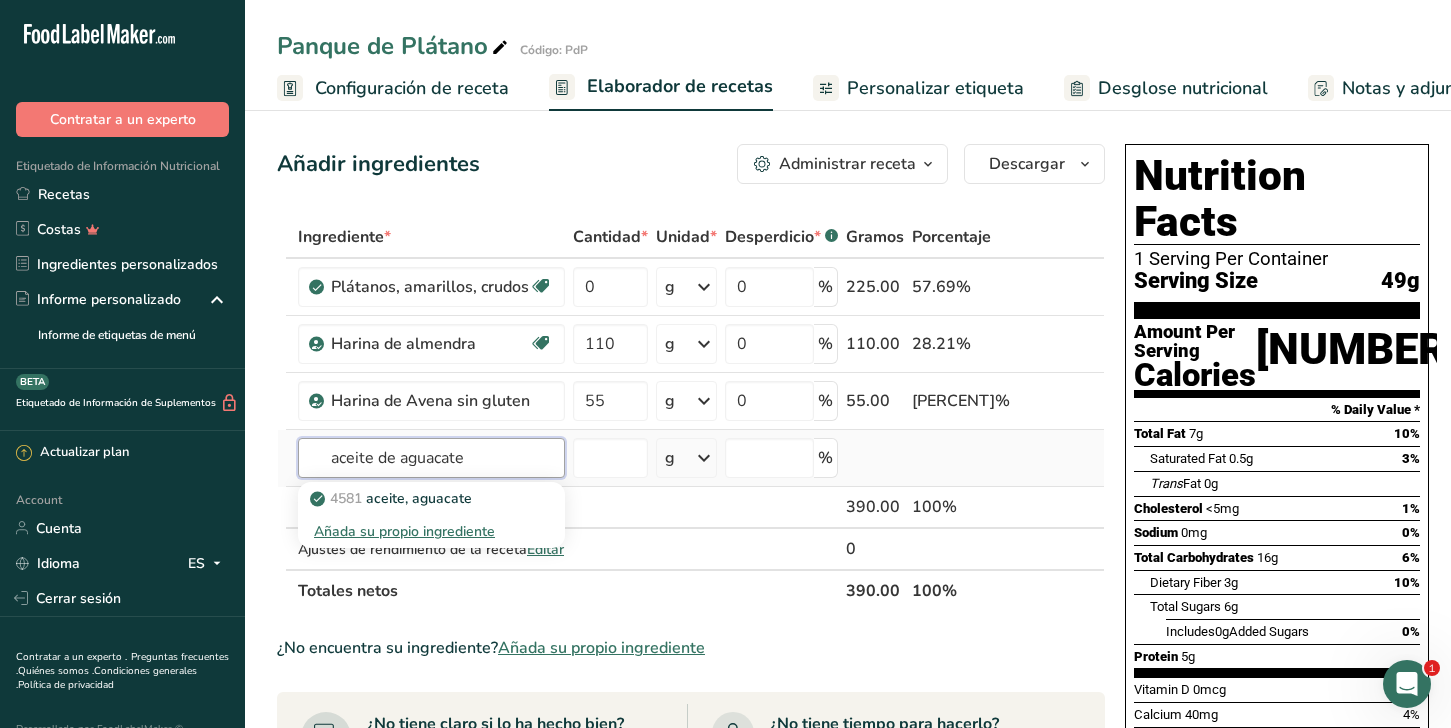 type on "aceite de aguacate" 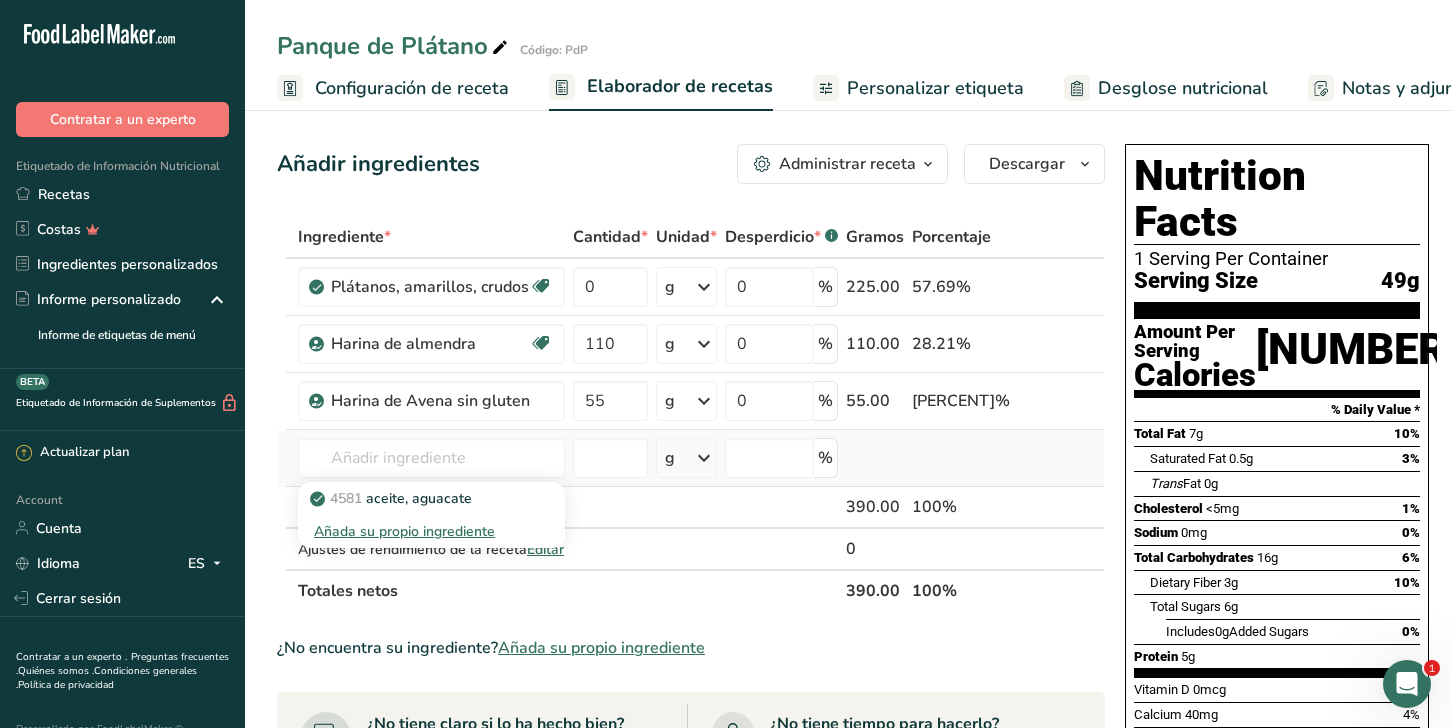 click on "Añada su propio ingrediente" at bounding box center (431, 531) 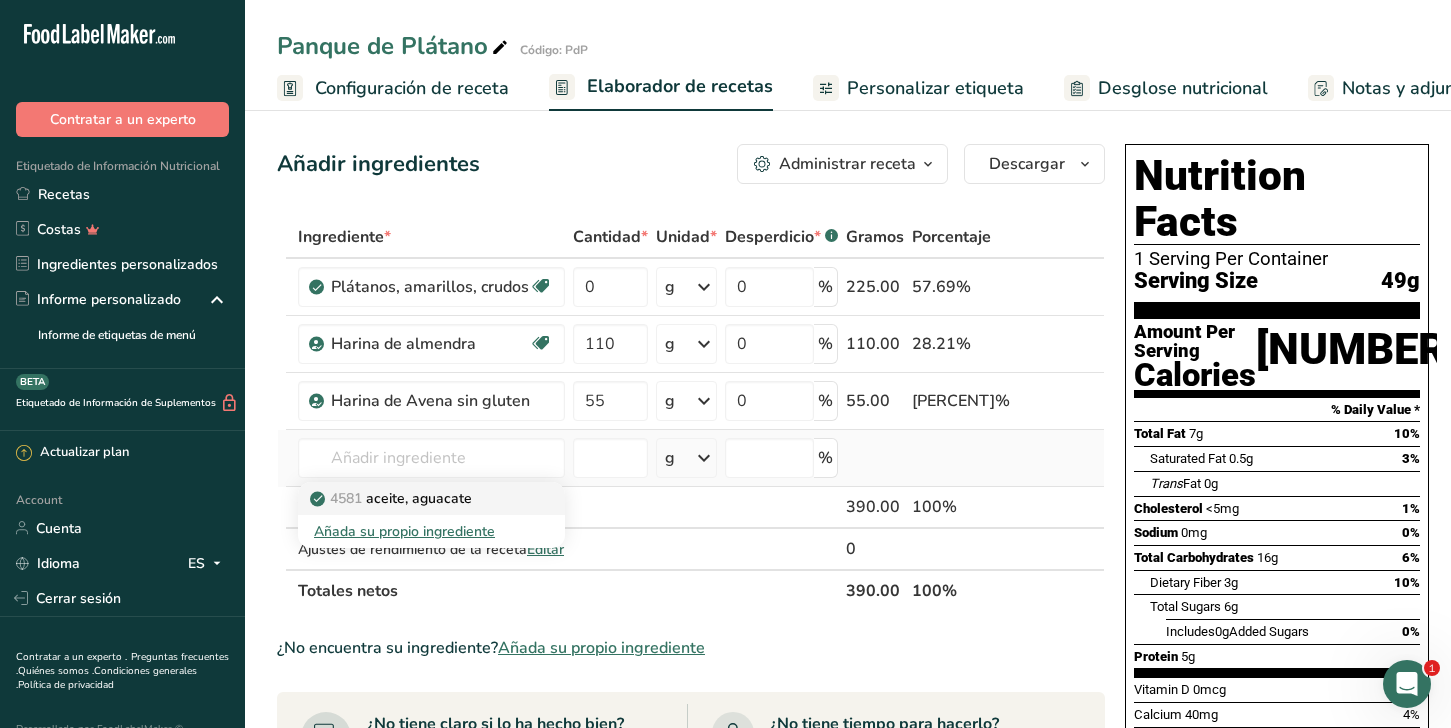click on "4581
aceite, aguacate" at bounding box center (431, 498) 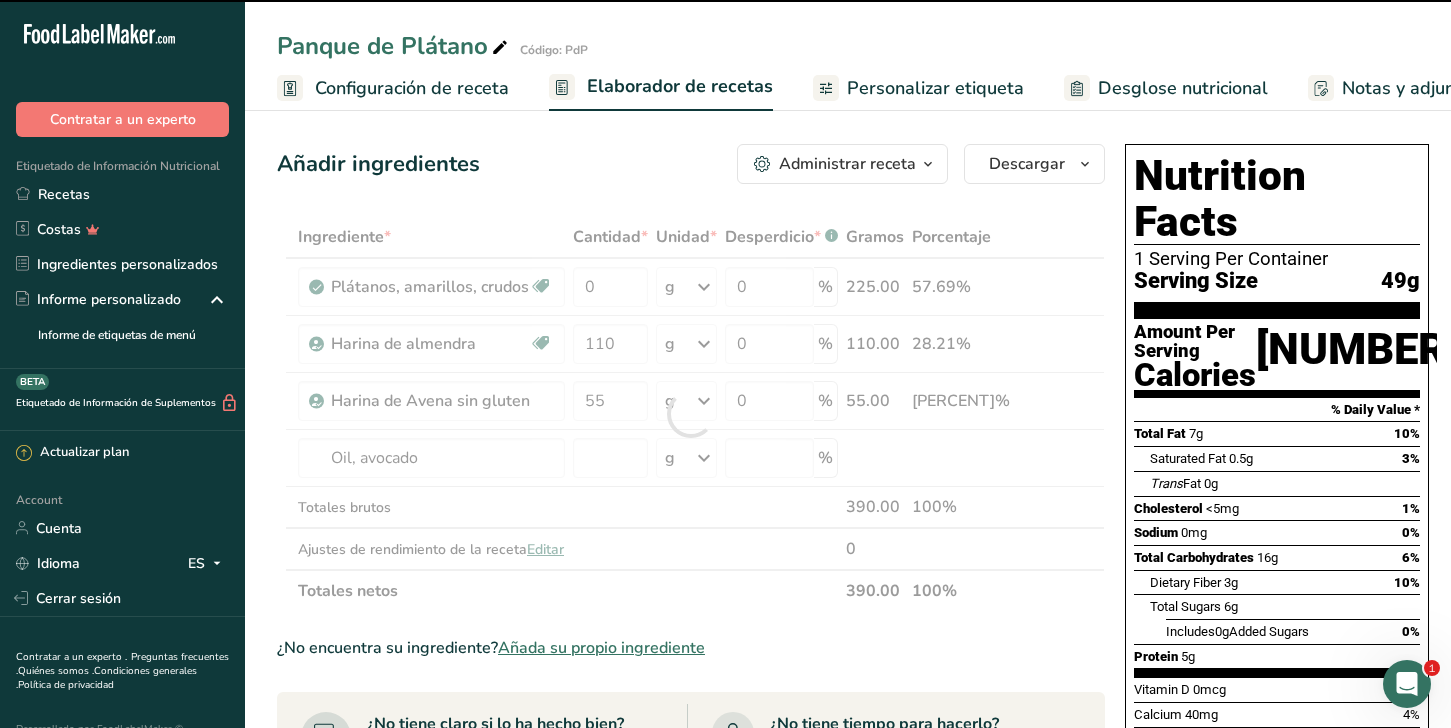 type on "0" 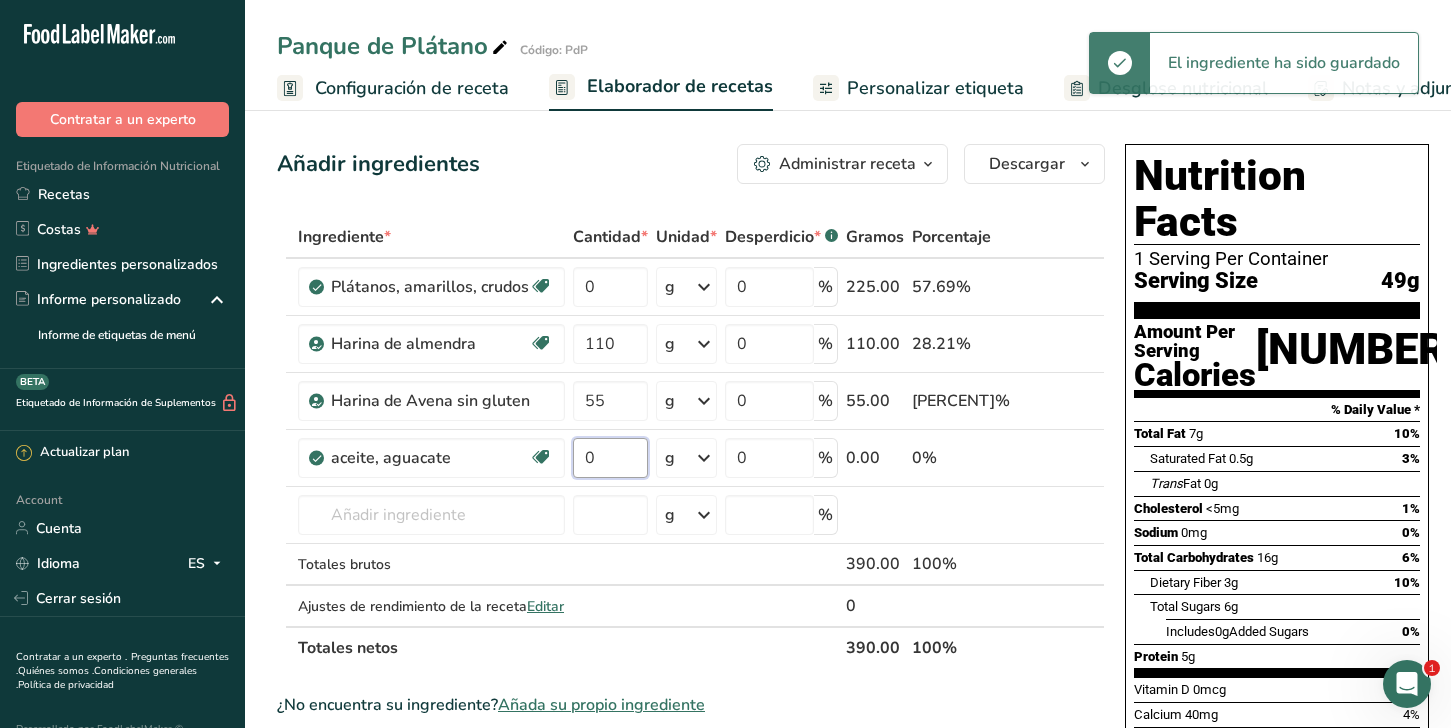 click on "0" at bounding box center [610, 458] 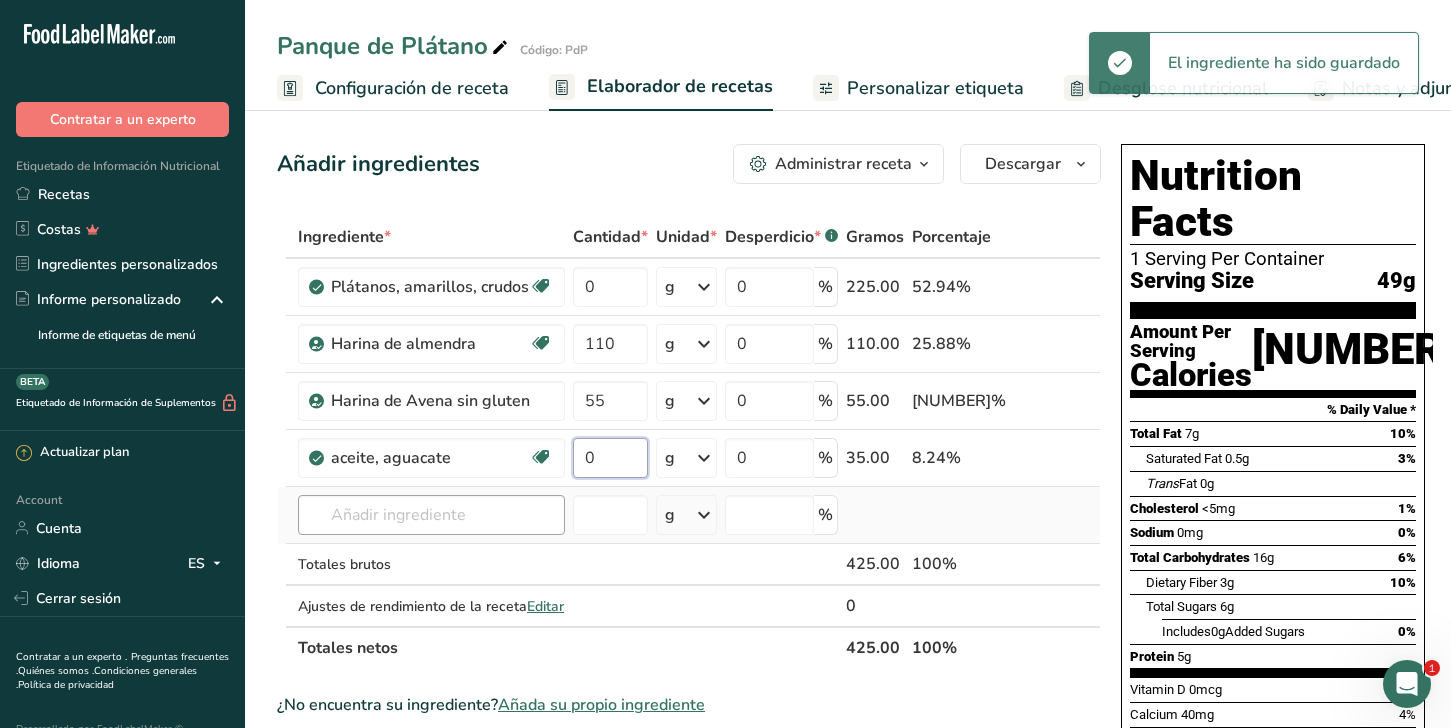 type on "[NUMBER]" 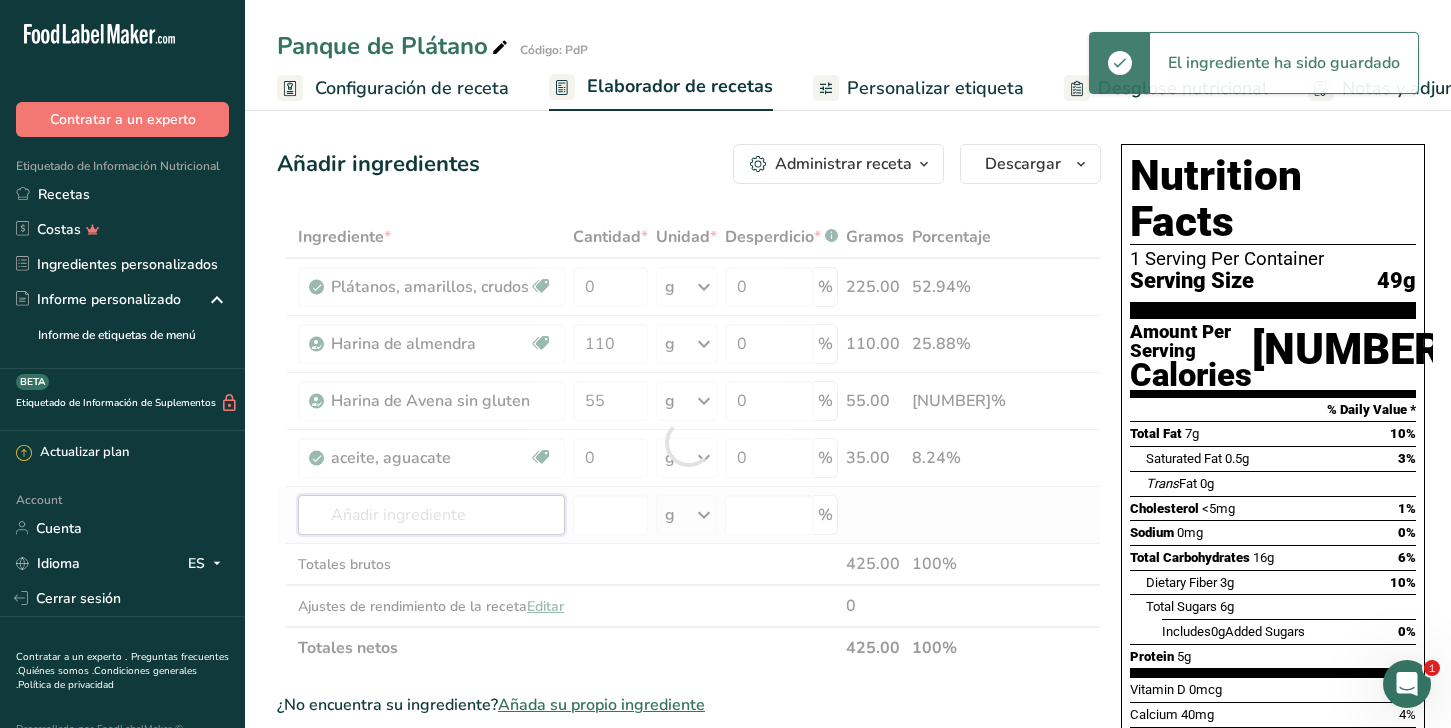 click on "Ingrediente *
Cantidad *
Unidad *
Desperdicio *   .a-a{fill:#347362;}.b-a{fill:#fff;}          Gramos
Porcentaje
[PRODUCT]s, amarillos, crudos
Efecto prebiótico
Libre de lácteos
Libre de gluten
Vegano
Vegetariano
[NUMBER]
g
Porciones
1 plantain
1 cup, sliced
Unidades de peso
g
kg
mg
Ver más
Unidades de volumen
litro
Las unidades de volumen requieren una conversión de densidad. Si conoce la densidad de su ingrediente, introdúzcala a continuación. De lo contrario, haga clic en "RIA", nuestra asistente regulatoria de IA, quien podrá ayudarle.
lb/pie³" at bounding box center (689, 442) 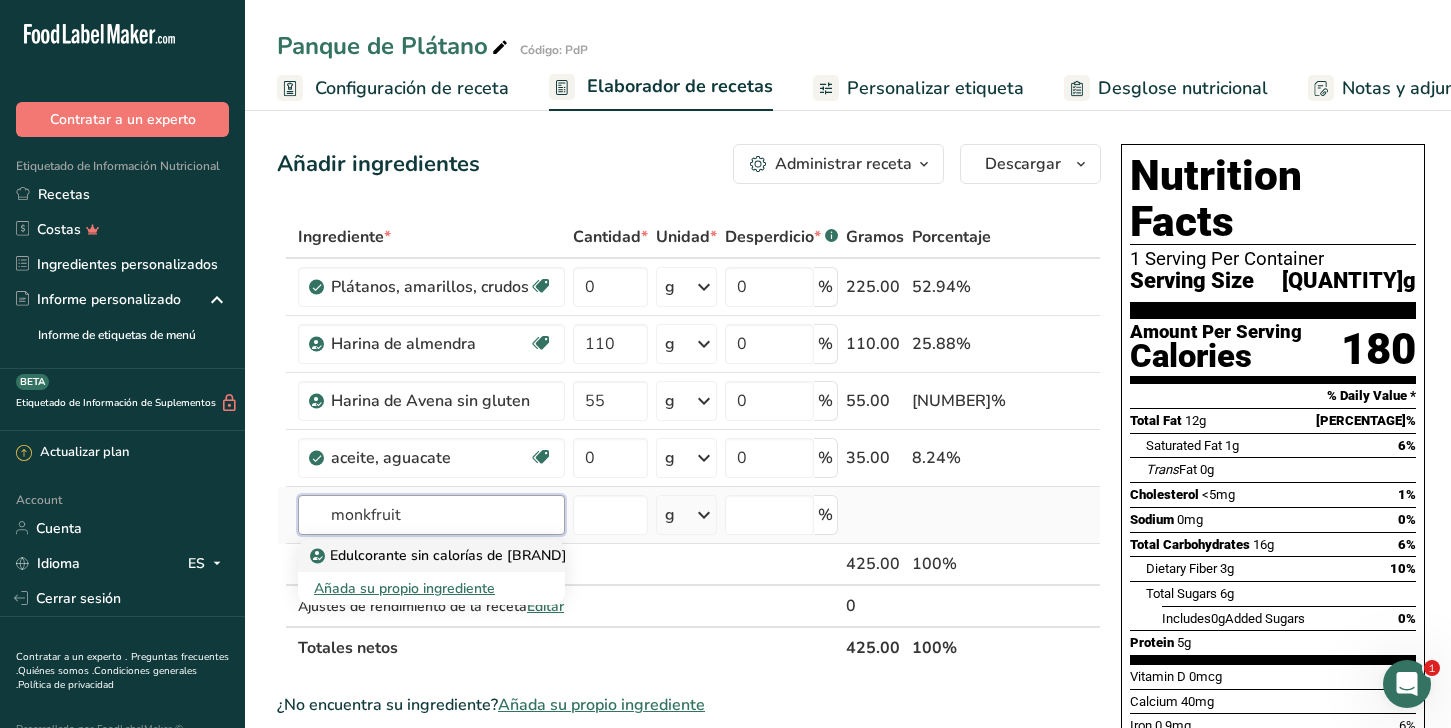 type on "monkfruit" 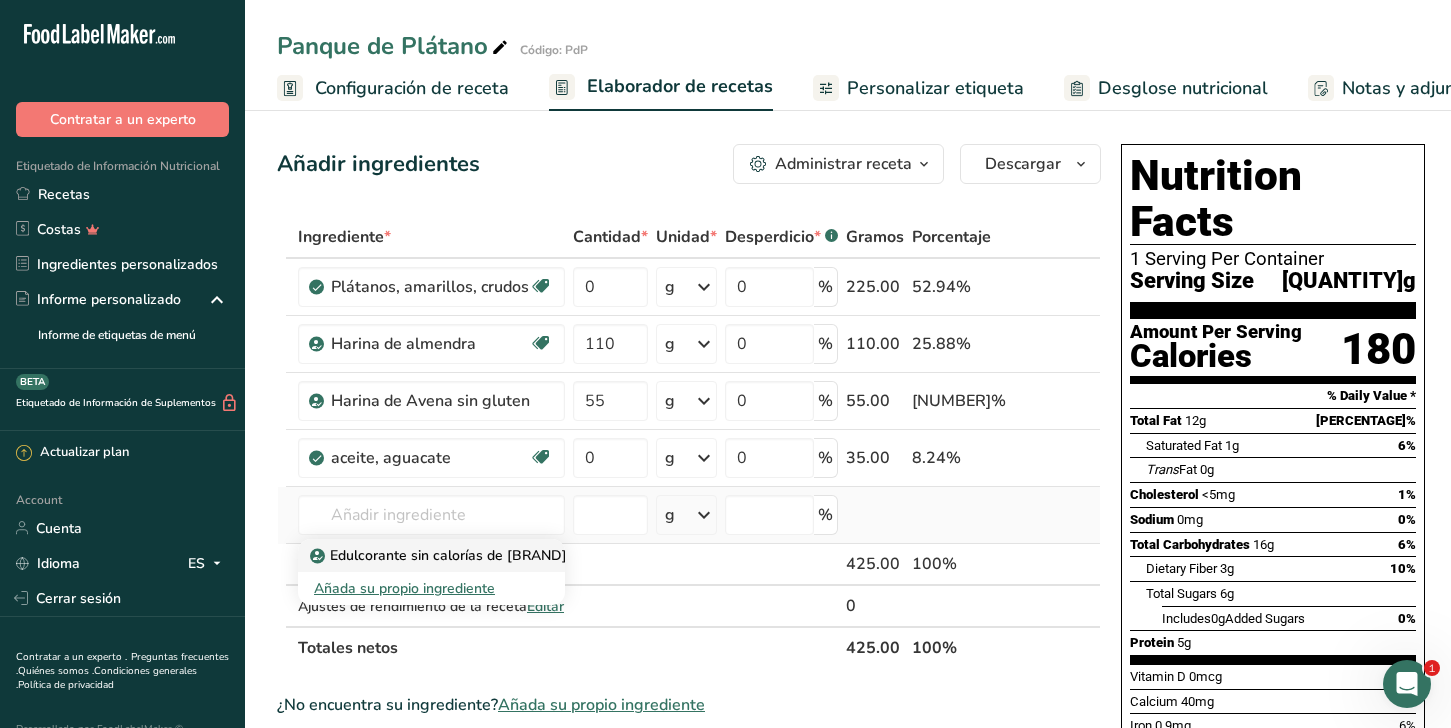 click on "Edulcorante sin calorías de [BRAND]" at bounding box center (440, 555) 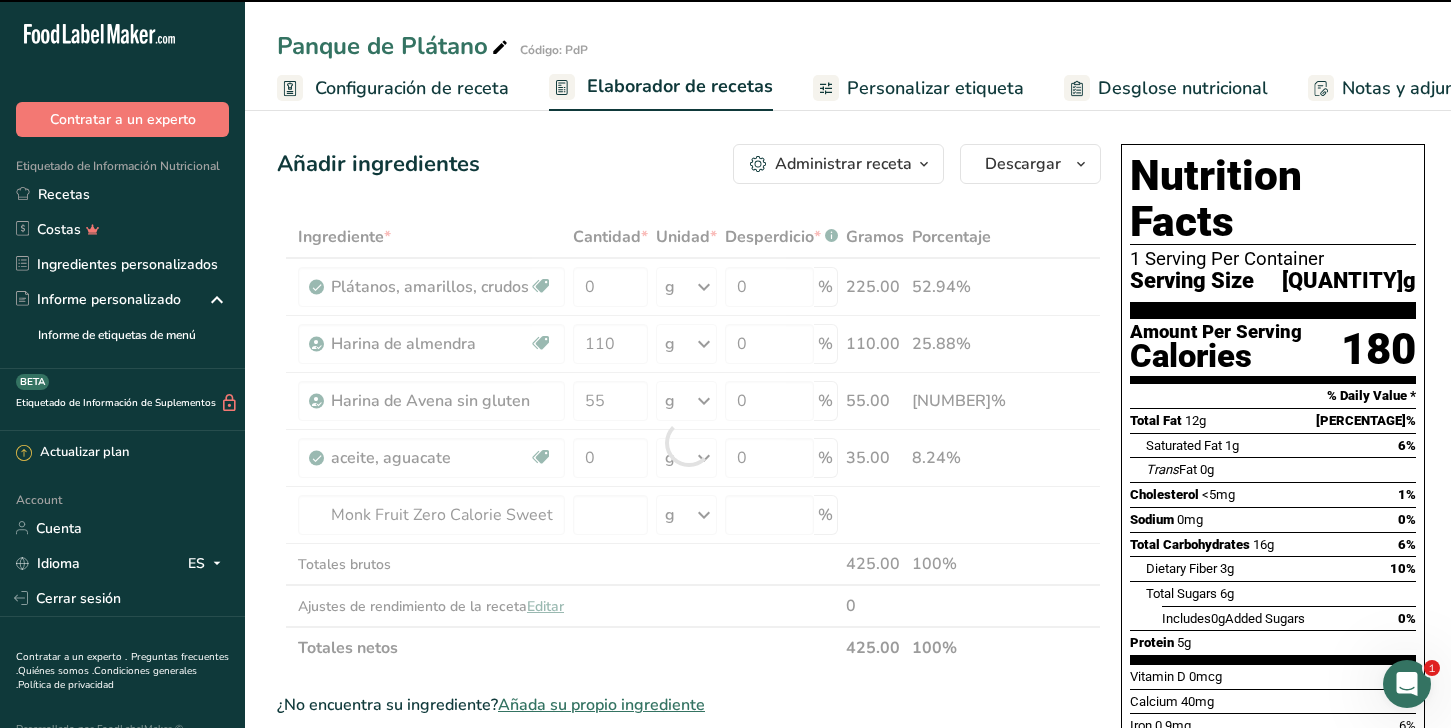 type on "0" 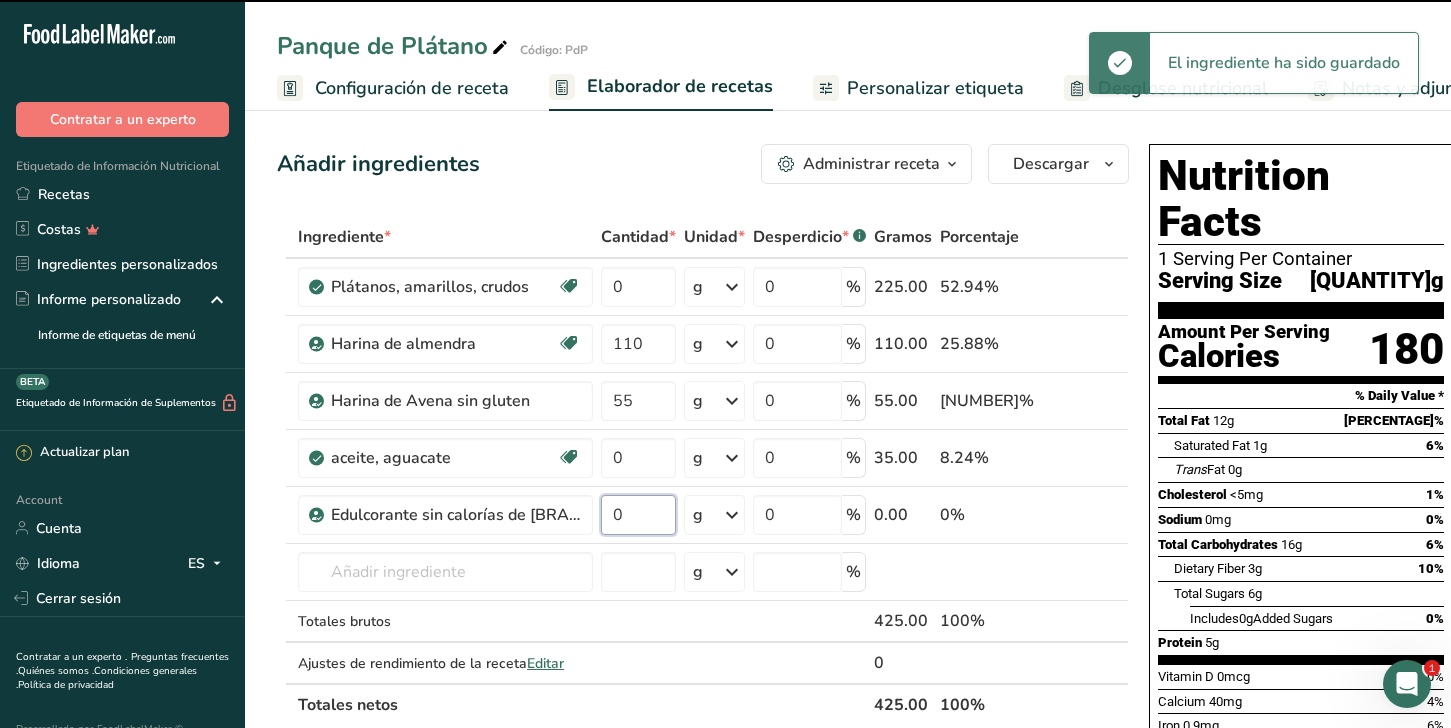 click on "0" at bounding box center (638, 515) 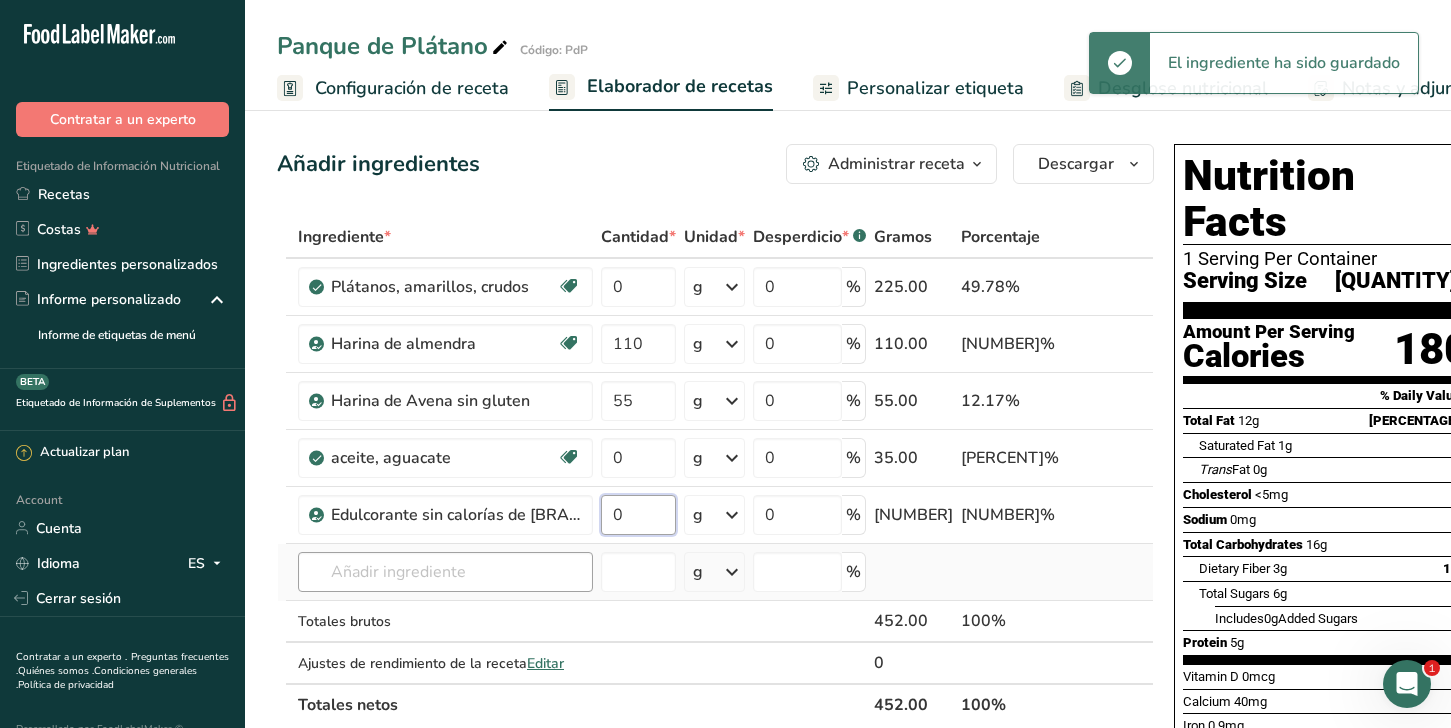type on "[AGE]" 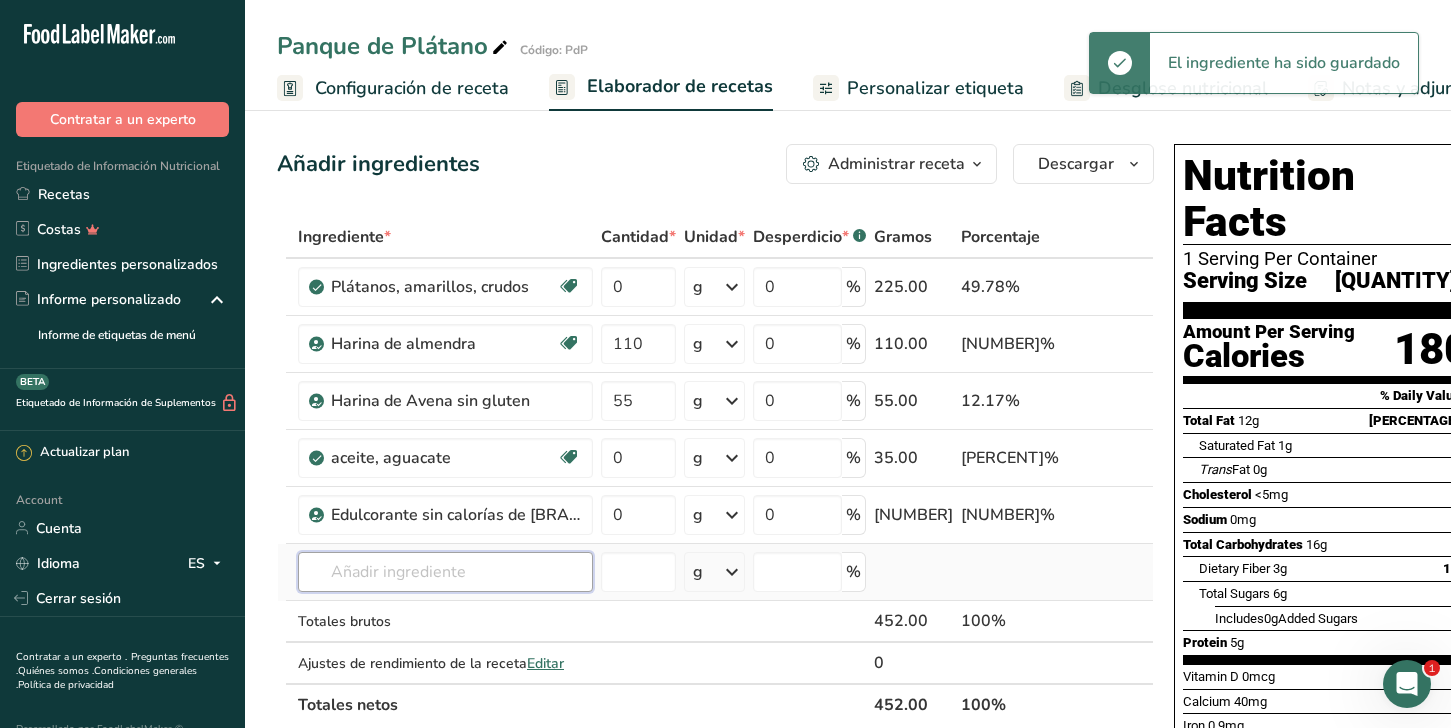 click on "Ingrediente *
Cantidad *
Unidad *
Desperdicio *   .a-a{fill:#347362;}.b-a{fill:#fff;}          Gramos
Porcentaje
[PRODUCT]s, amarillos, crudos
Efecto prebiótico
Libre de lácteos
Libre de gluten
Vegano
Vegetariano
[NUMBER]
g
Porciones
1 plantain
1 cup, sliced
Unidades de peso
g
kg
mg
Ver más
Unidades de volumen
litro
Las unidades de volumen requieren una conversión de densidad. Si conoce la densidad de su ingrediente, introdúzcala a continuación. De lo contrario, haga clic en "RIA", nuestra asistente regulatoria de IA, quien podrá ayudarle.
lb/pie³" at bounding box center (715, 471) 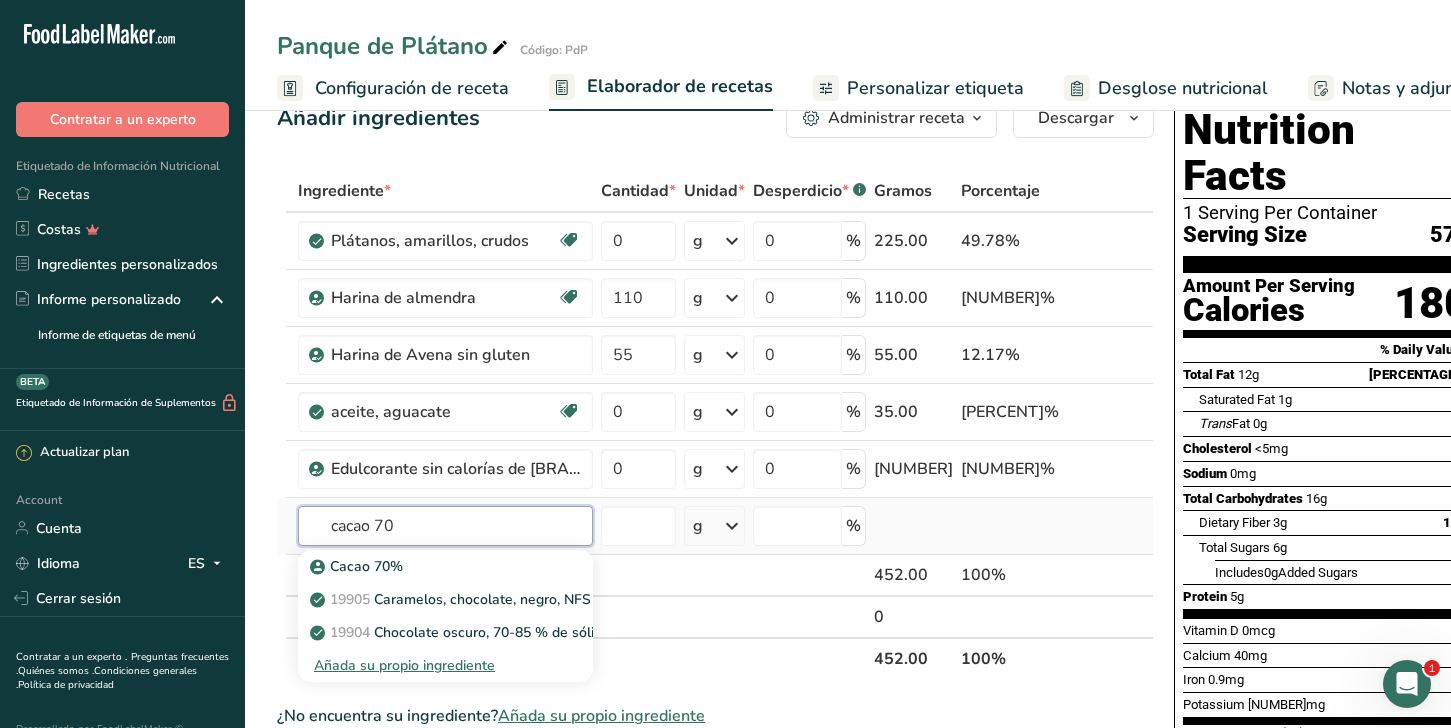 scroll, scrollTop: 53, scrollLeft: 0, axis: vertical 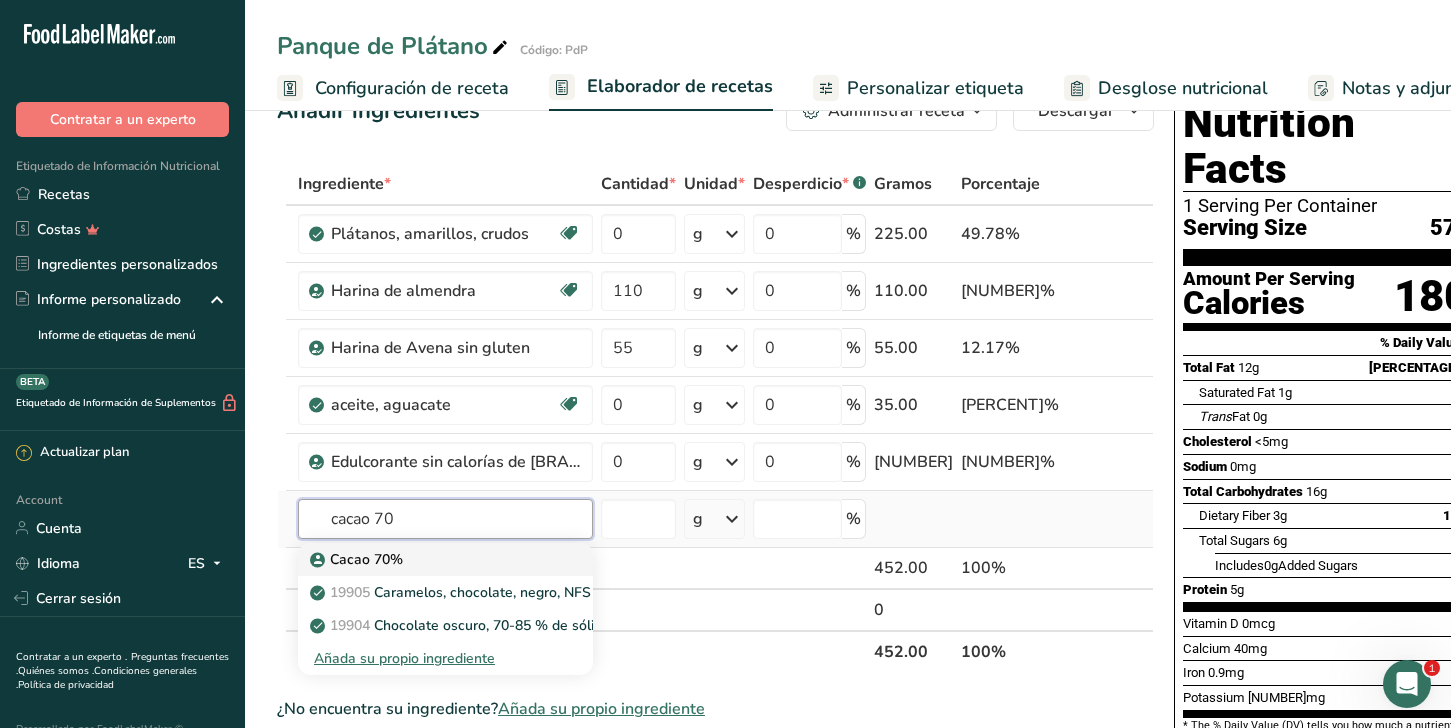 type on "cacao 70" 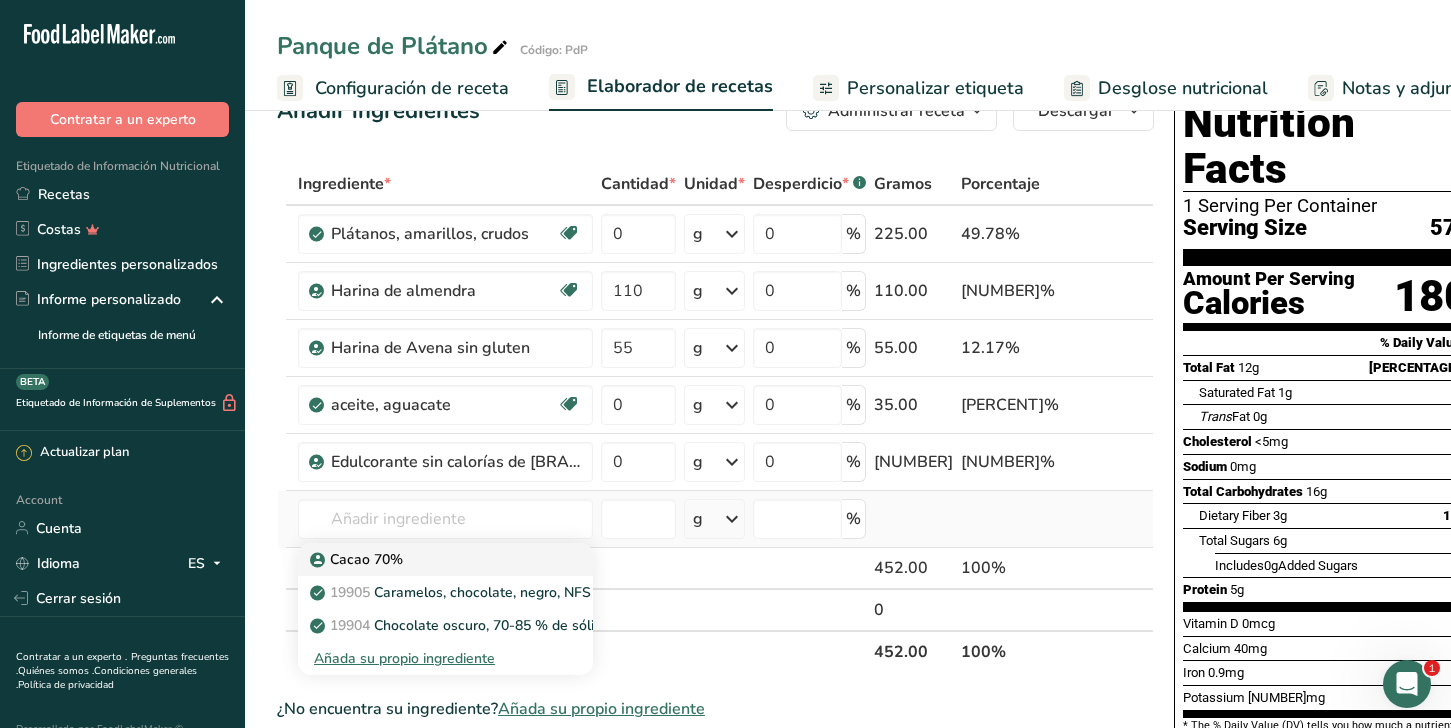 click on "Cacao 70%" at bounding box center (429, 559) 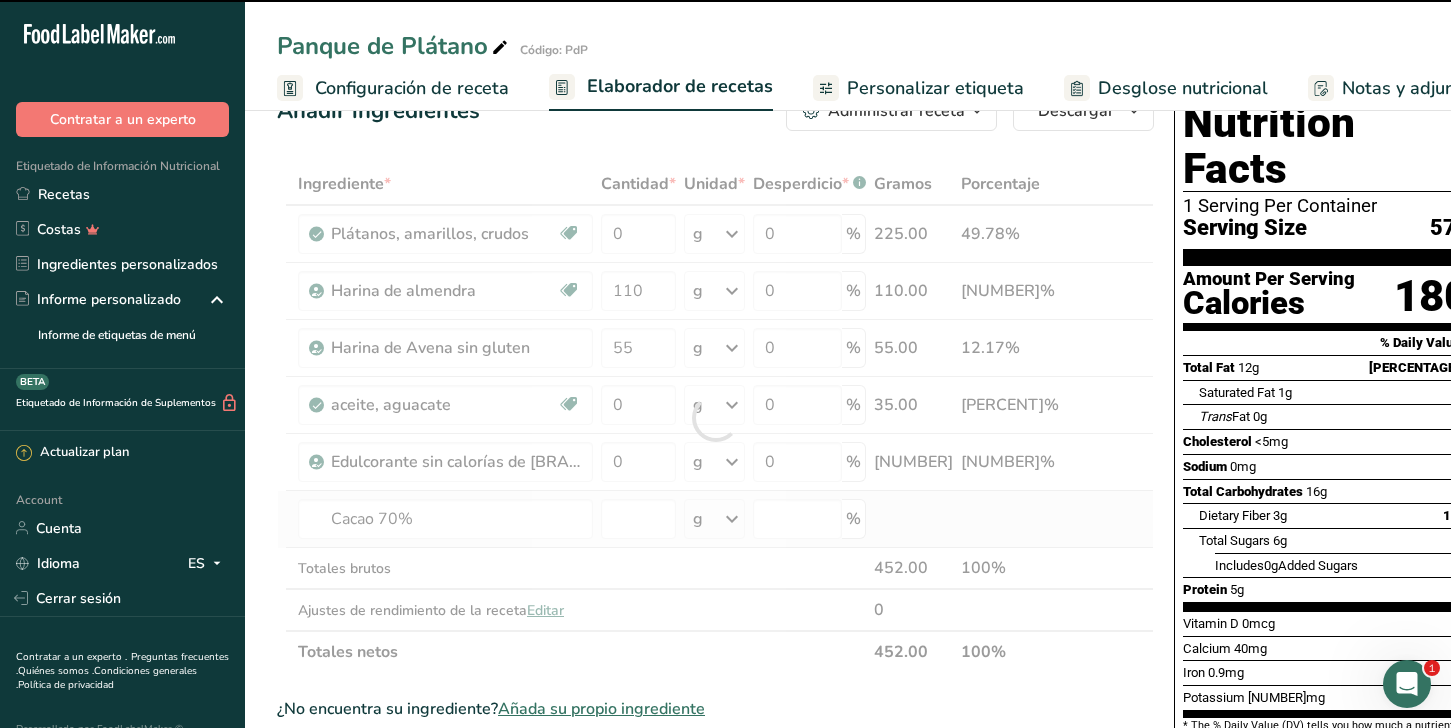 type on "0" 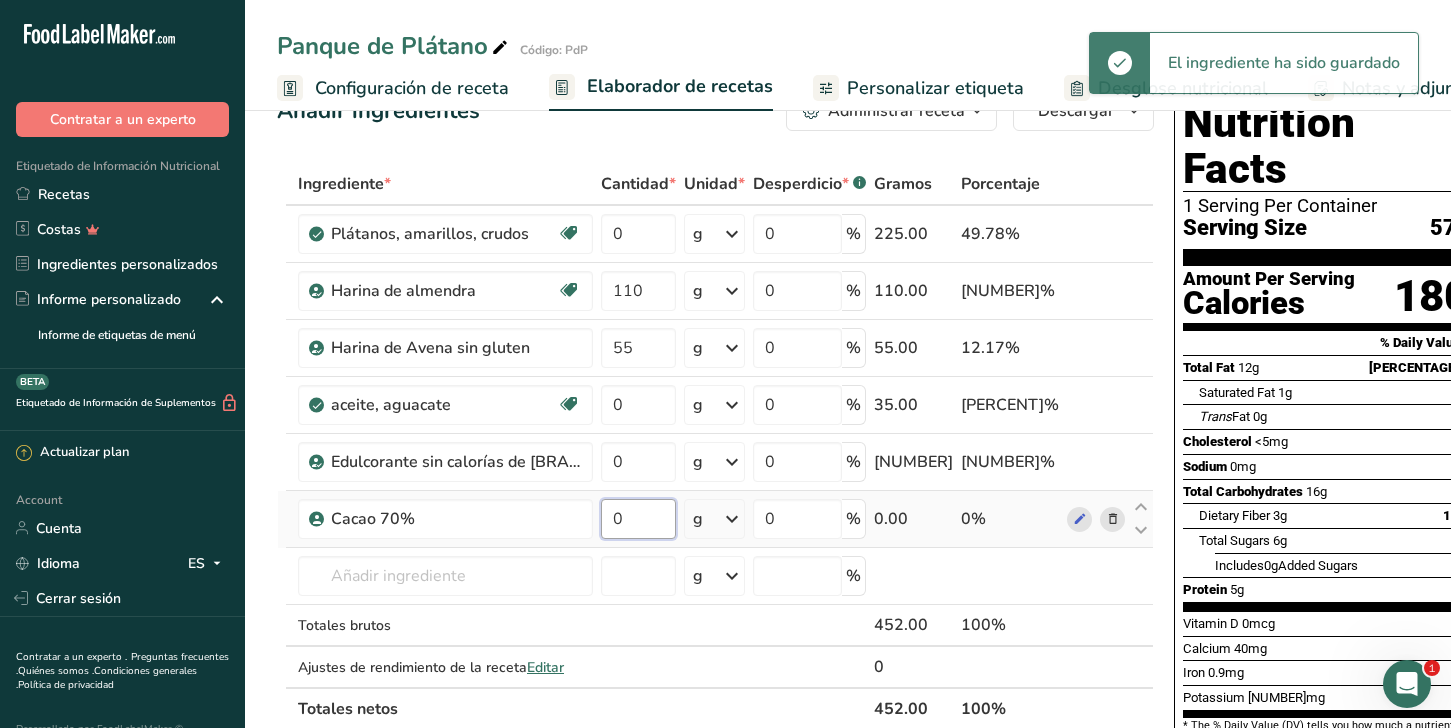 click on "0" at bounding box center [638, 519] 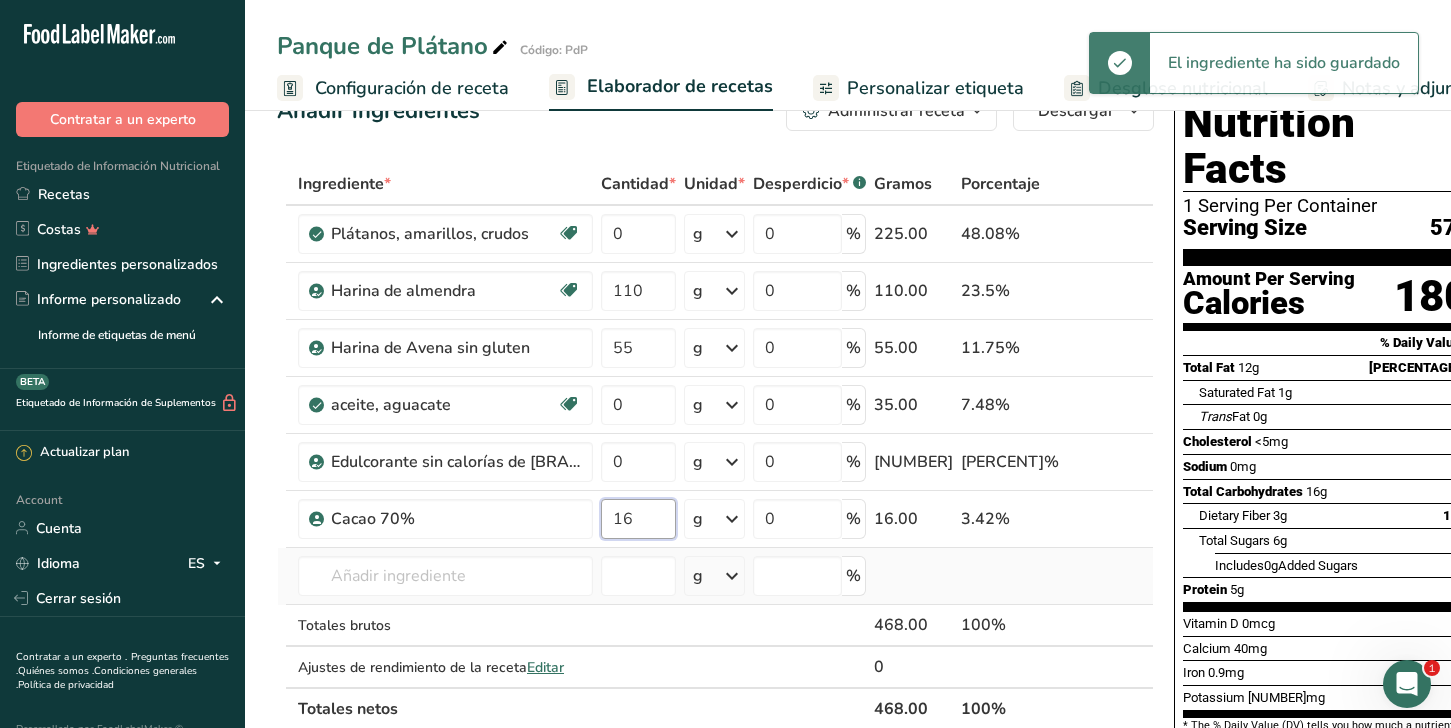type on "16" 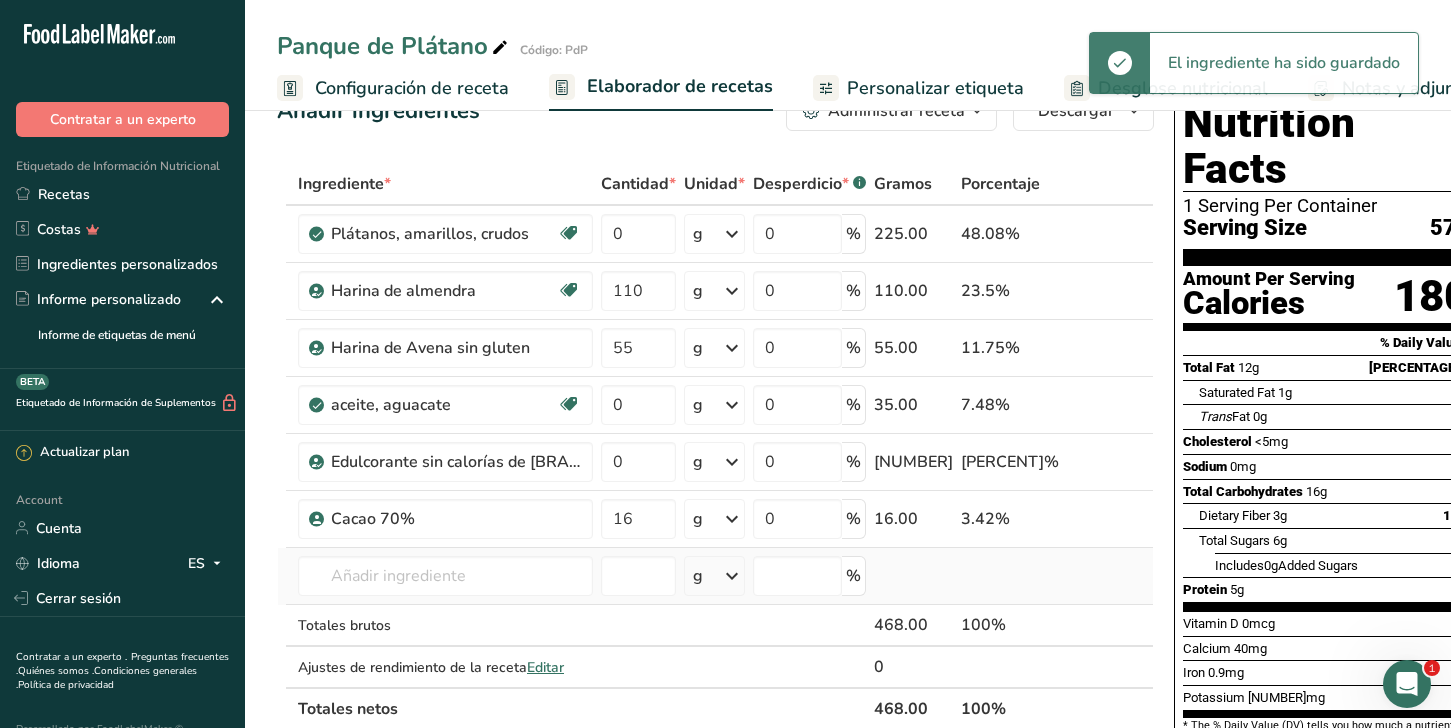click on "Ingrediente *
Cantidad *
Unidad *
Desperdicio *   .a-a{fill:#347362;}.b-a{fill:#fff;}          Gramos
Porcentaje
[PRODUCT]s, amarillos, crudos
Efecto prebiótico
Libre de lácteos
Libre de gluten
Vegano
Vegetariano
[NUMBER]
g
Porciones
1 plantain
1 cup, sliced
Unidades de peso
g
kg
mg
Ver más
Unidades de volumen
litro
Las unidades de volumen requieren una conversión de densidad. Si conoce la densidad de su ingrediente, introdúzcala a continuación. De lo contrario, haga clic en "RIA", nuestra asistente regulatoria de IA, quien podrá ayudarle.
lb/pie³" at bounding box center (715, 446) 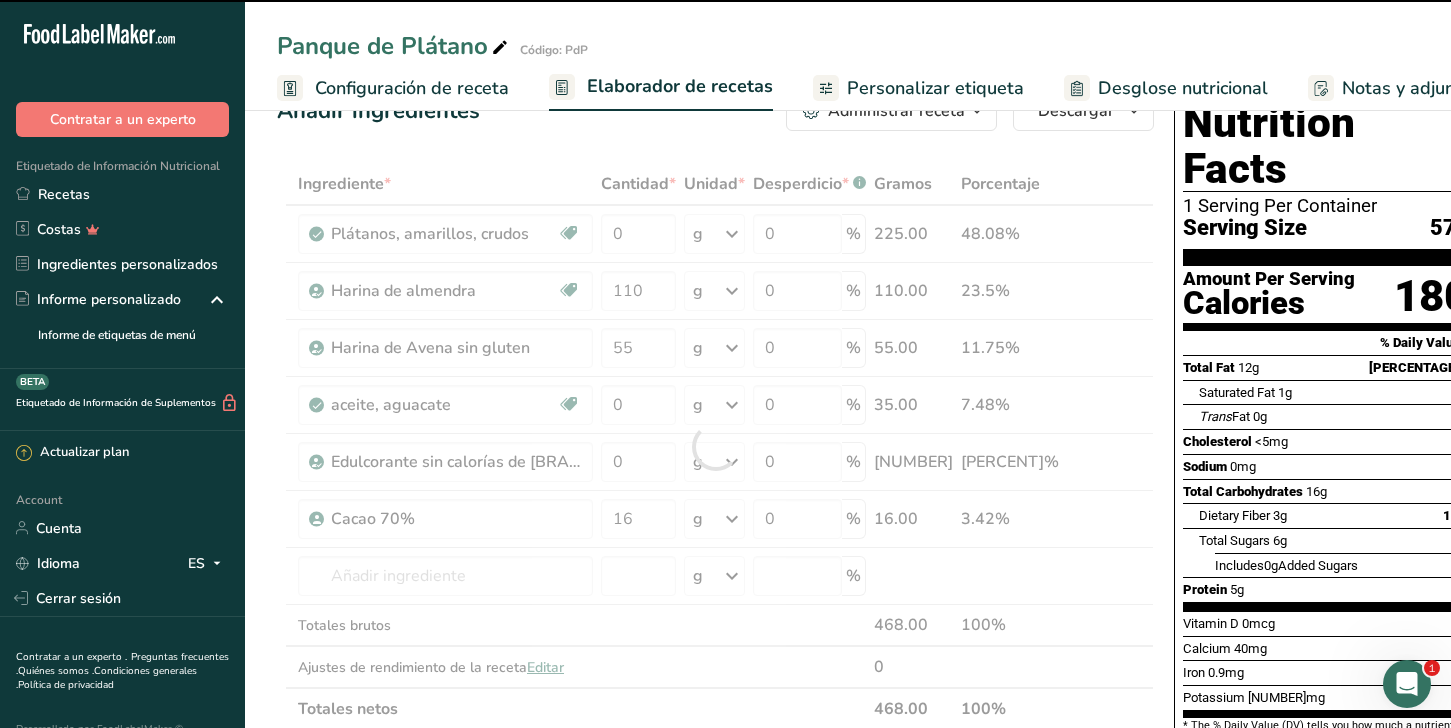 click at bounding box center (715, 446) 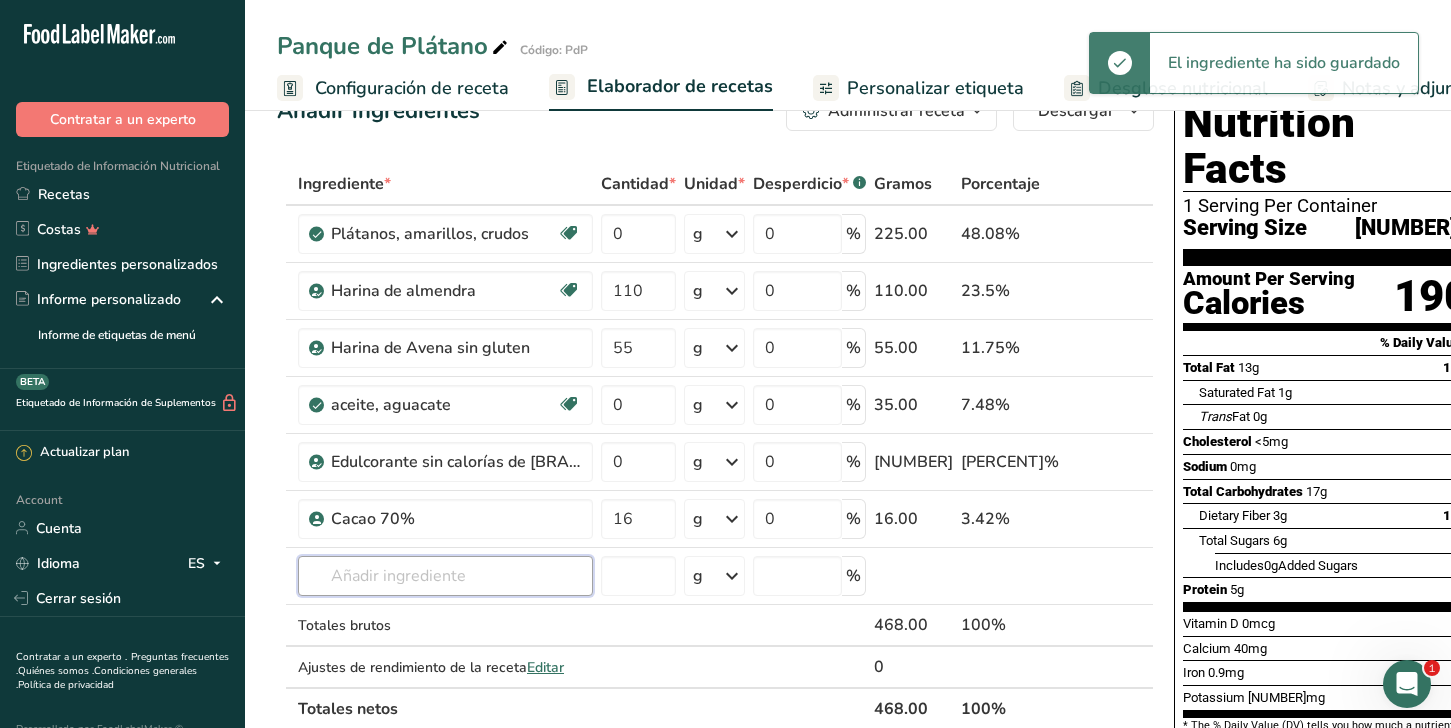 click at bounding box center [445, 576] 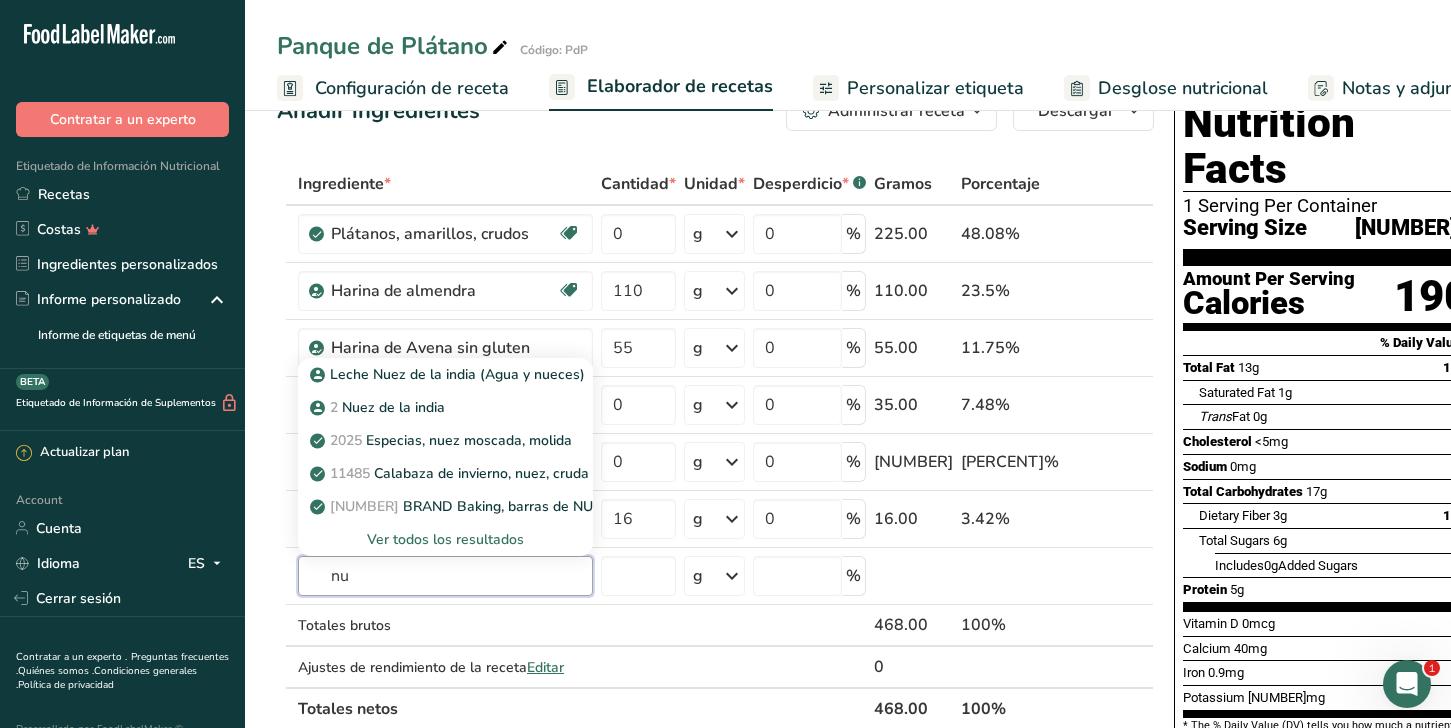 type on "n" 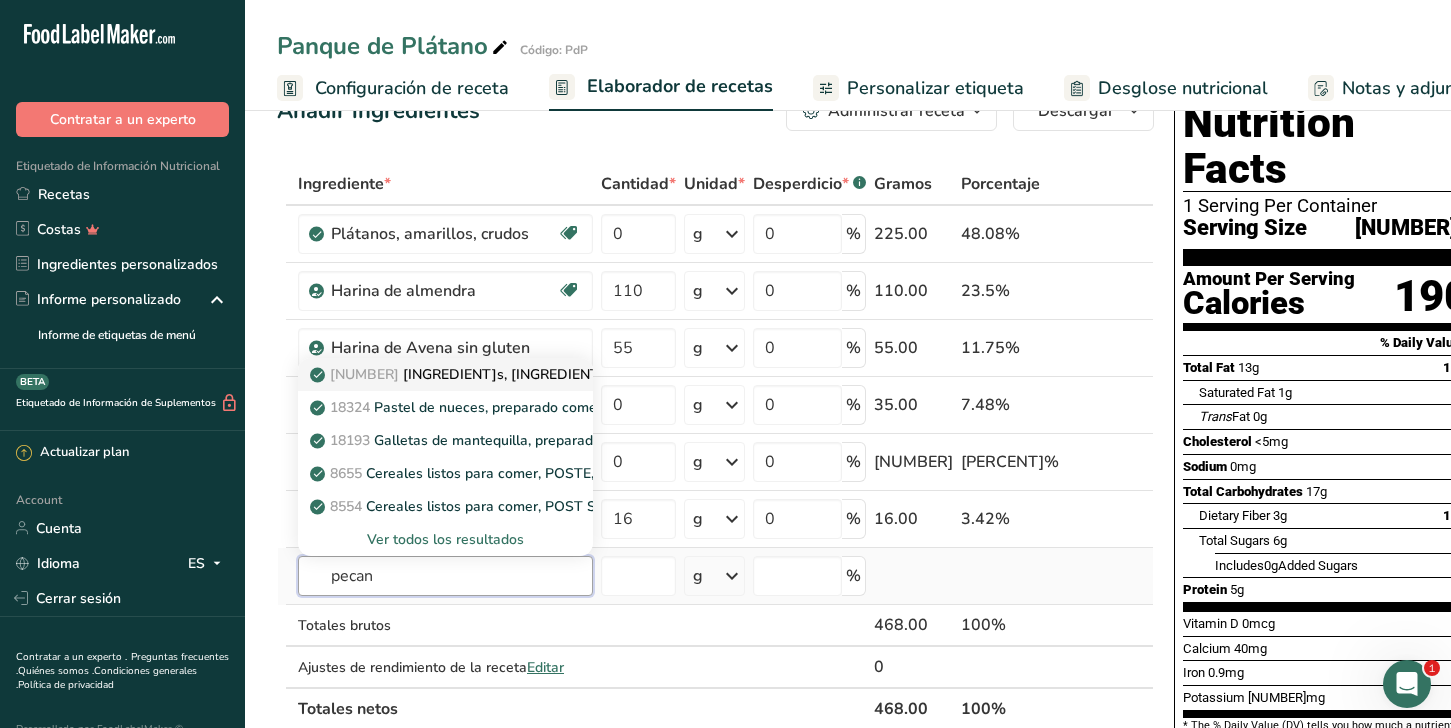 type on "pecan" 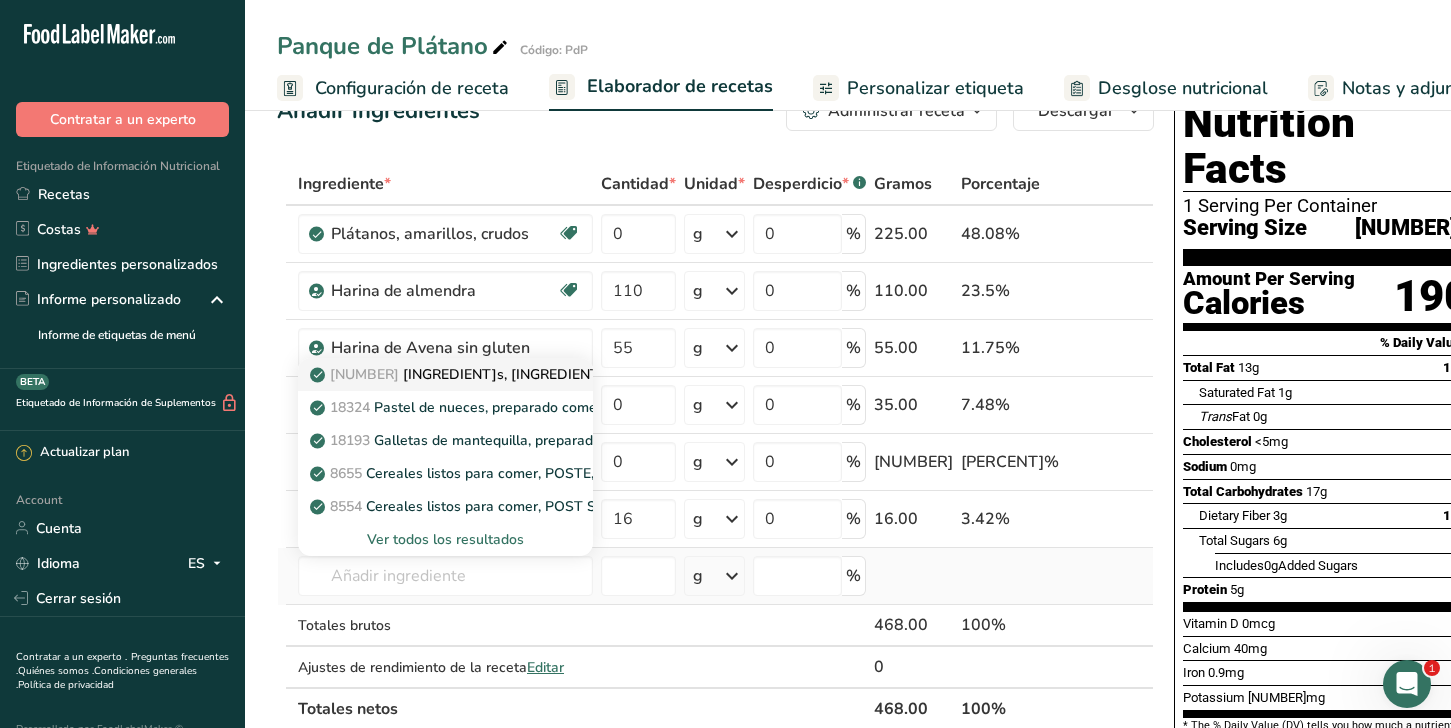 click on "12142
nueces, pecanas" at bounding box center [475, 374] 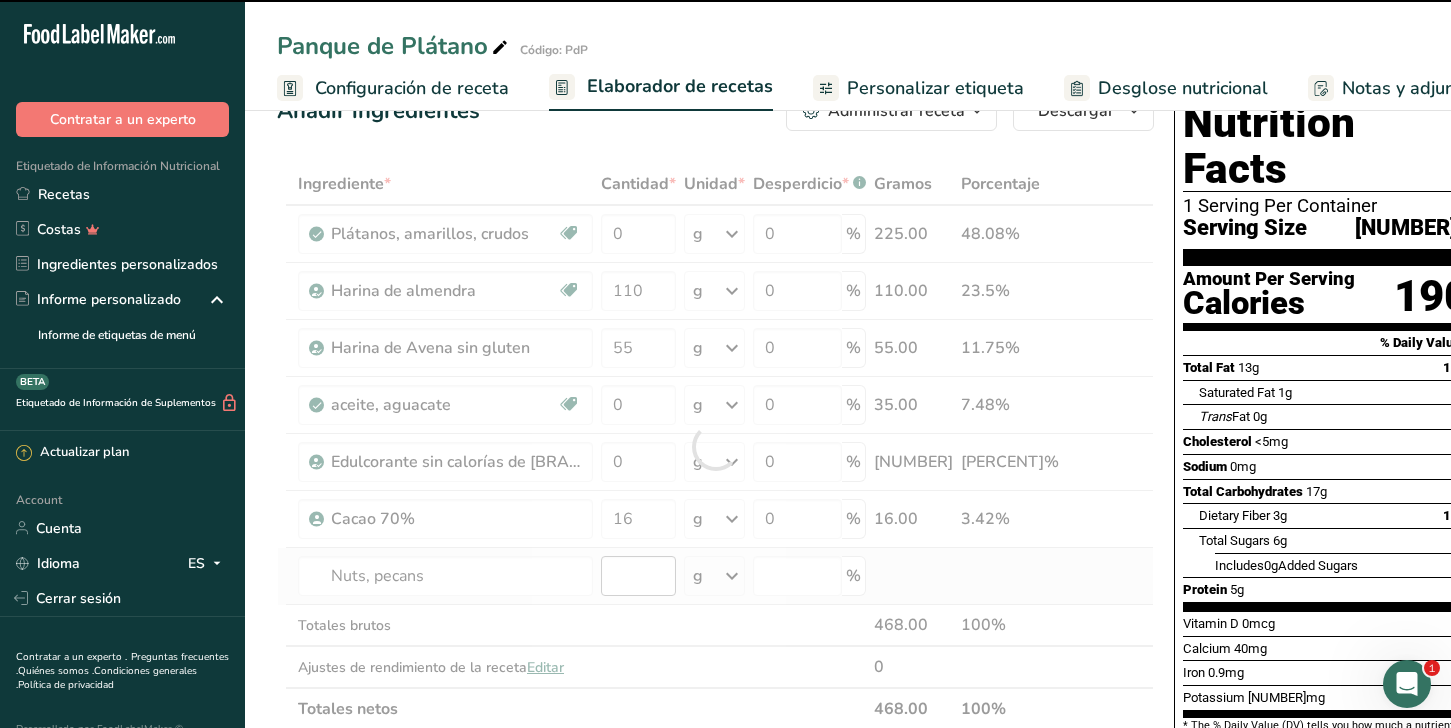 type on "0" 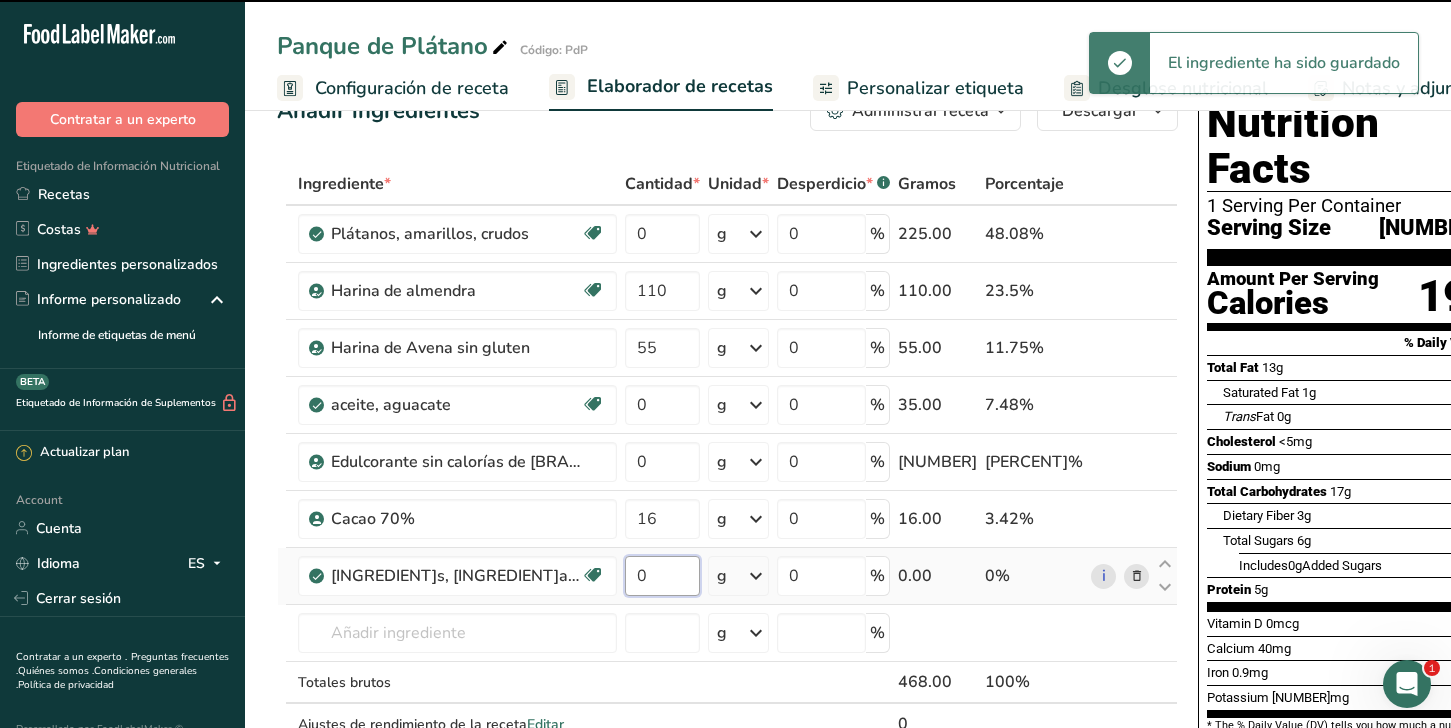 click on "0" at bounding box center [662, 576] 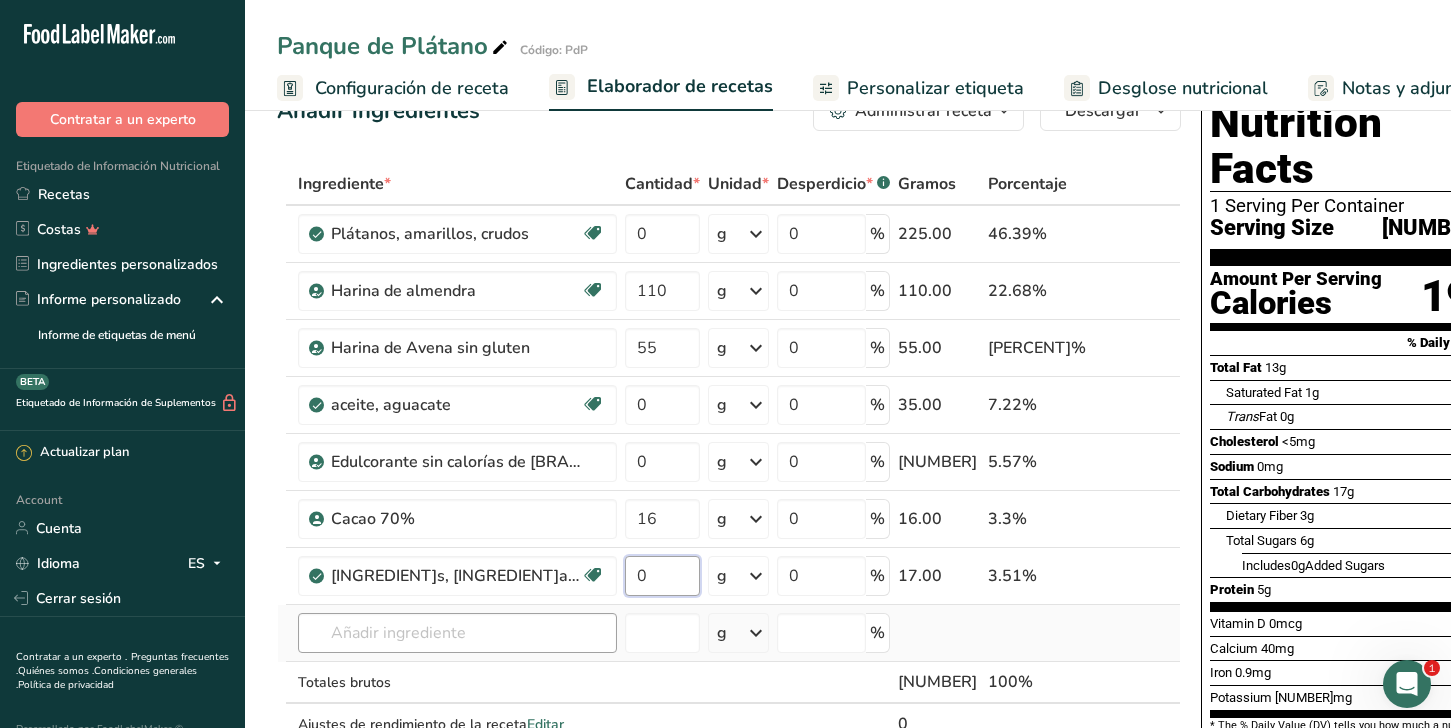 type on "[NUMBER]" 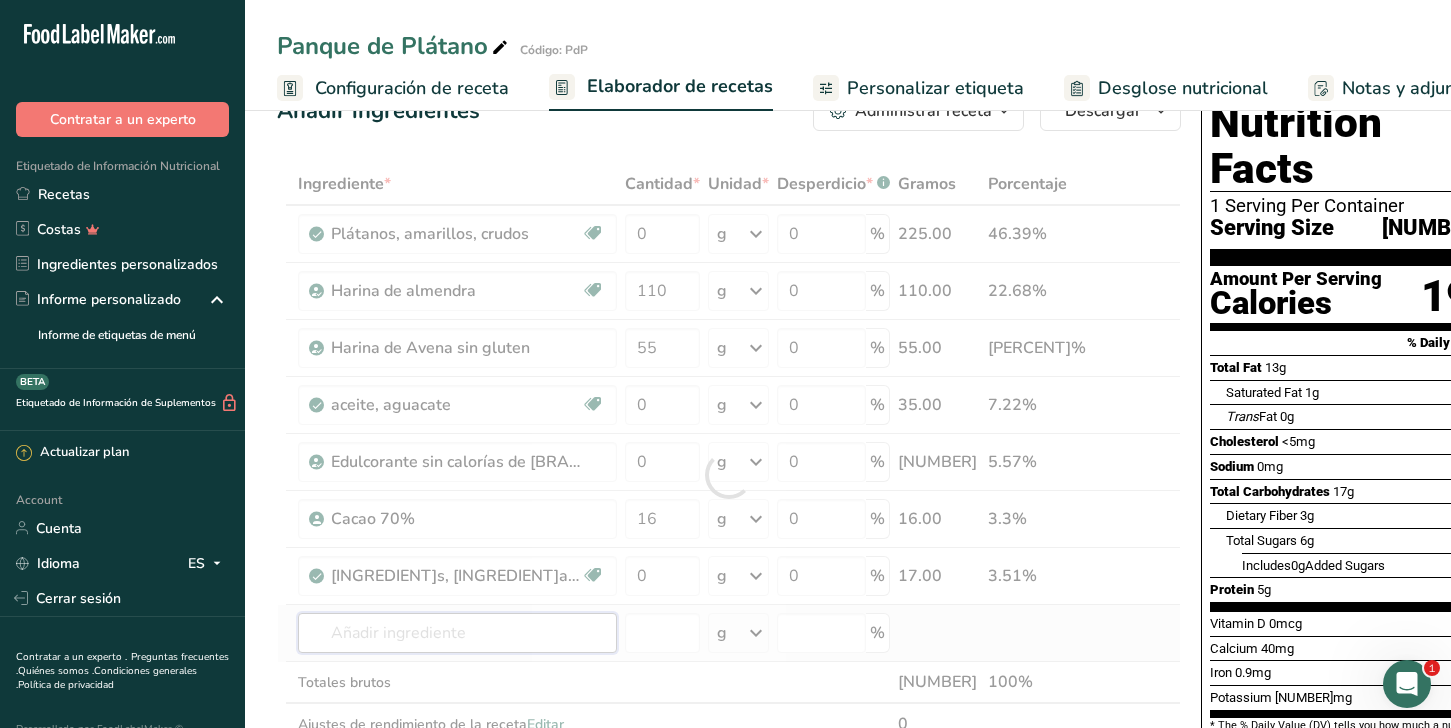 click on "Ingrediente *
Cantidad *
Unidad *
Desperdicio *   .a-a{fill:#347362;}.b-a{fill:#fff;}          Gramos
Porcentaje
[PRODUCT]s, amarillos, crudos
Efecto prebiótico
Libre de lácteos
Libre de gluten
Vegano
Vegetariano
[NUMBER]
g
Porciones
1 plantain
1 cup, sliced
Unidades de peso
g
kg
mg
Ver más
Unidades de volumen
litro
Las unidades de volumen requieren una conversión de densidad. Si conoce la densidad de su ingrediente, introdúzcala a continuación. De lo contrario, haga clic en "RIA", nuestra asistente regulatoria de IA, quien podrá ayudarle.
lb/pie³" at bounding box center [729, 475] 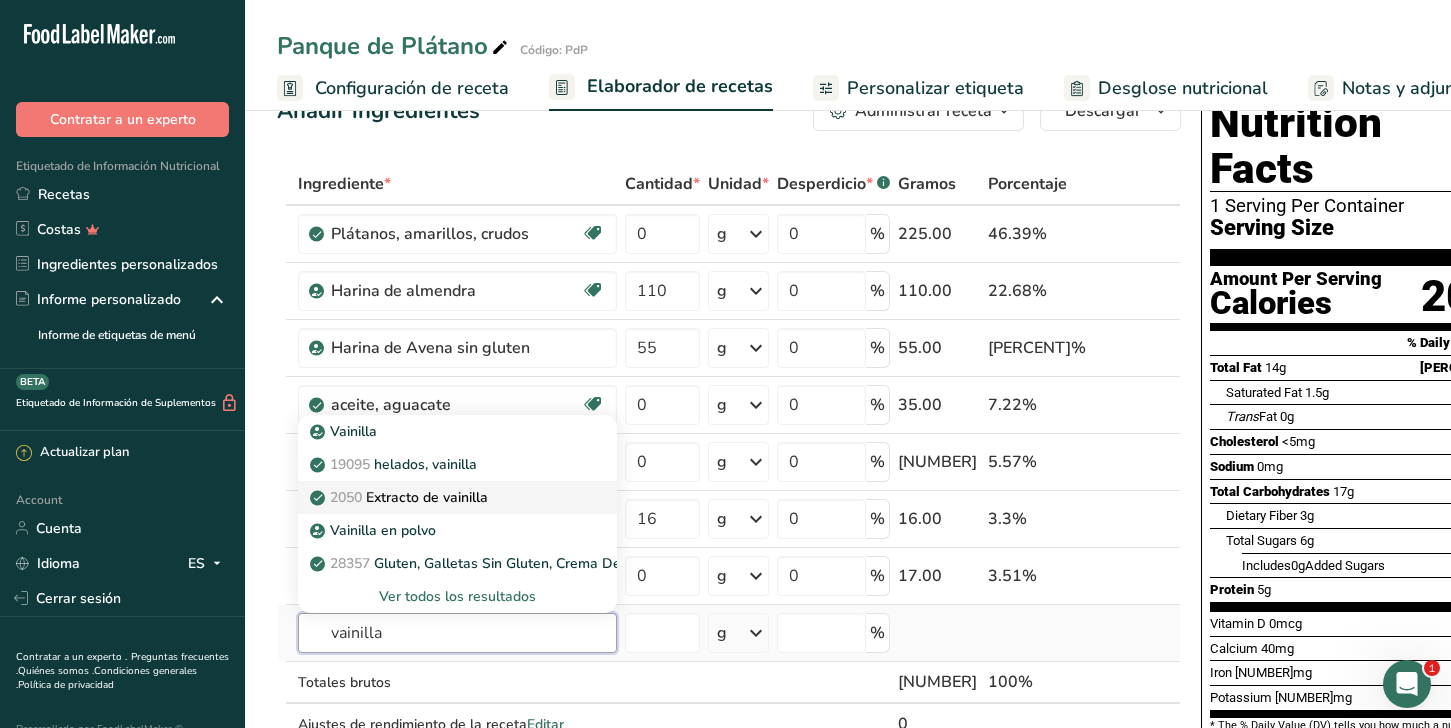 type on "vainilla" 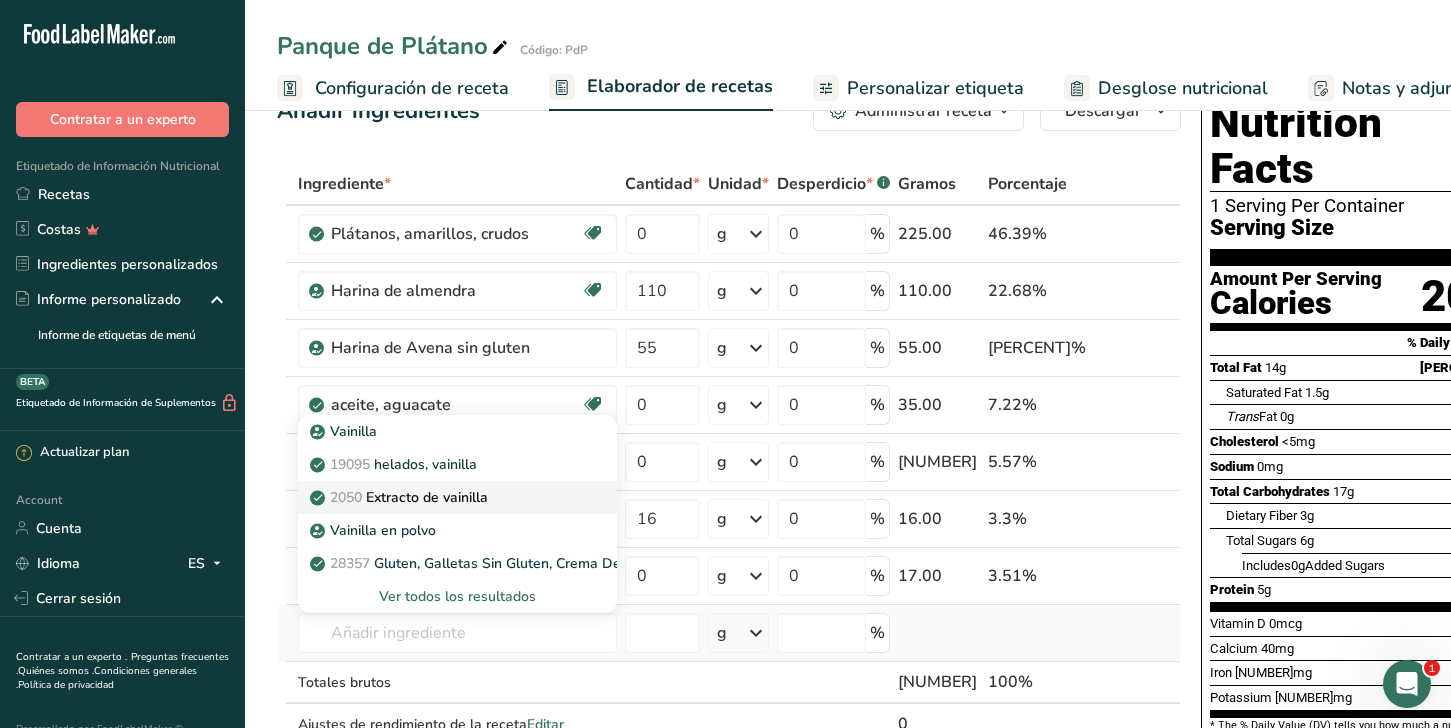 click on "2050
Extracto de vainilla" at bounding box center [401, 497] 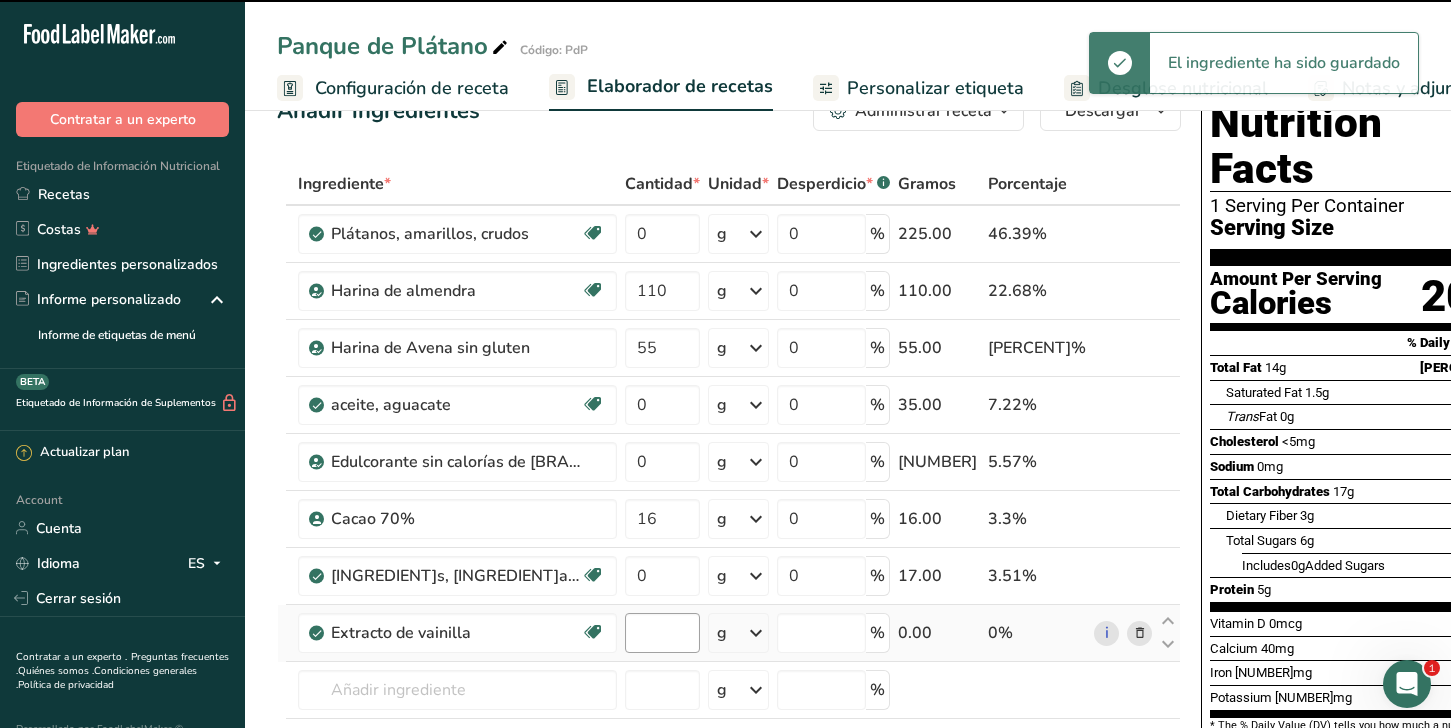 type on "0" 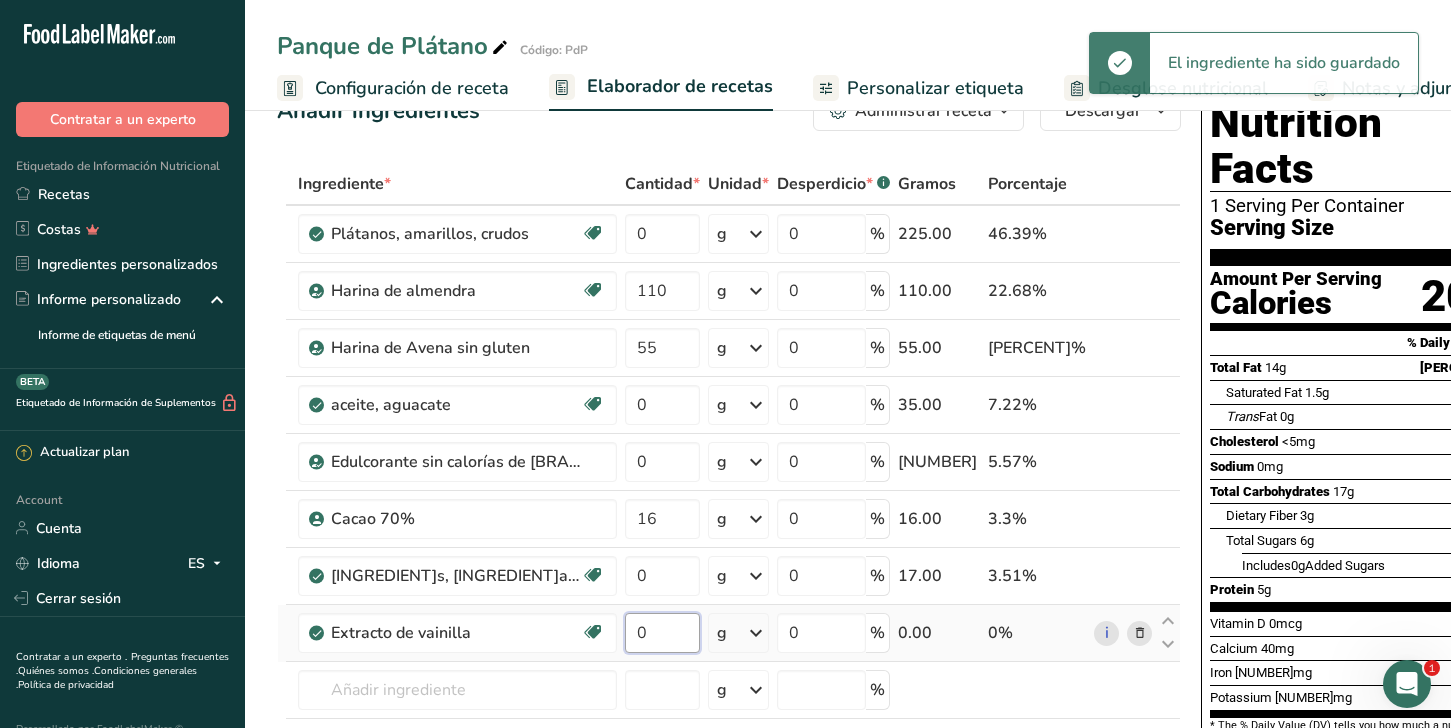 click on "0" at bounding box center [662, 633] 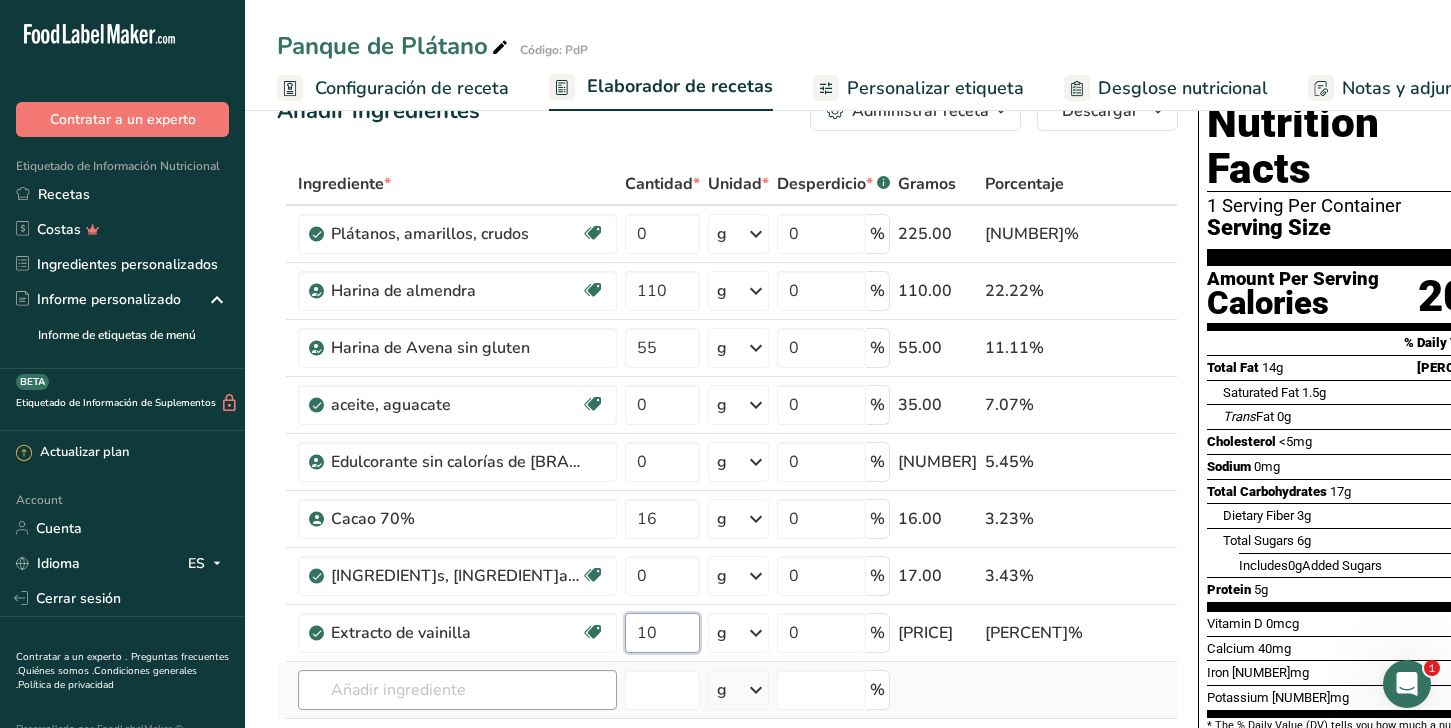 type on "10" 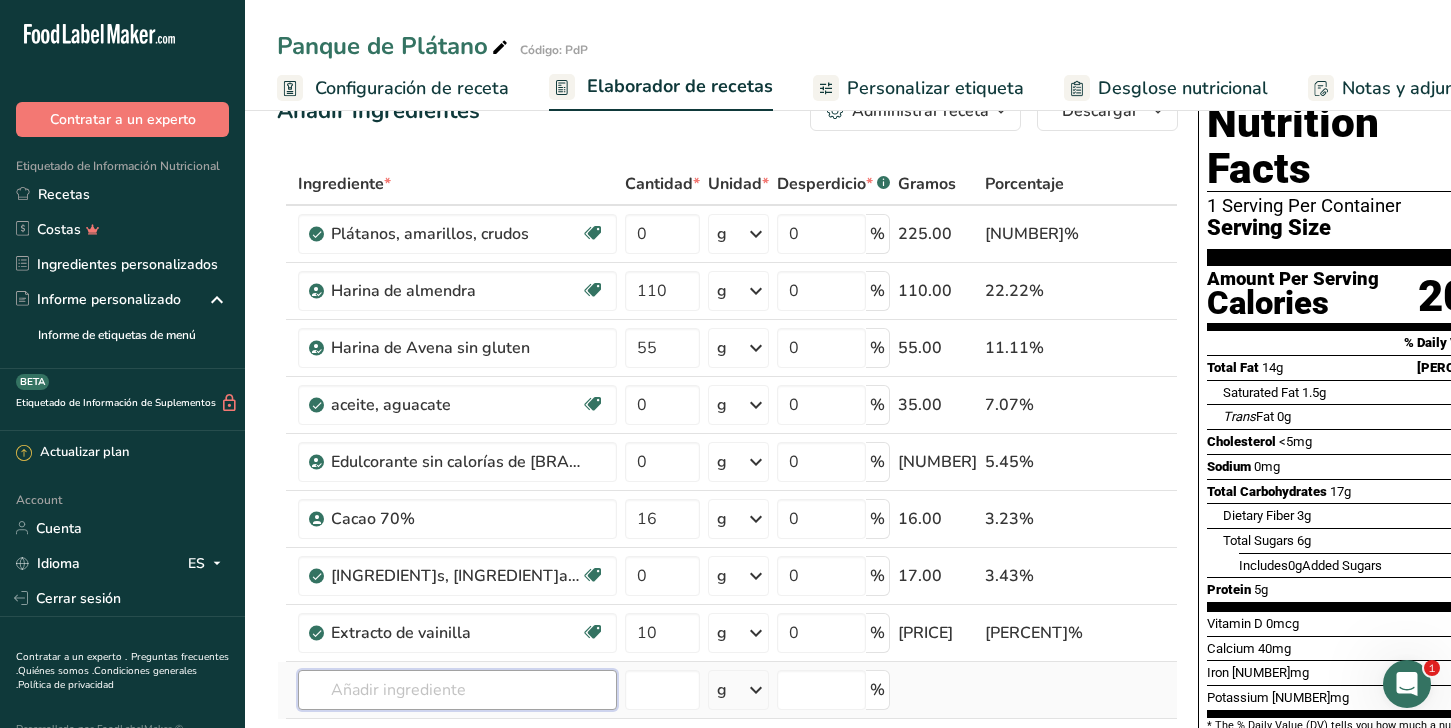 click on "Ingrediente *
Cantidad *
Unidad *
Desperdicio *   .a-a{fill:#347362;}.b-a{fill:#fff;}          Gramos
Porcentaje
[PRODUCT]s, amarillos, crudos
Efecto prebiótico
Libre de lácteos
Libre de gluten
Vegano
Vegetariano
[NUMBER]
g
Porciones
1 plantain
1 cup, sliced
Unidades de peso
g
kg
mg
Ver más
Unidades de volumen
litro
Las unidades de volumen requieren una conversión de densidad. Si conoce la densidad de su ingrediente, introdúzcala a continuación. De lo contrario, haga clic en "RIA", nuestra asistente regulatoria de IA, quien podrá ayudarle.
lb/pie³" at bounding box center [727, 503] 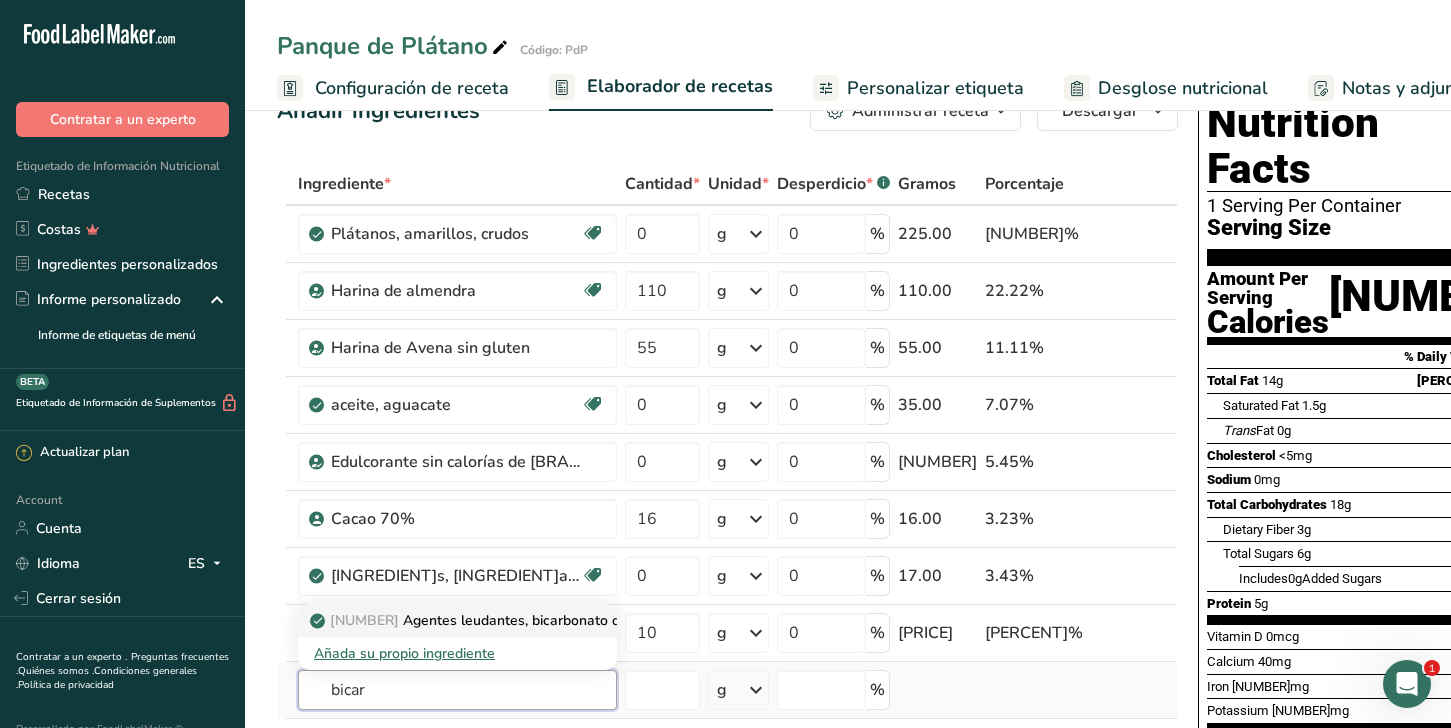 type on "bicar" 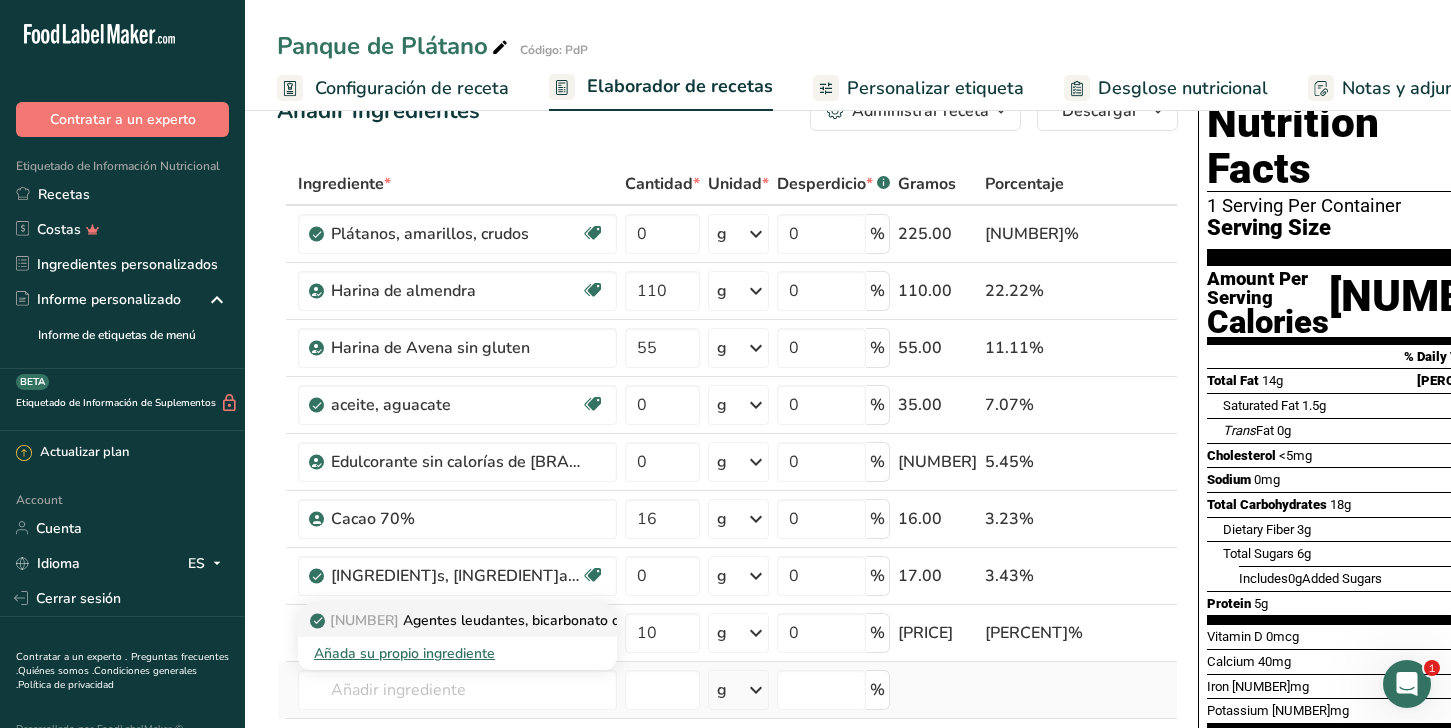 click on "18372
Agentes leudantes, bicarbonato de sodio." at bounding box center (491, 620) 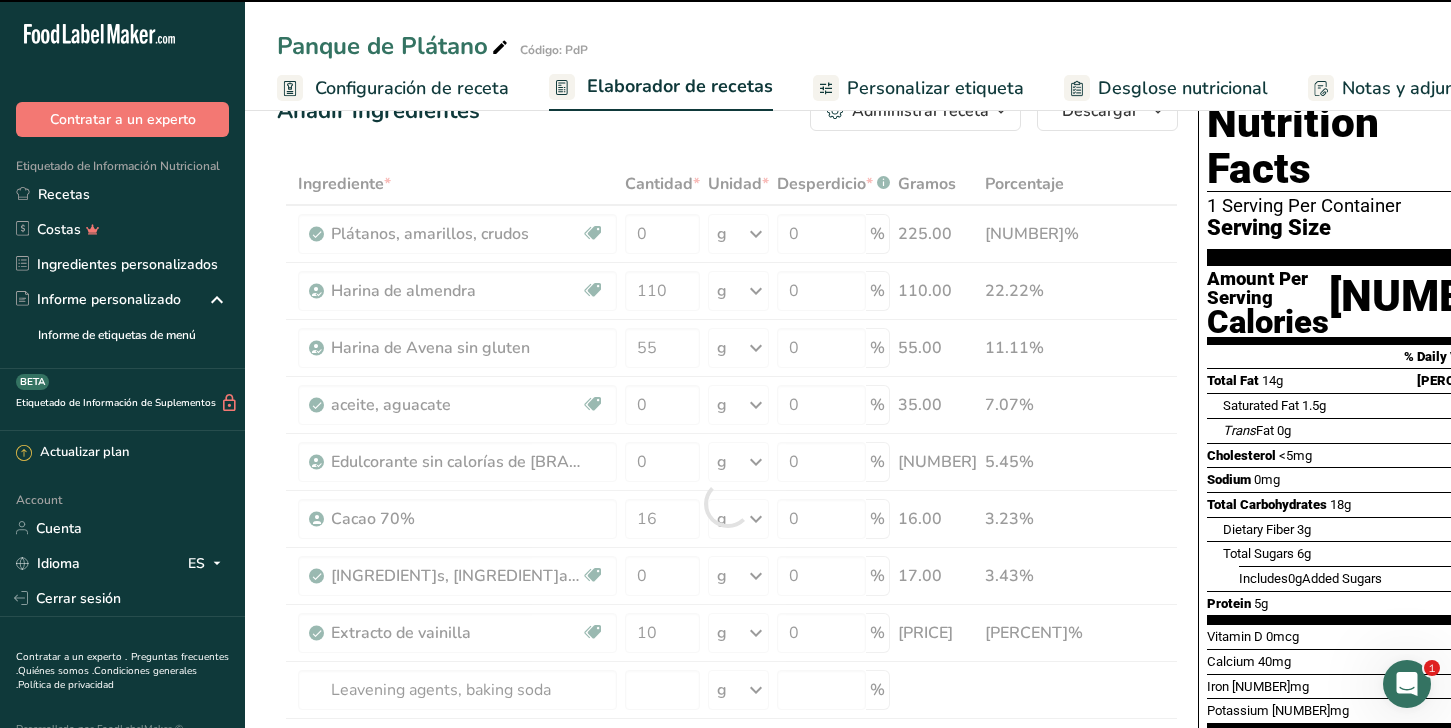 type on "0" 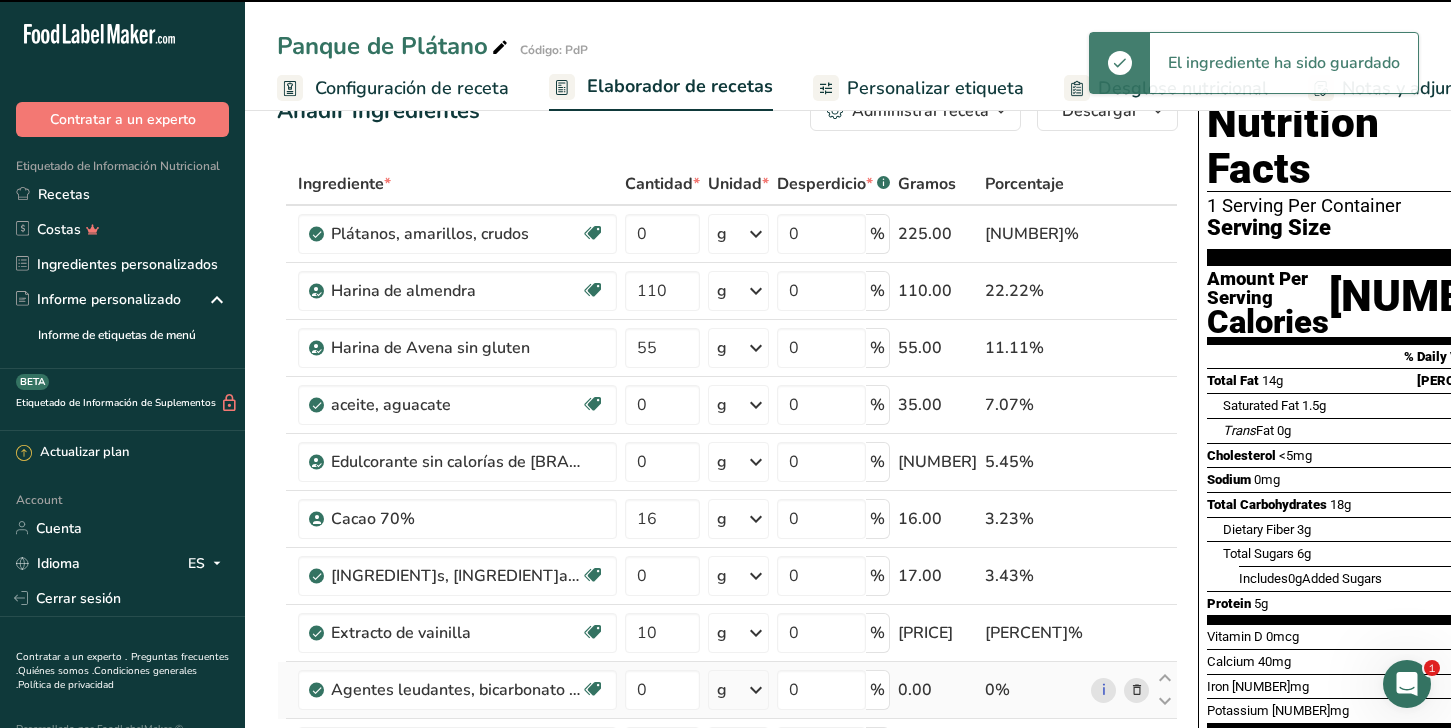 scroll, scrollTop: 159, scrollLeft: 0, axis: vertical 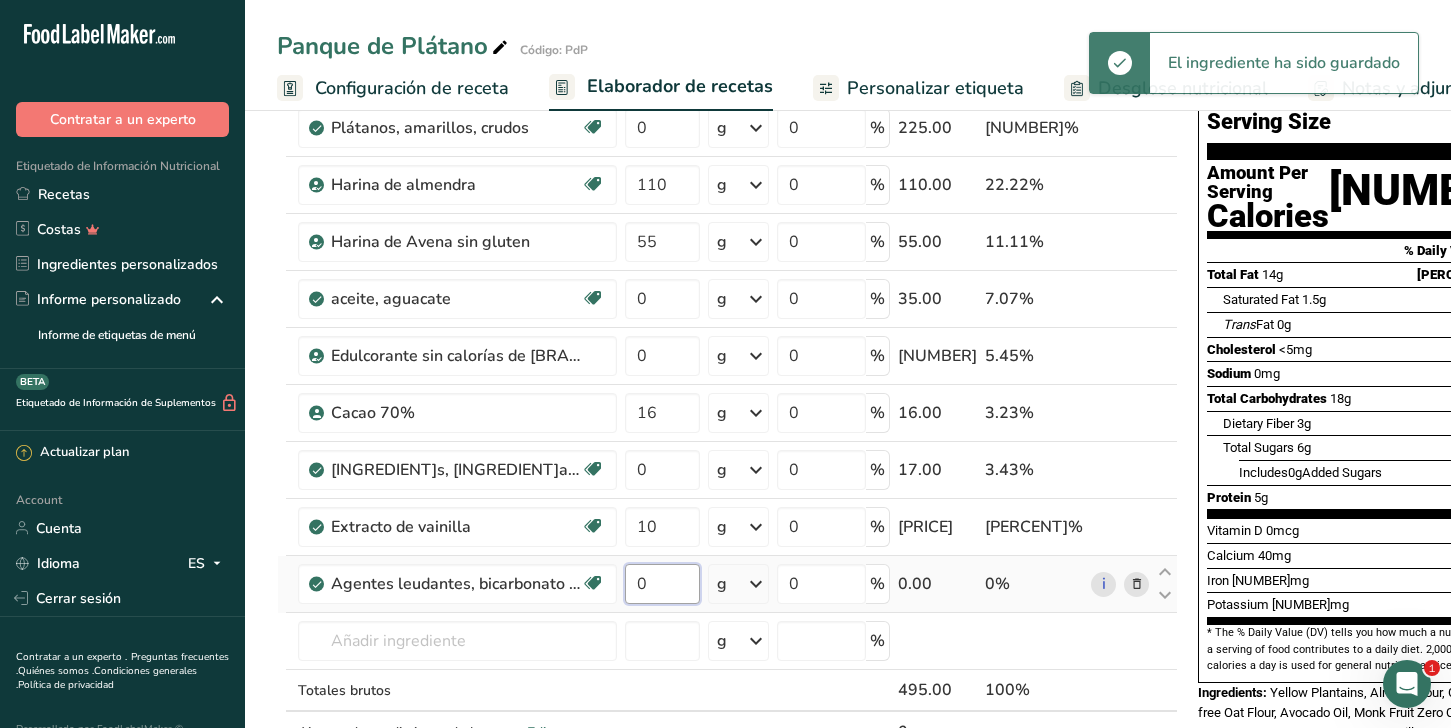 click on "0" at bounding box center [662, 584] 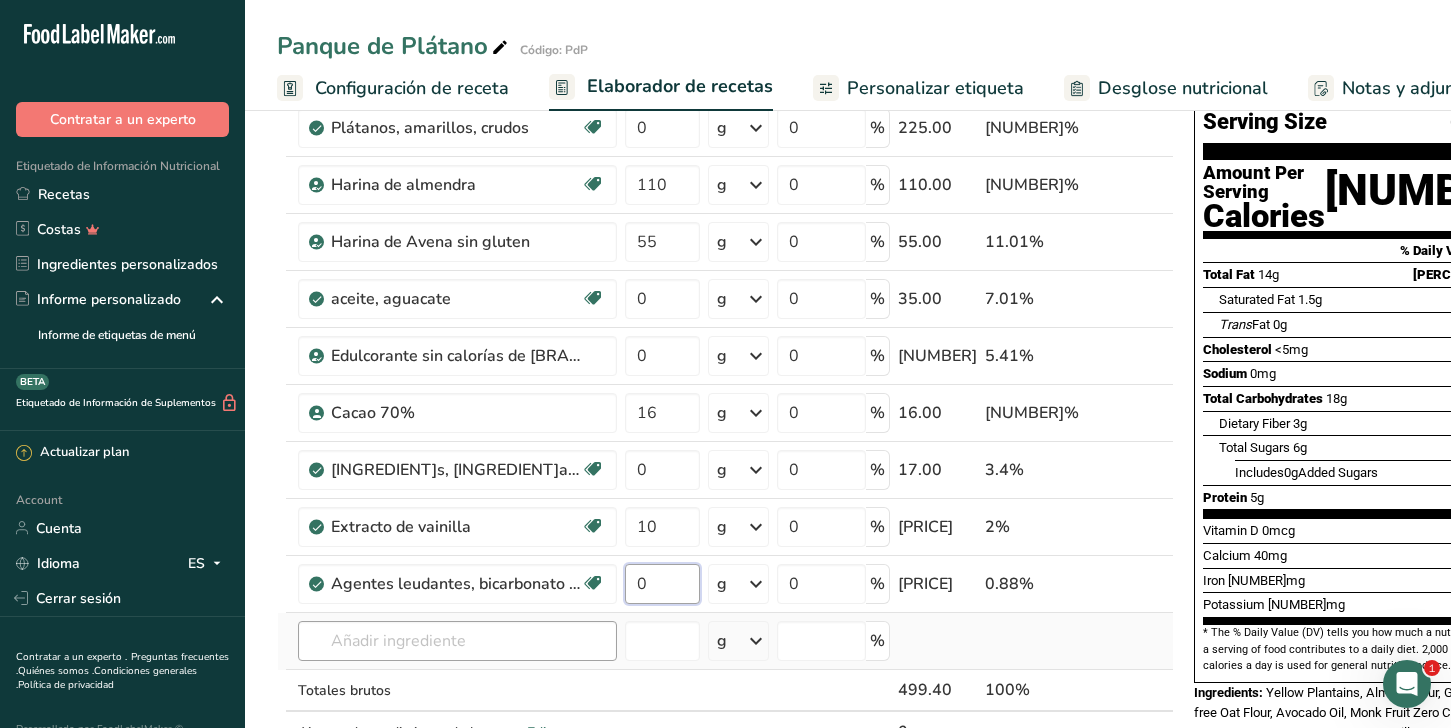 type on "[NUMBER]" 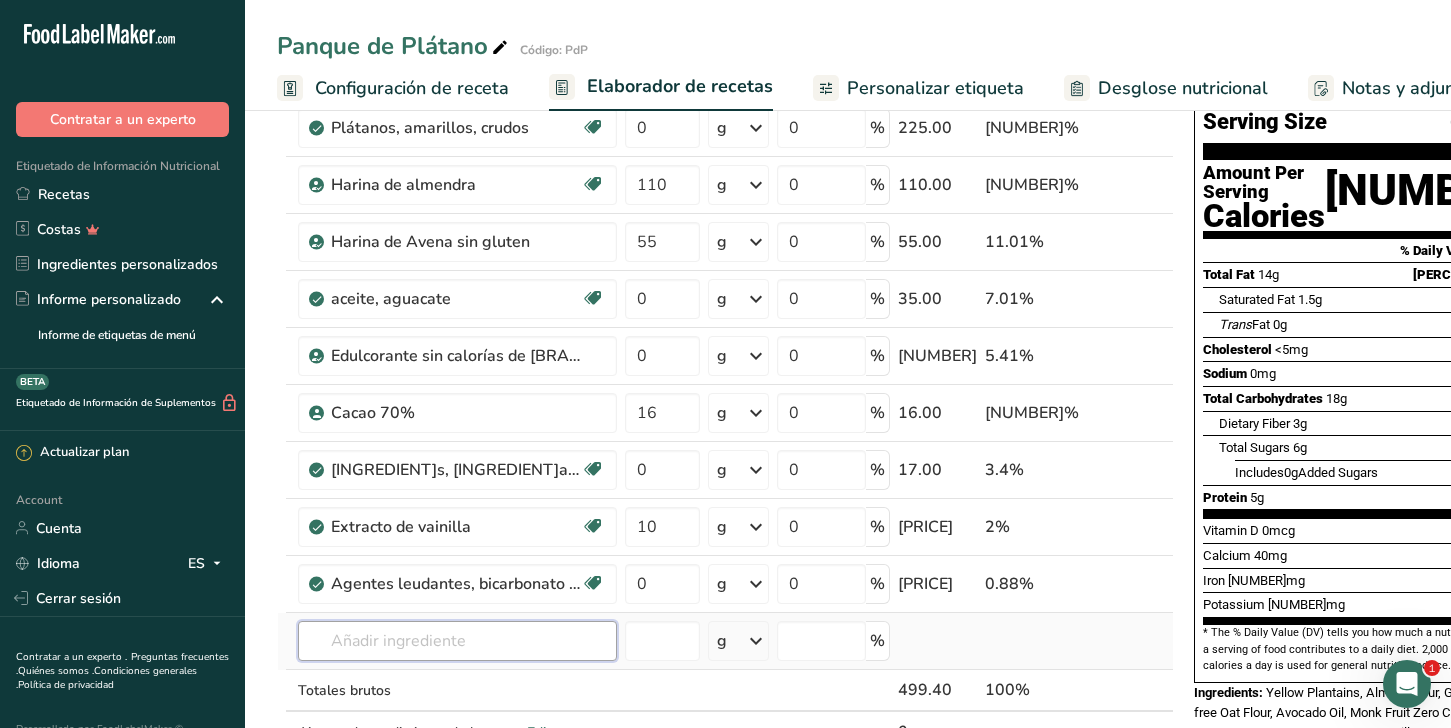 click on "Ingrediente *
Cantidad *
Unidad *
Desperdicio *   .a-a{fill:#347362;}.b-a{fill:#fff;}          Gramos
Porcentaje
[PRODUCT]s, amarillos, crudos
Efecto prebiótico
Libre de lácteos
Libre de gluten
Vegano
Vegetariano
[NUMBER]
g
Porciones
1 plantain
1 cup, sliced
Unidades de peso
g
kg
mg
Ver más
Unidades de volumen
litro
Las unidades de volumen requieren una conversión de densidad. Si conoce la densidad de su ingrediente, introdúzcala a continuación. De lo contrario, haga clic en "RIA", nuestra asistente regulatoria de IA, quien podrá ayudarle.
lb/pie³" at bounding box center (725, 426) 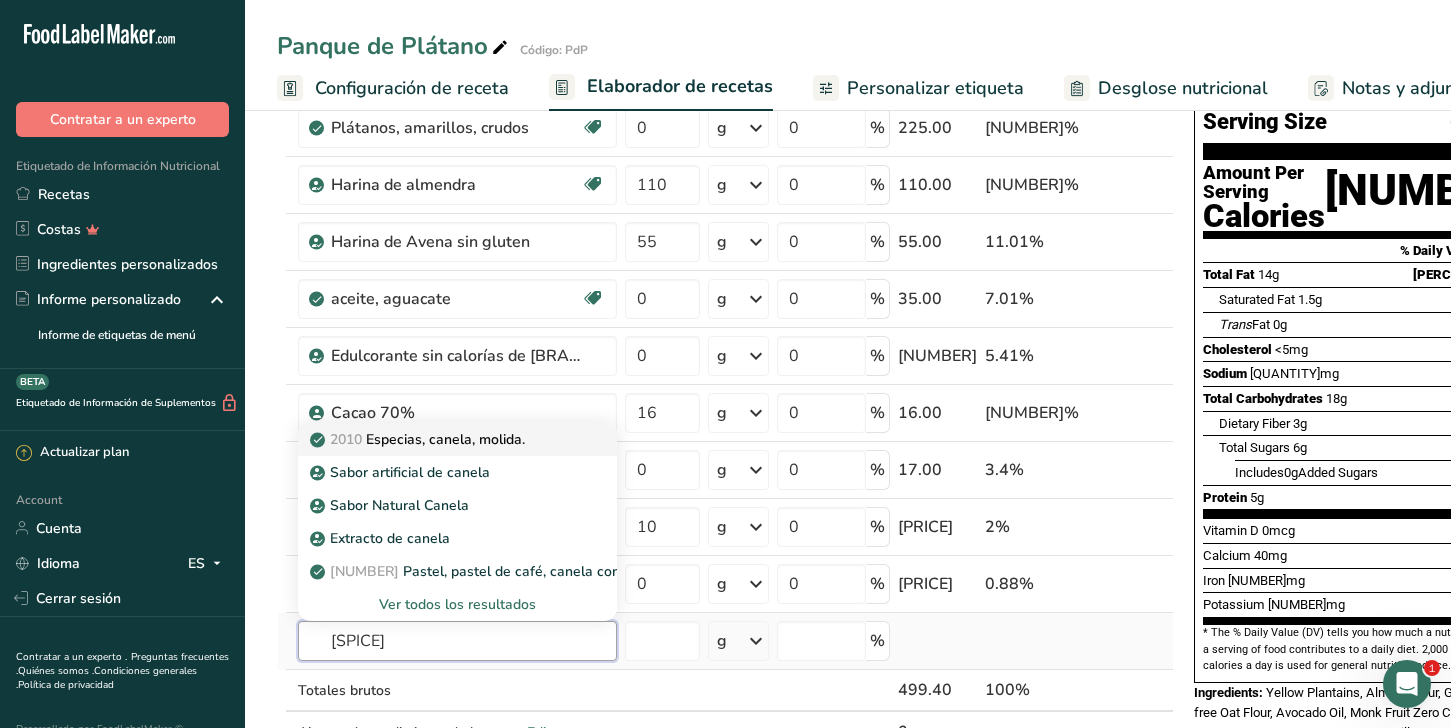 type on "[SPICE]" 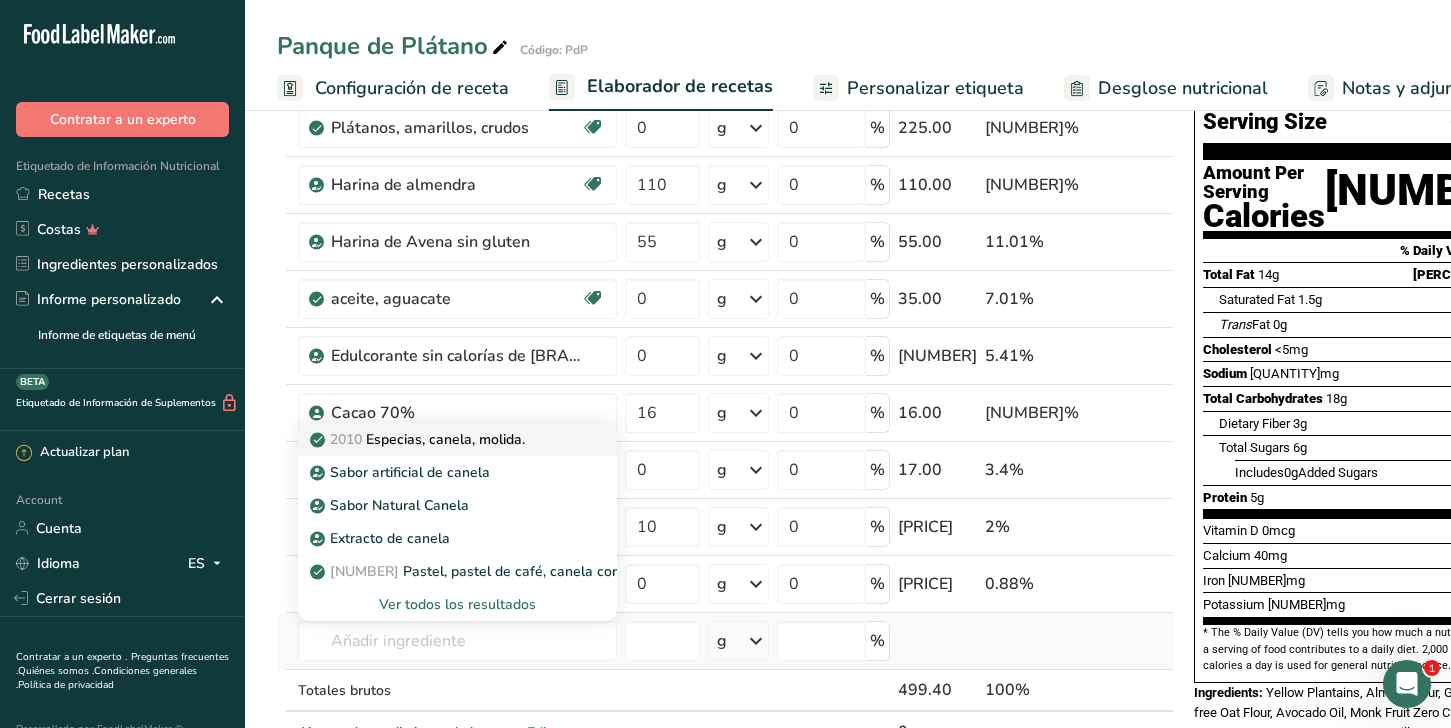 click on "2010
Especias, canela, molida." at bounding box center (419, 439) 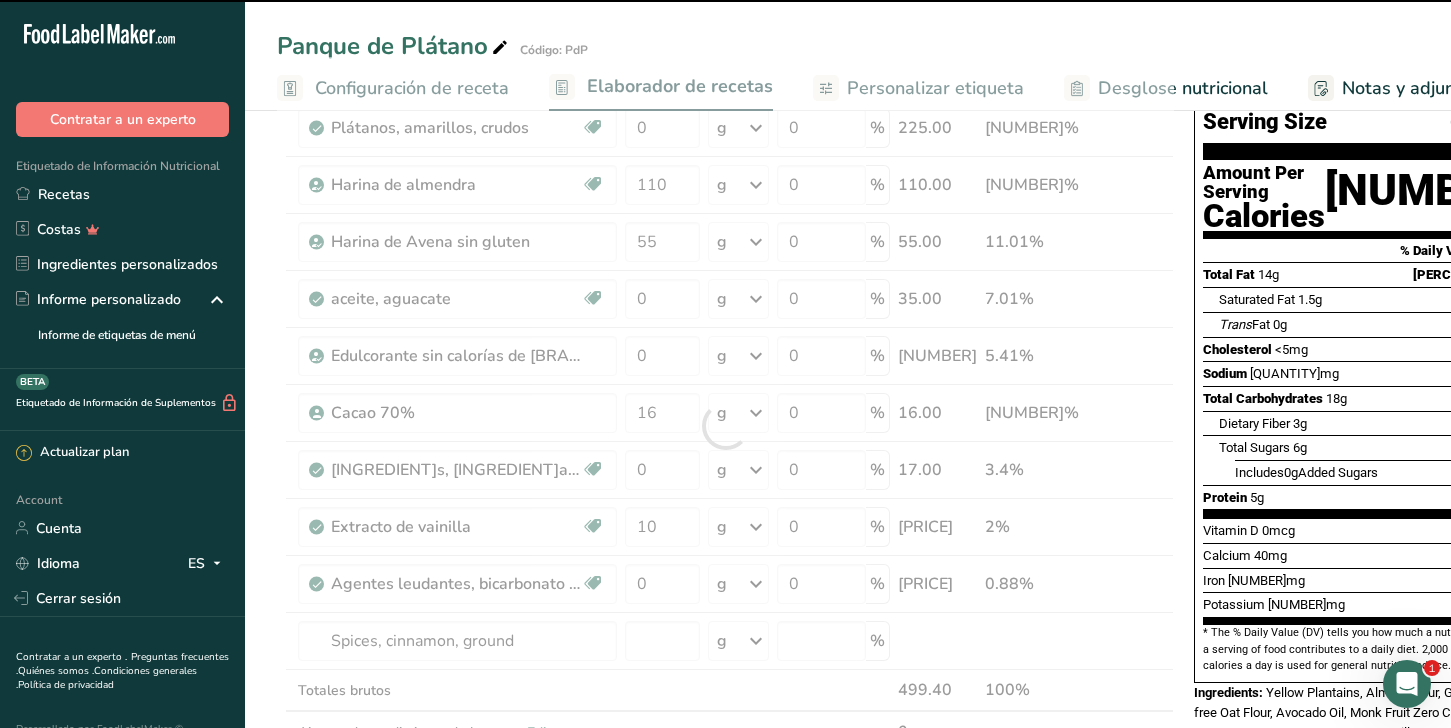 type on "0" 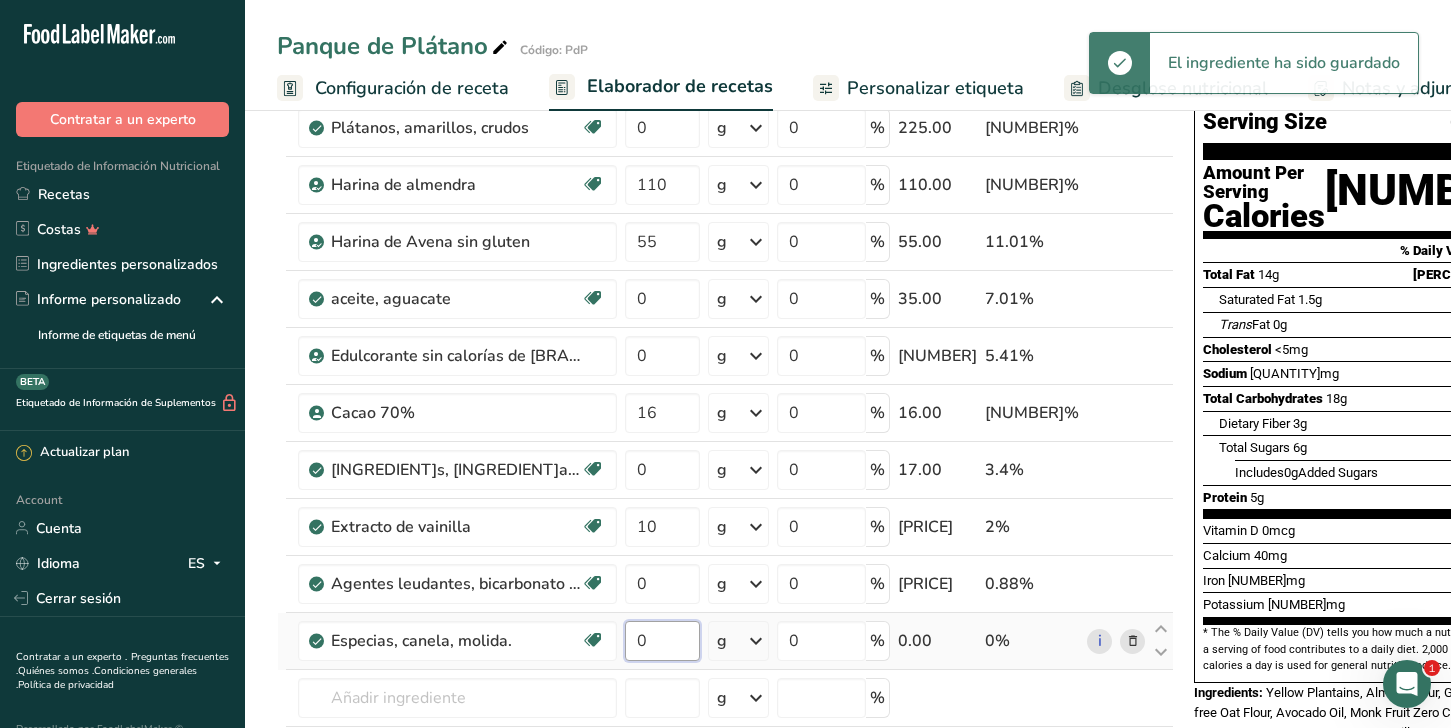 click on "0" at bounding box center [662, 641] 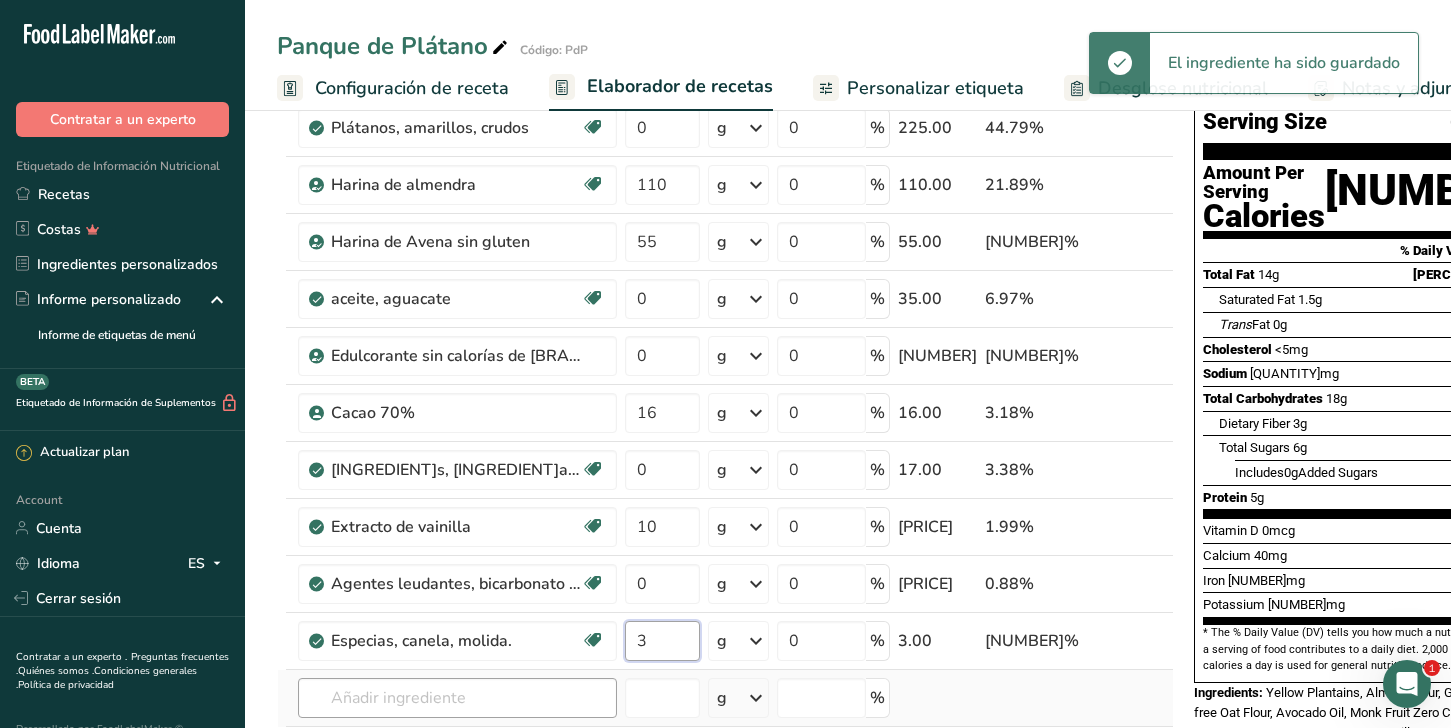 type on "3" 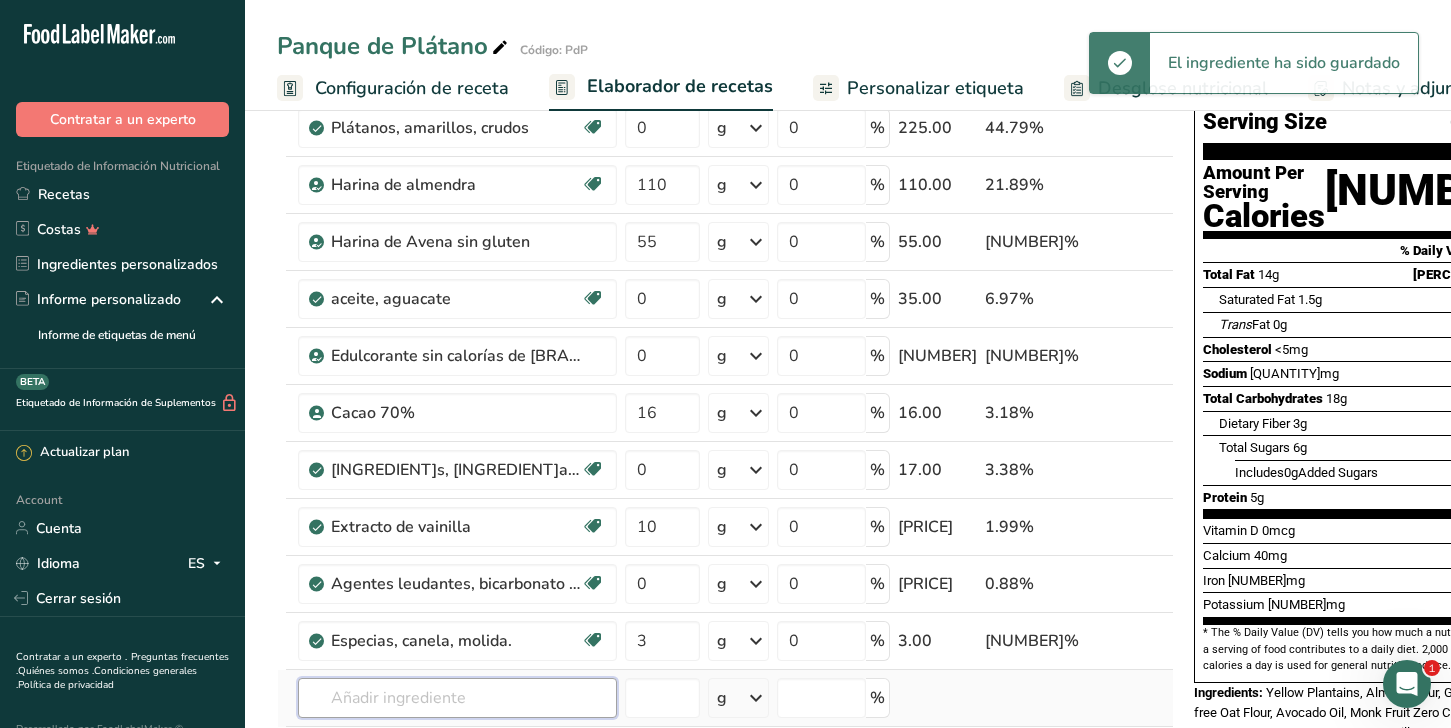click on "Ingrediente *
Cantidad *
Unidad *
Desperdicio *   .a-a{fill:#347362;}.b-a{fill:#fff;}          Gramos
Porcentaje
[PRODUCT]s, amarillos, crudos
Efecto prebiótico
Libre de lácteos
Libre de gluten
Vegano
Vegetariano
[NUMBER]
g
Porciones
1 plantain
1 cup, sliced
Unidades de peso
g
kg
mg
Ver más
Unidades de volumen
litro
Las unidades de volumen requieren una conversión de densidad. Si conoce la densidad de su ingrediente, introdúzcala a continuación. De lo contrario, haga clic en "RIA", nuestra asistente regulatoria de IA, quien podrá ayudarle.
lb/pie³" at bounding box center [725, 454] 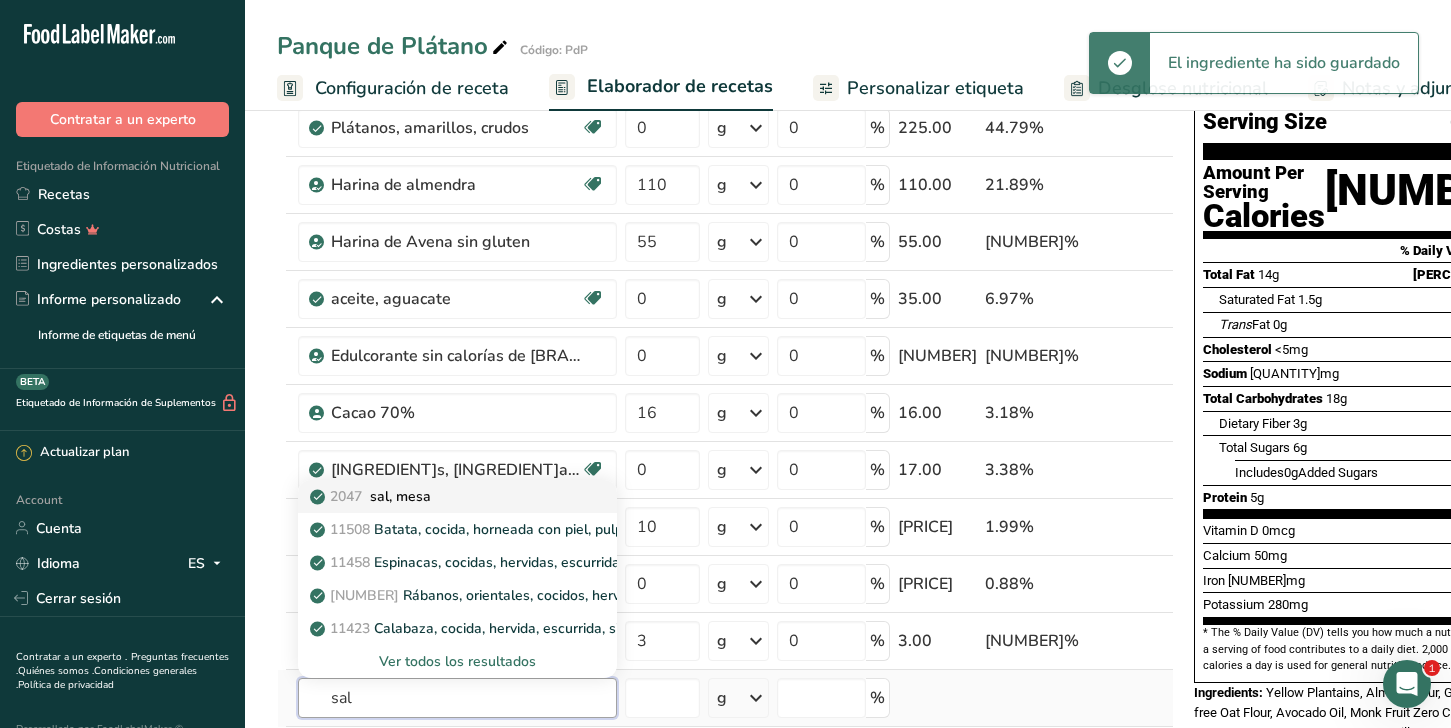 type on "sal" 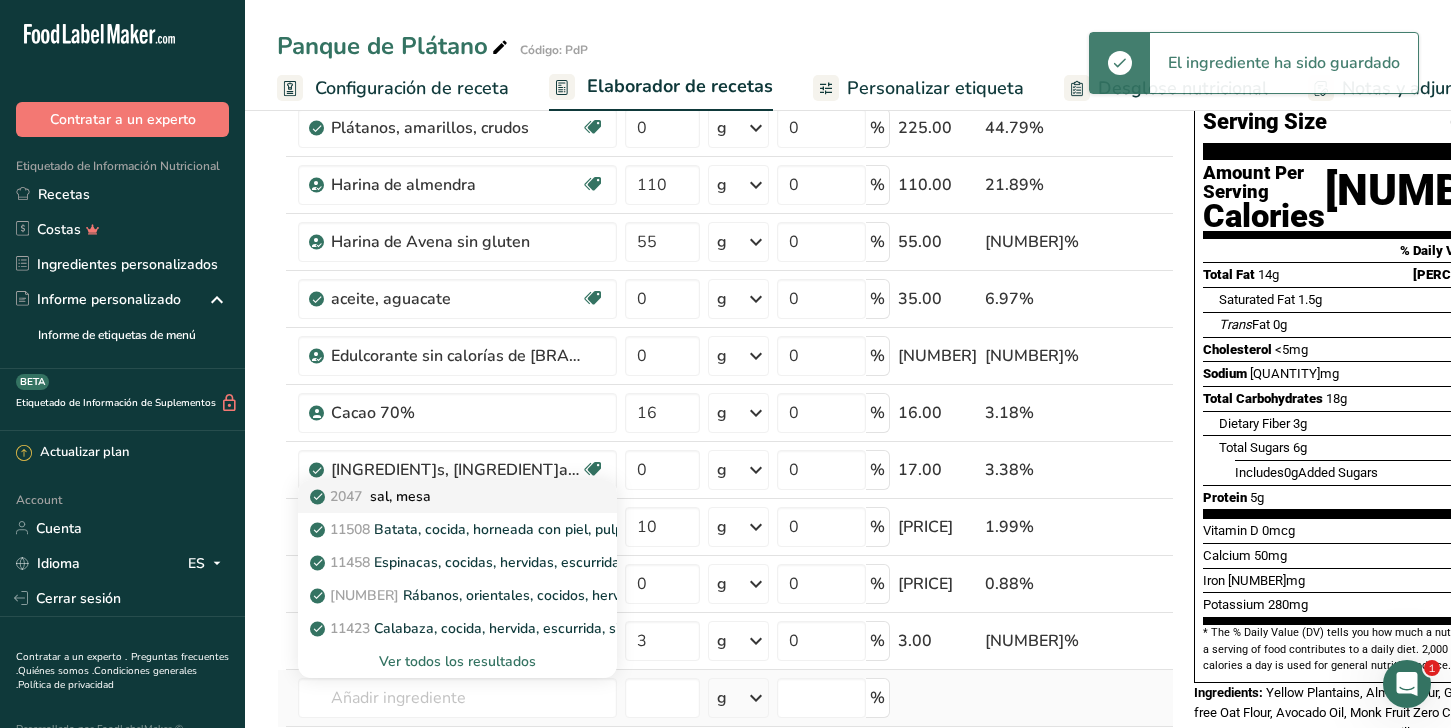 click on "[NUMBER]
sal, mesa" at bounding box center (372, 496) 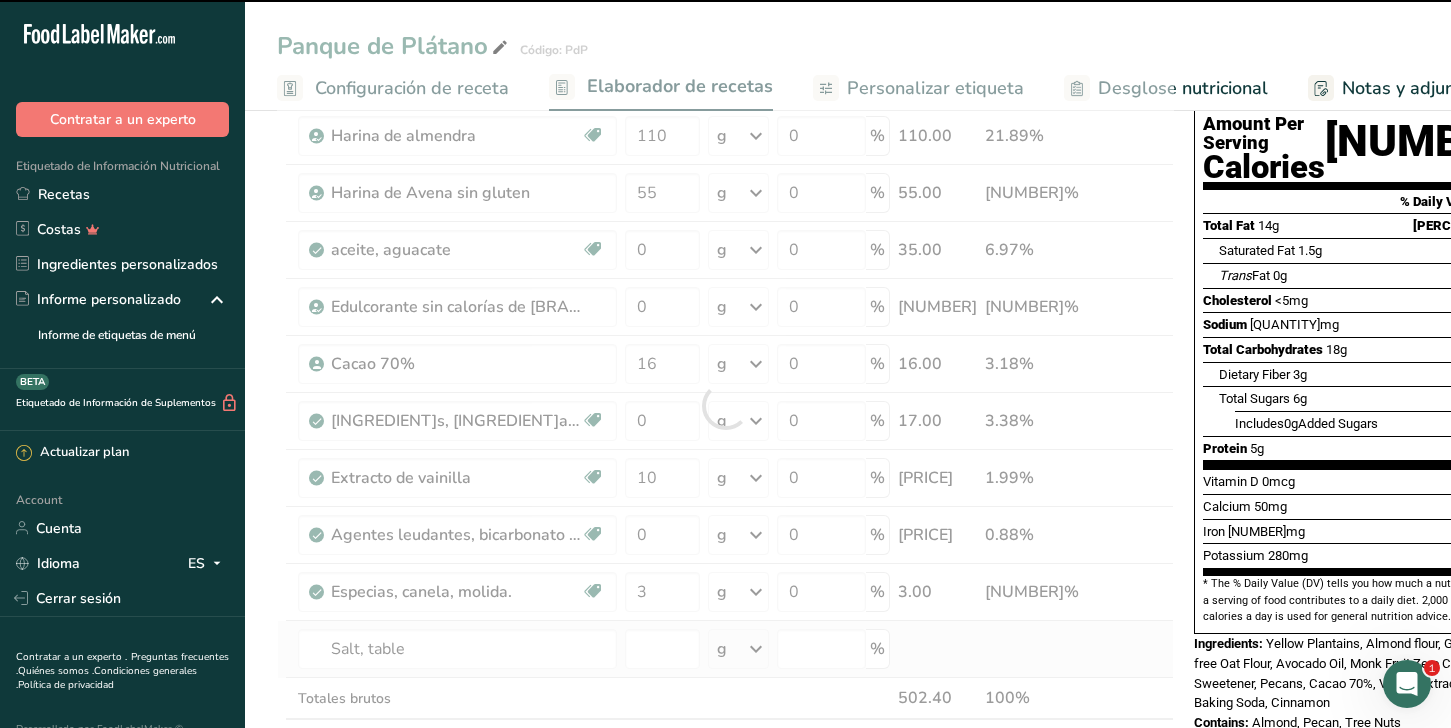 type on "0" 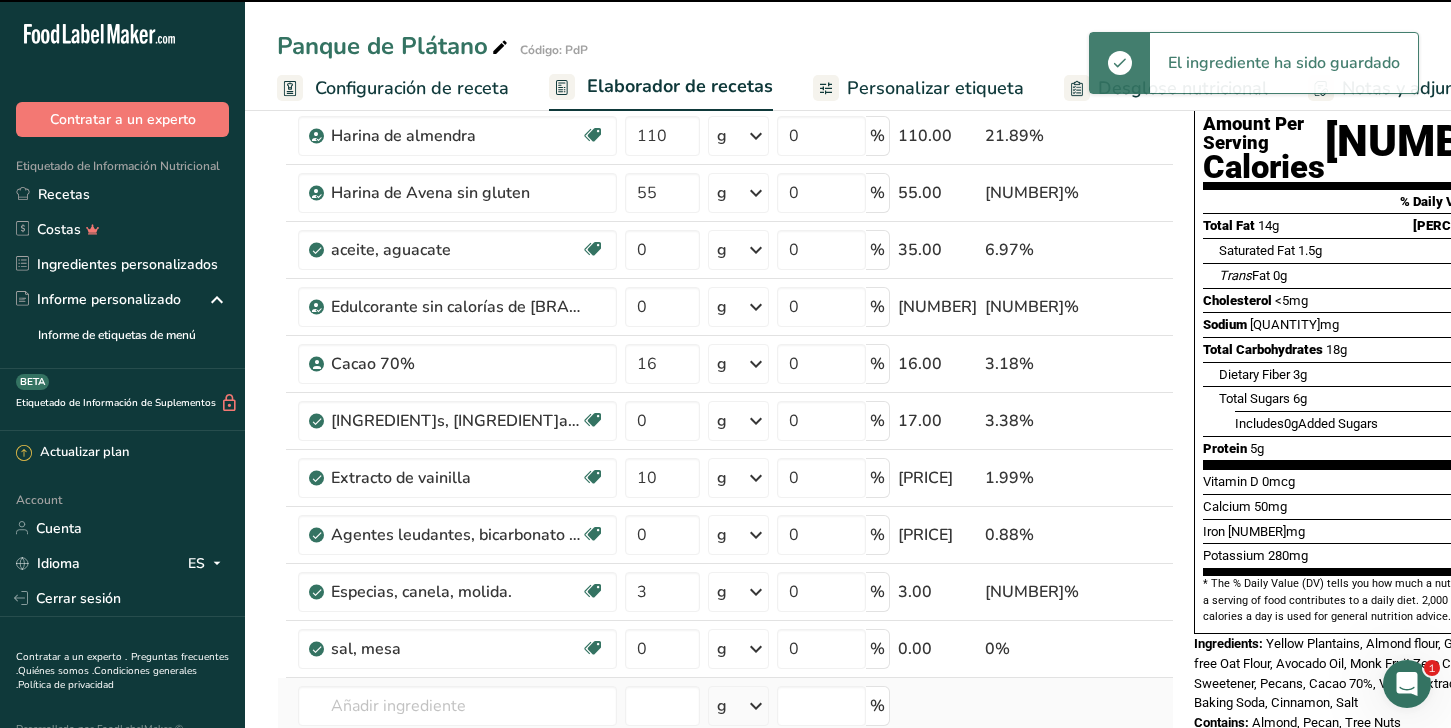 scroll, scrollTop: 348, scrollLeft: 0, axis: vertical 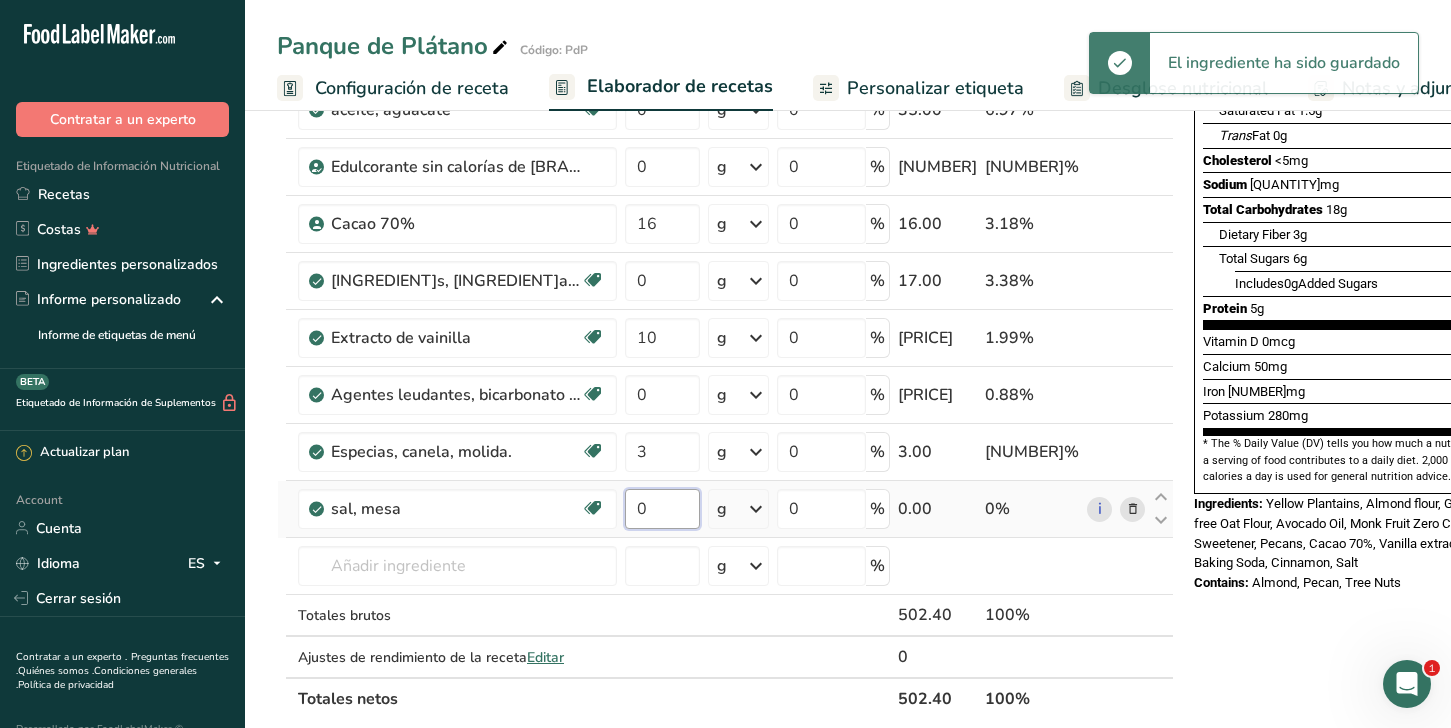 click on "0" at bounding box center [662, 509] 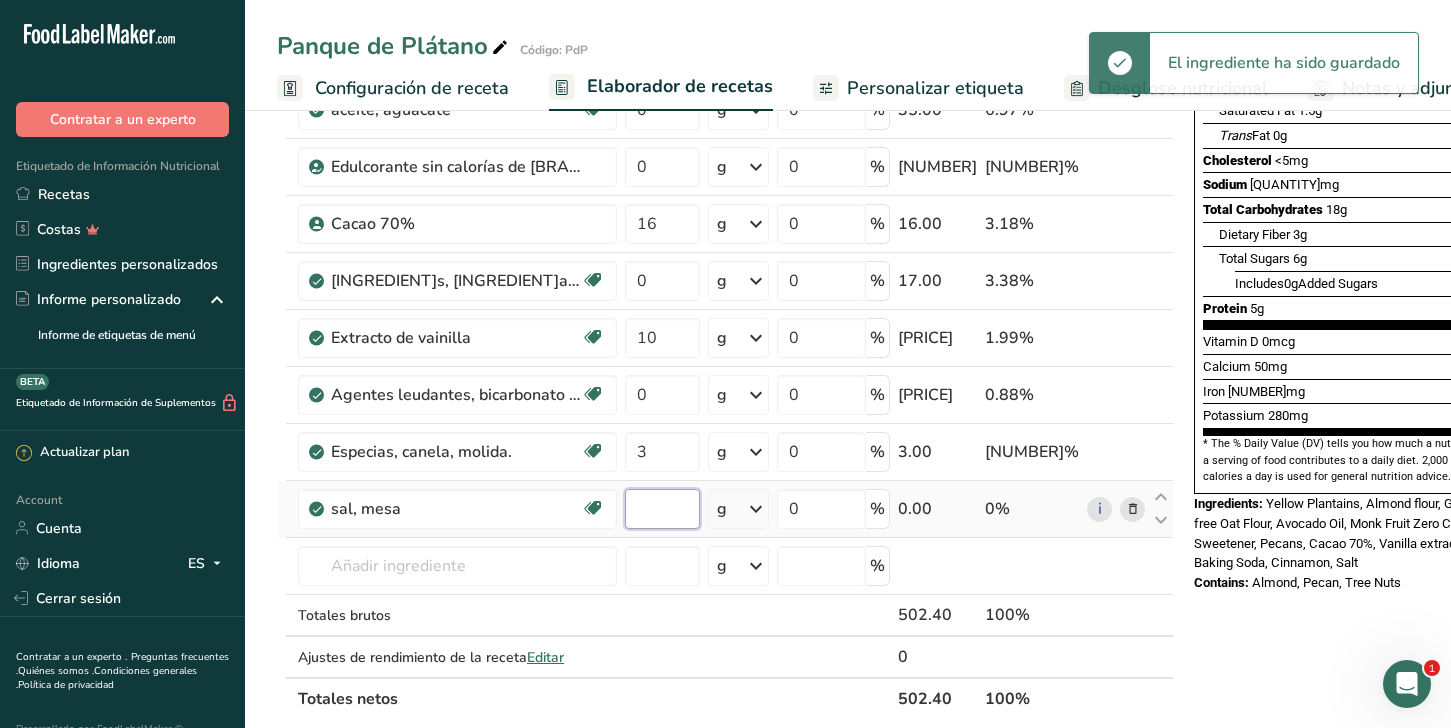 type on "1" 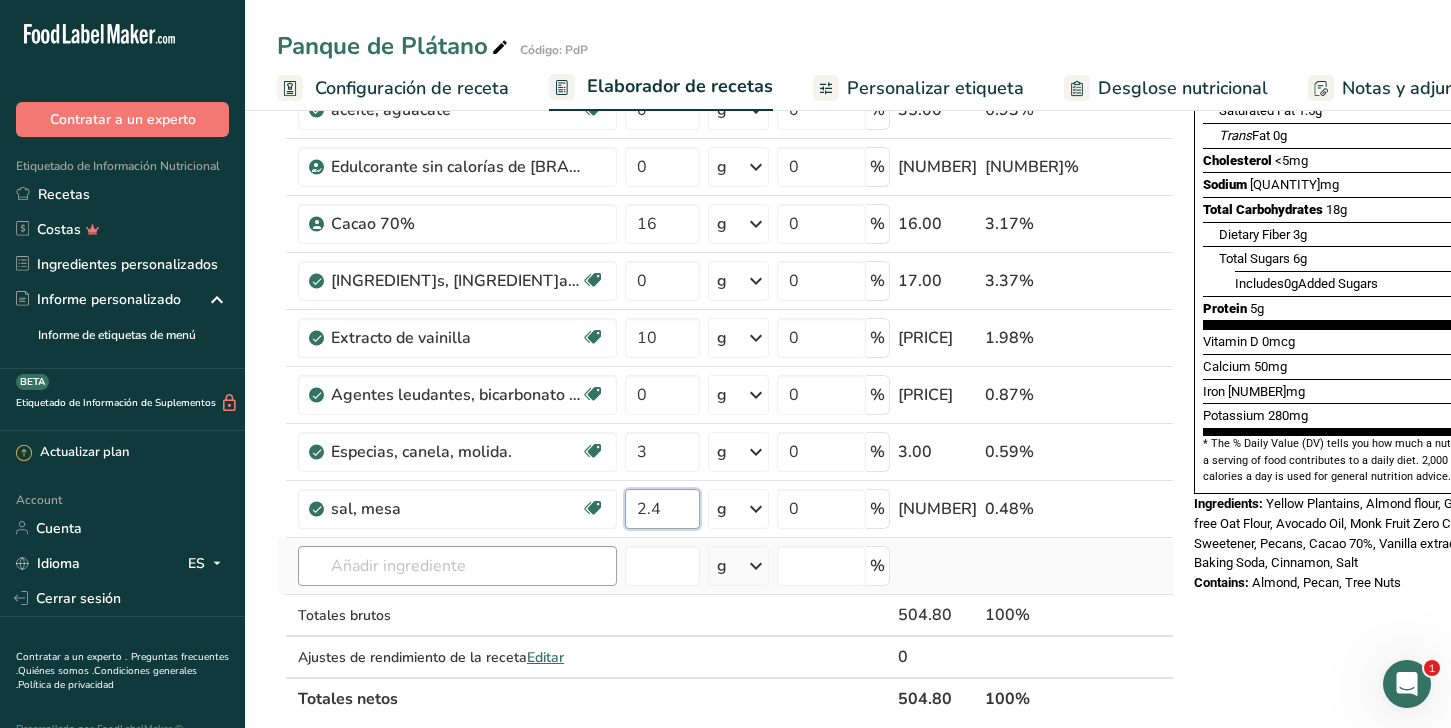 type on "2.4" 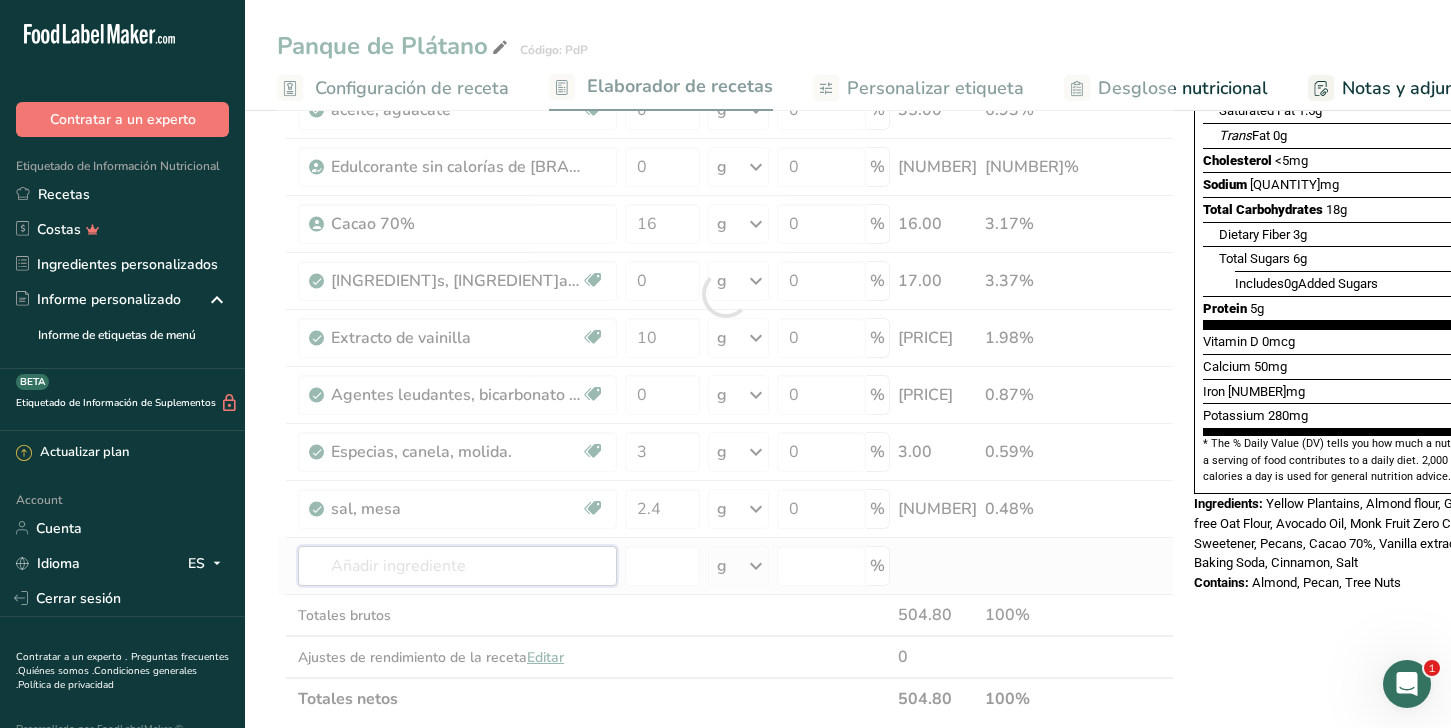 click on "Ingrediente *
Cantidad *
Unidad *
Desperdicio *   .a-a{fill:#347362;}.b-a{fill:#fff;}          Gramos
Porcentaje
[PRODUCT]s, amarillos, crudos
Efecto prebiótico
Libre de lácteos
Libre de gluten
Vegano
Vegetariano
[NUMBER]
g
Porciones
1 plantain
1 cup, sliced
Unidades de peso
g
kg
mg
Ver más
Unidades de volumen
litro
Las unidades de volumen requieren una conversión de densidad. Si conoce la densidad de su ingrediente, introdúzcala a continuación. De lo contrario, haga clic en "RIA", nuestra asistente regulatoria de IA, quien podrá ayudarle.
lb/pie³" at bounding box center (725, 294) 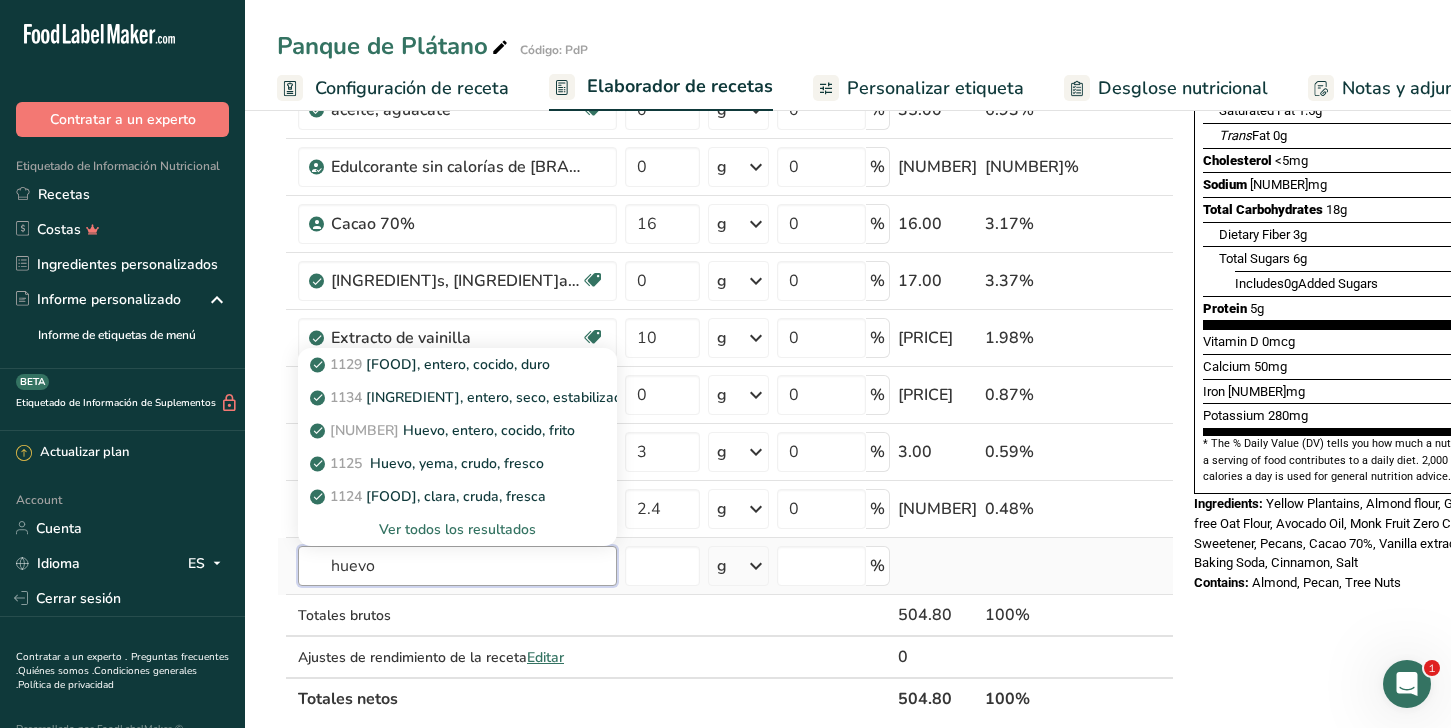 type on "huevo" 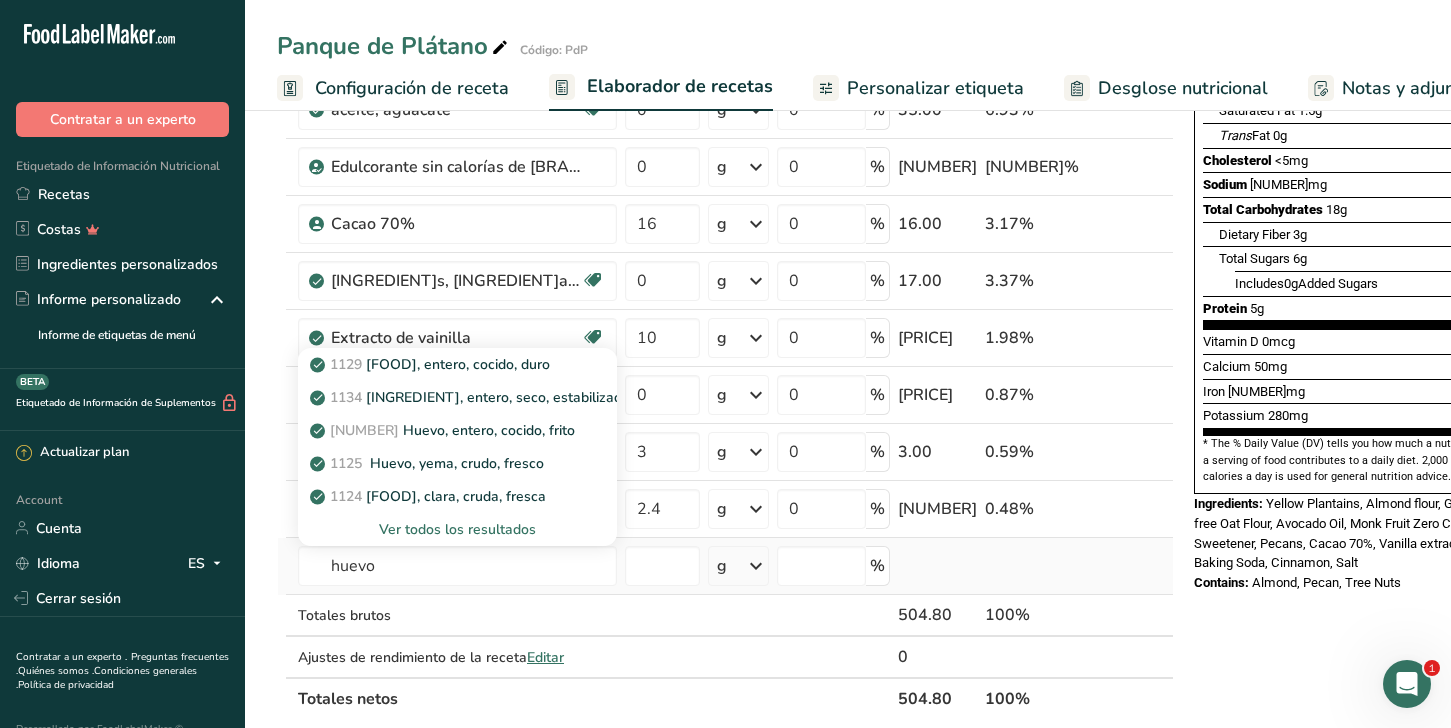 type 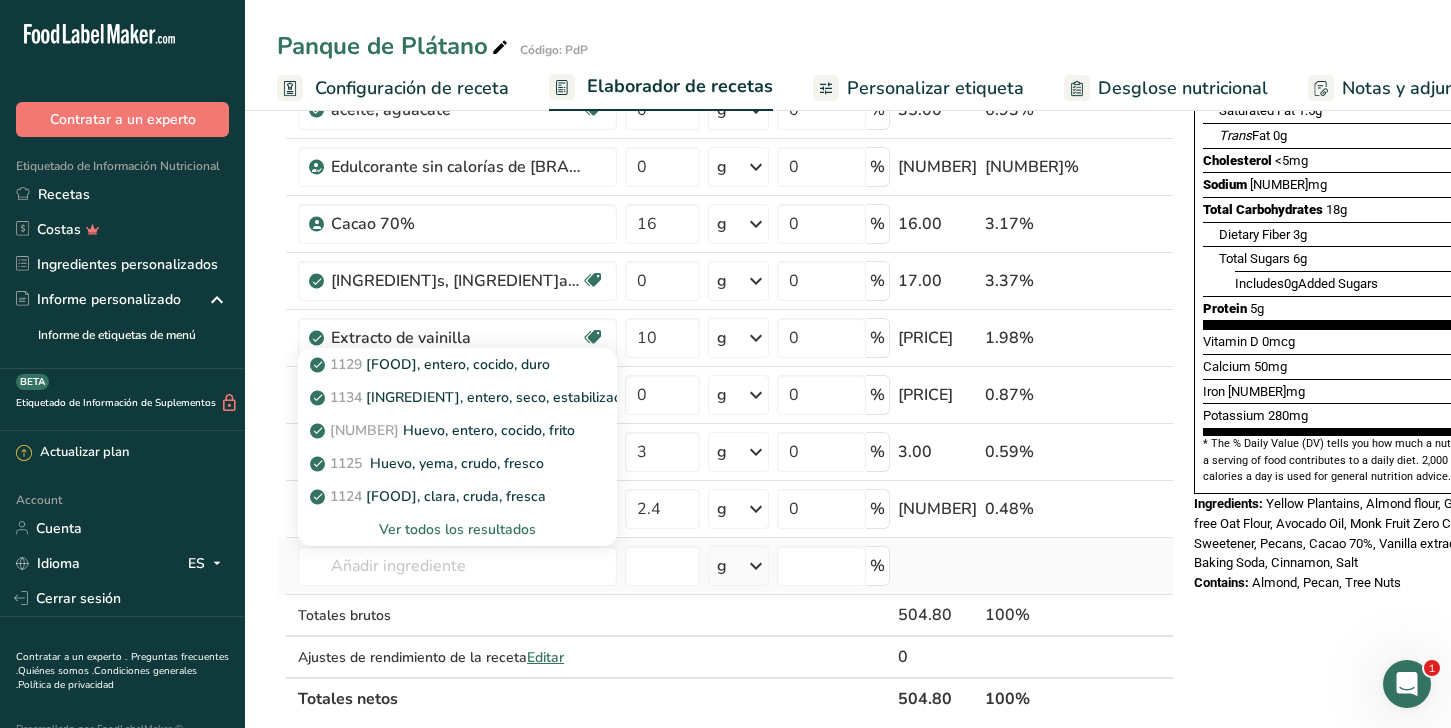 click on "Ver todos los resultados" at bounding box center [457, 529] 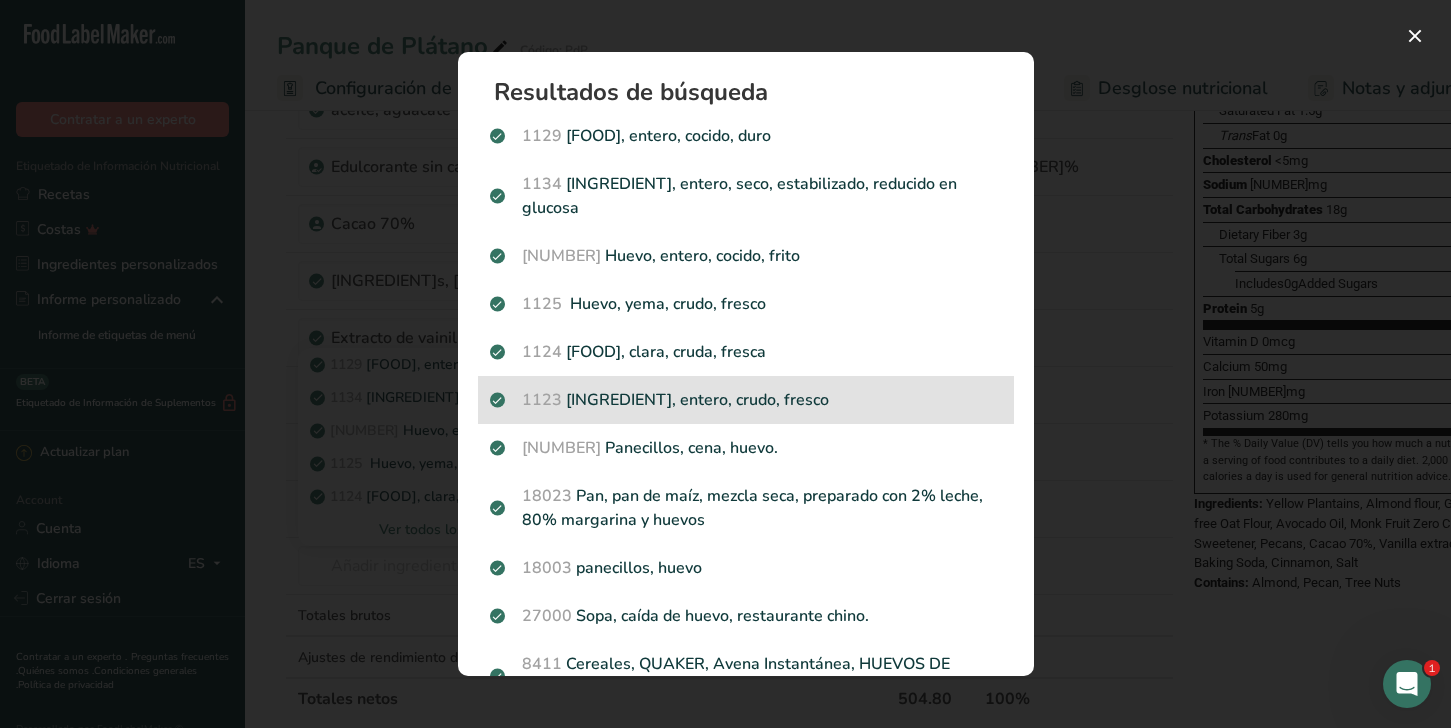click on "Huevo, entero, crudo, fresco" at bounding box center [746, 400] 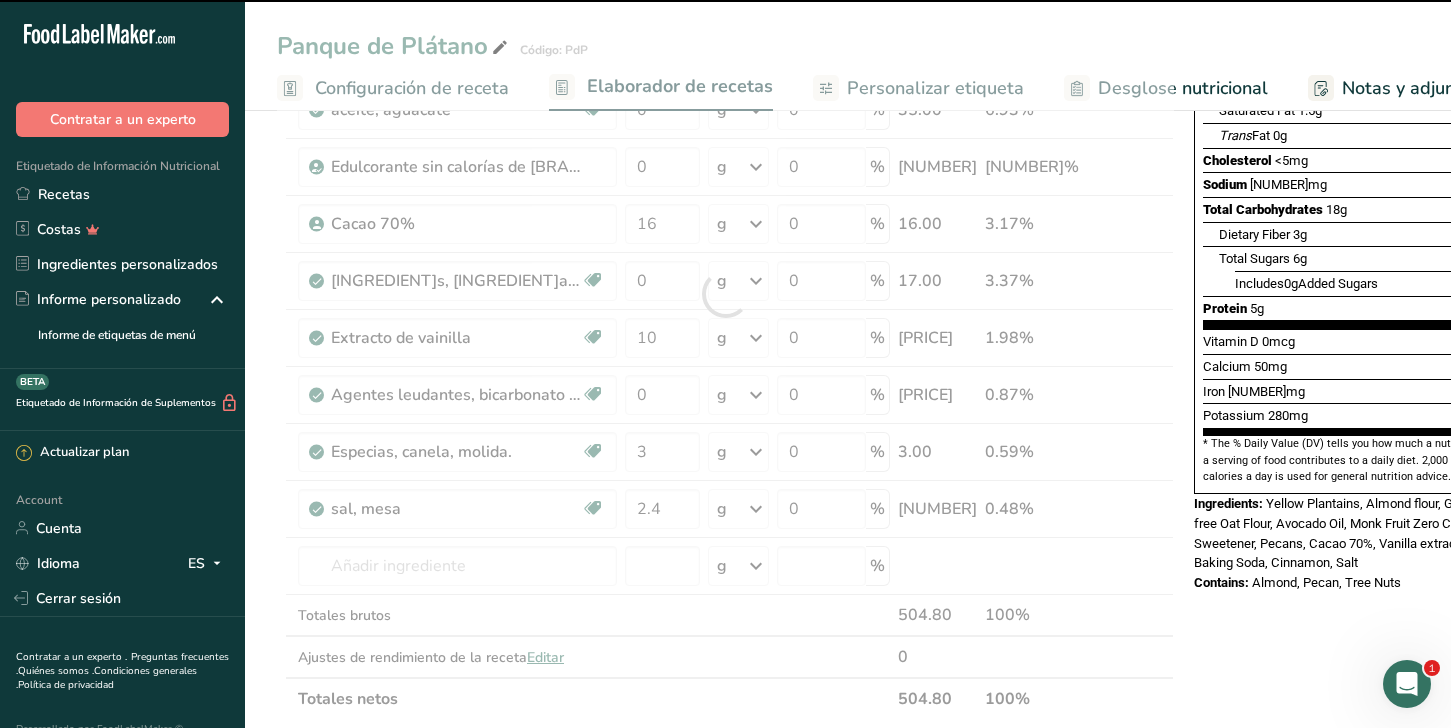 click at bounding box center [725, 294] 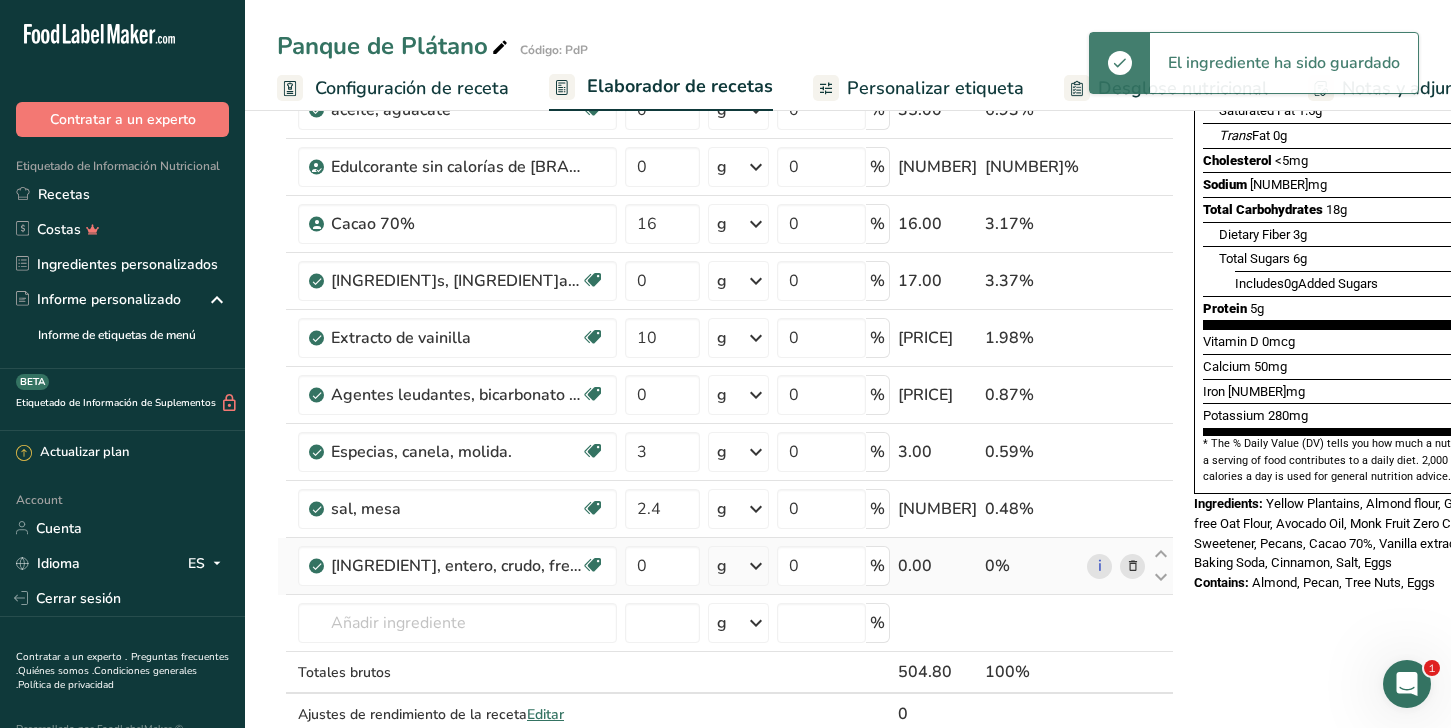 click on "g" at bounding box center [738, 566] 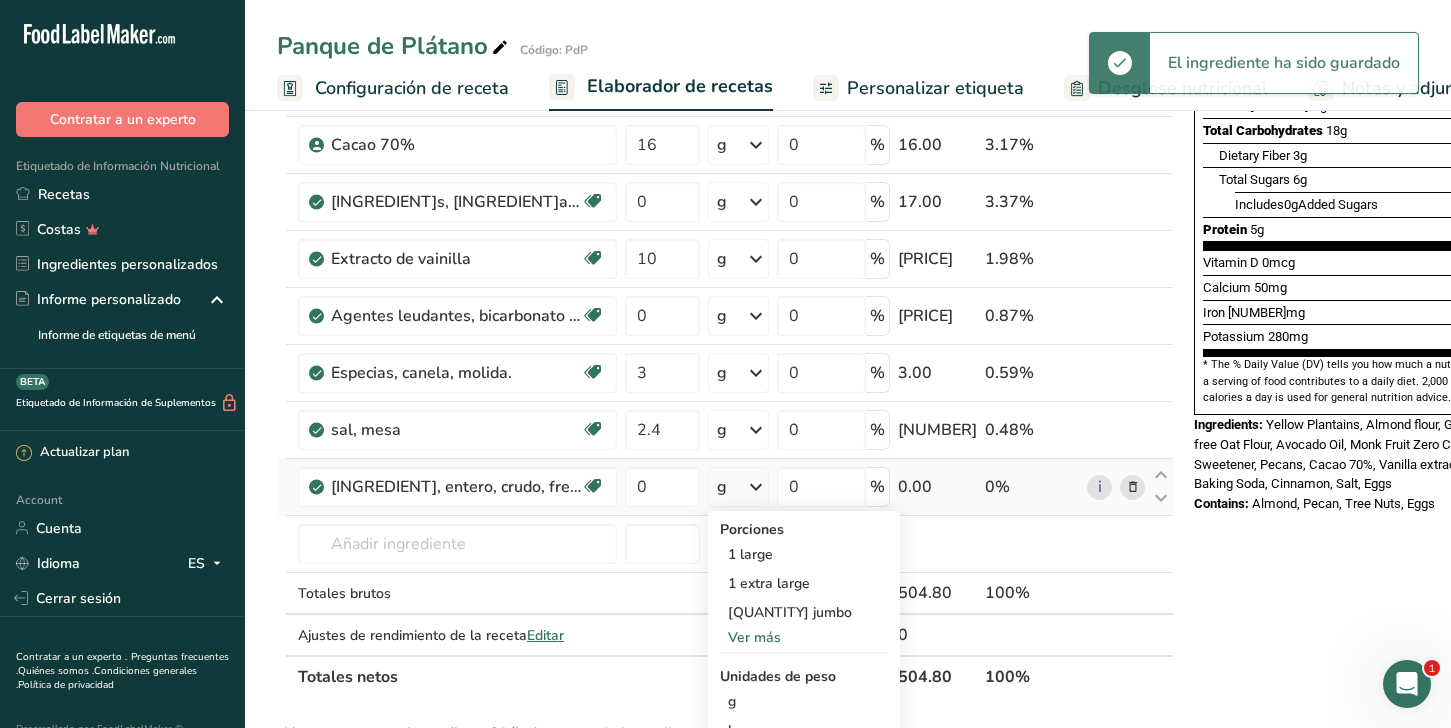scroll, scrollTop: 434, scrollLeft: 0, axis: vertical 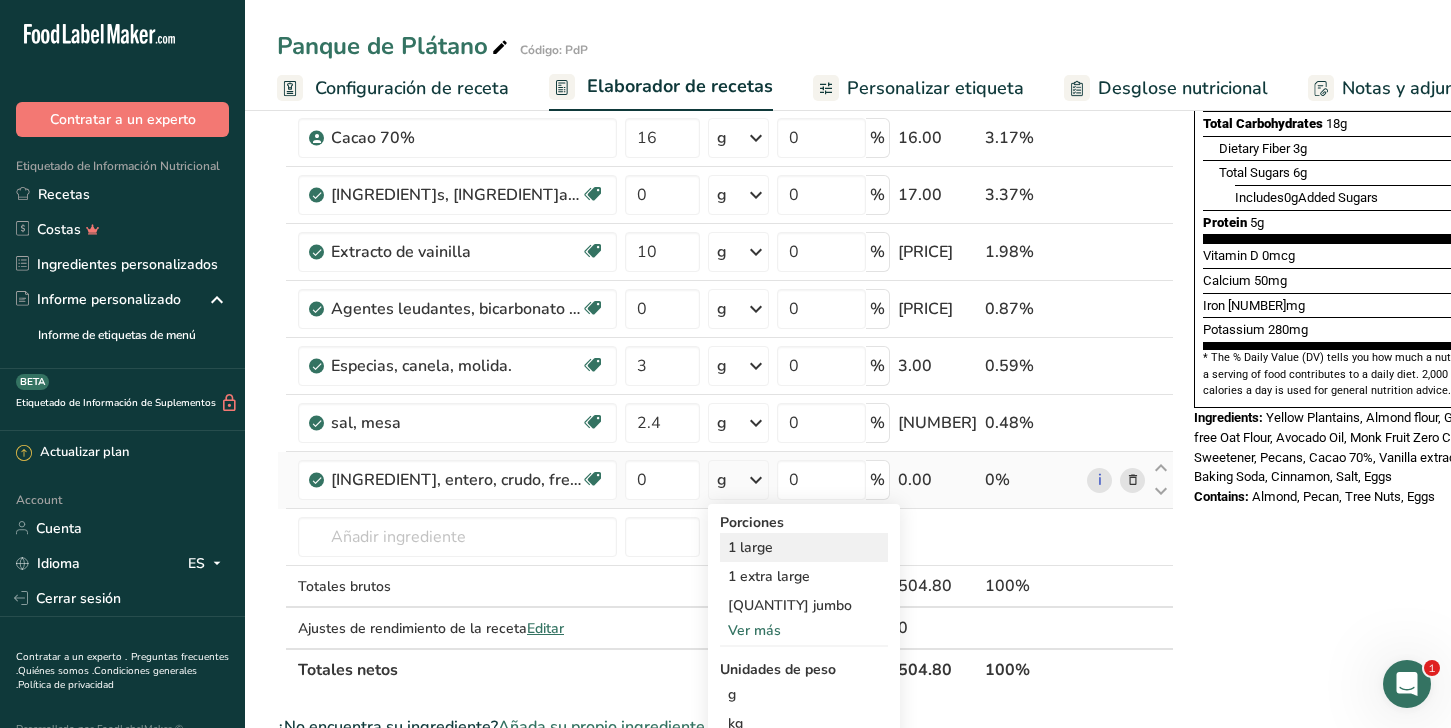 click on "1 large" at bounding box center (804, 547) 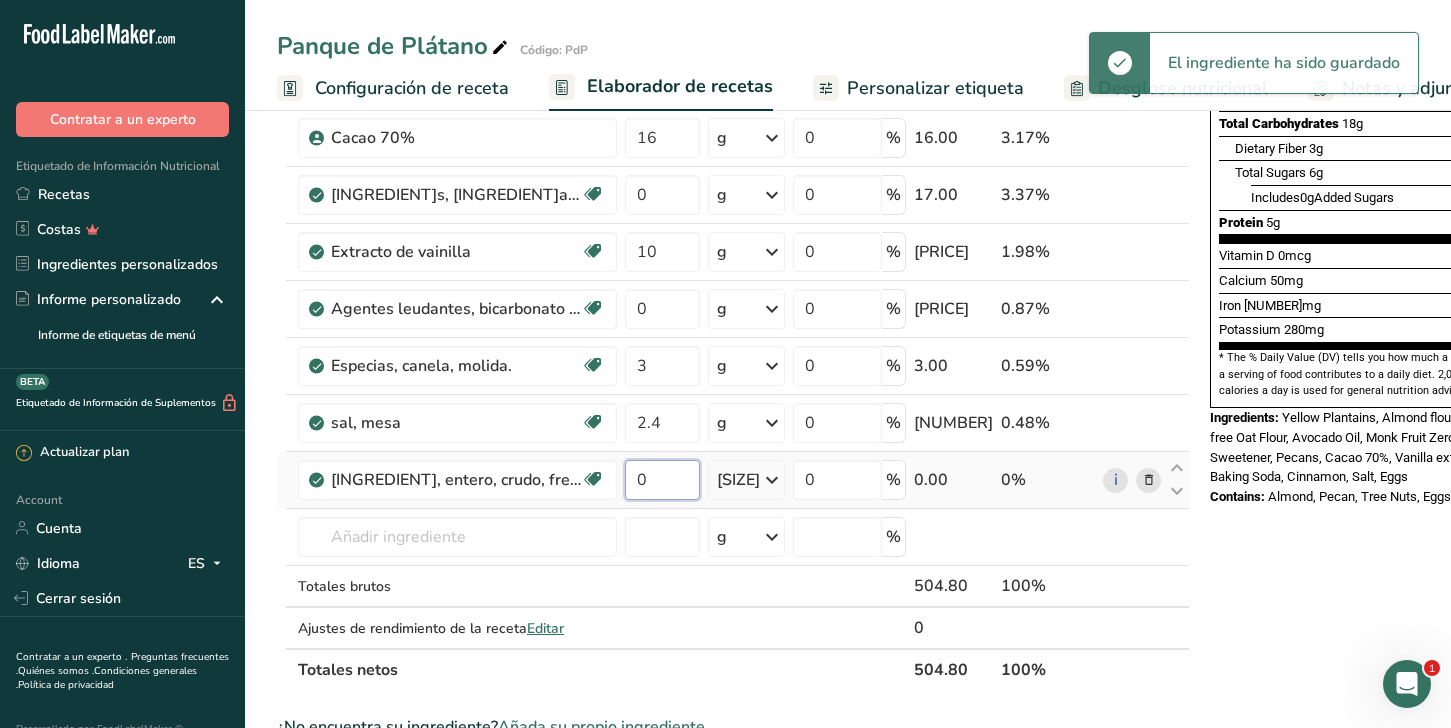 click on "0" at bounding box center (662, 480) 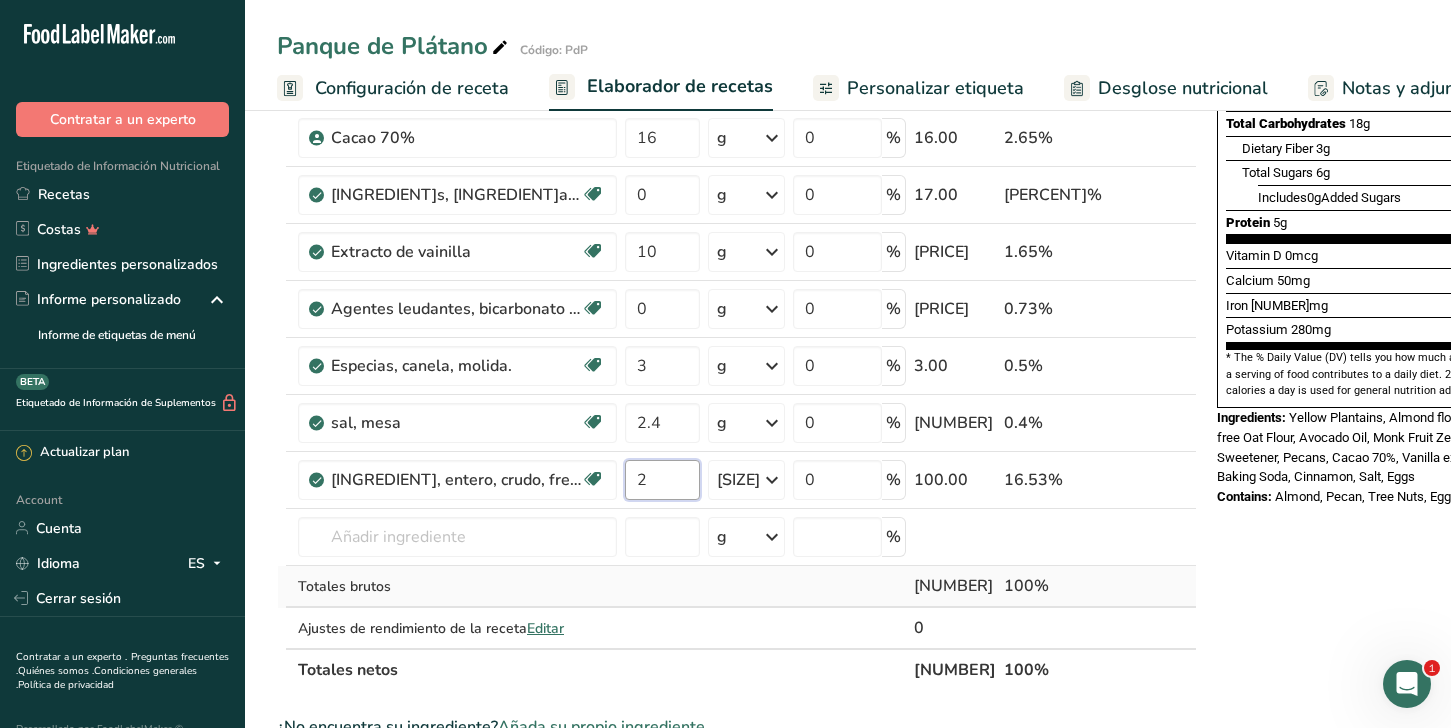 type on "2" 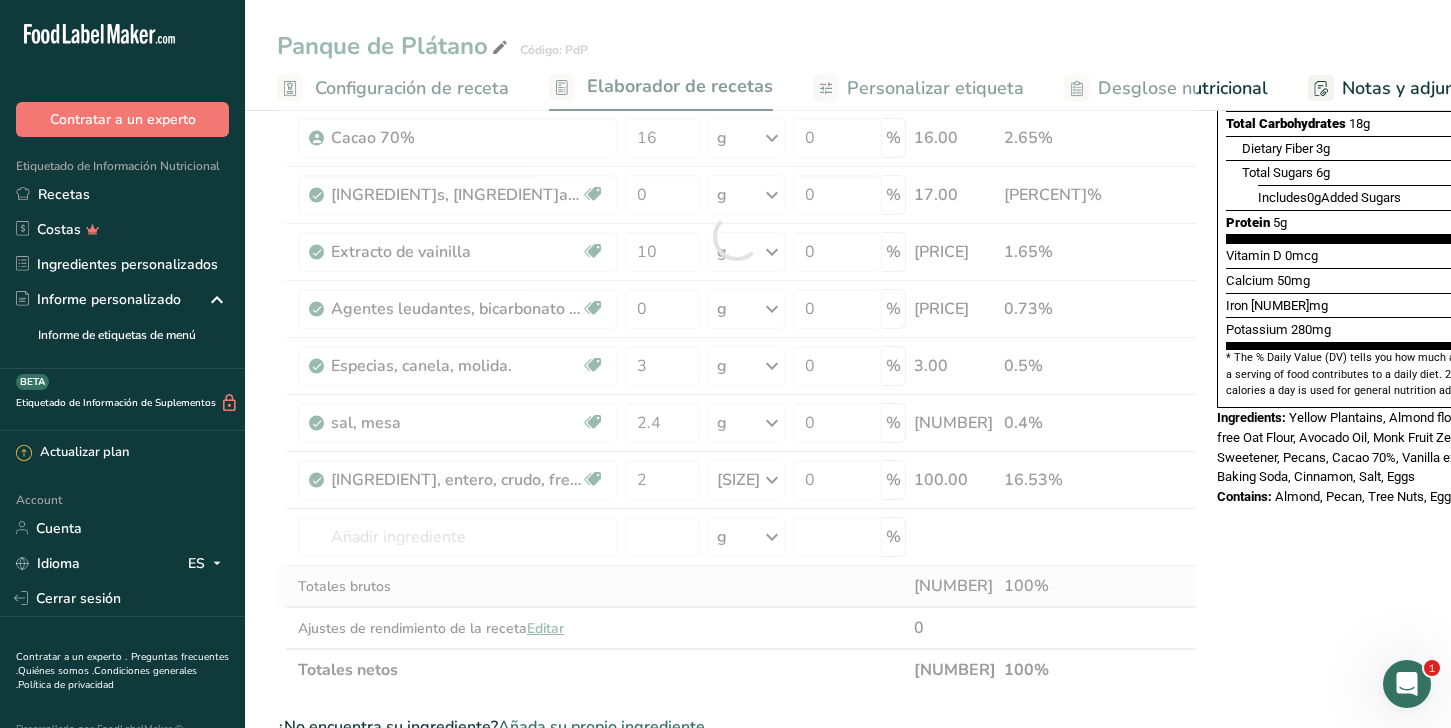 click on "Ingrediente *
Cantidad *
Unidad *
Desperdicio *   .a-a{fill:#347362;}.b-a{fill:#fff;}          Gramos
Porcentaje
[PRODUCT]s, amarillos, crudos
Efecto prebiótico
Libre de lácteos
Libre de gluten
Vegano
Vegetariano
[NUMBER]
g
Porciones
1 plantain
1 cup, sliced
Unidades de peso
g
kg
mg
Ver más
Unidades de volumen
litro
Las unidades de volumen requieren una conversión de densidad. Si conoce la densidad de su ingrediente, introdúzcala a continuación. De lo contrario, haga clic en "RIA", nuestra asistente regulatoria de IA, quien podrá ayudarle.
lb/pie³" at bounding box center [737, 236] 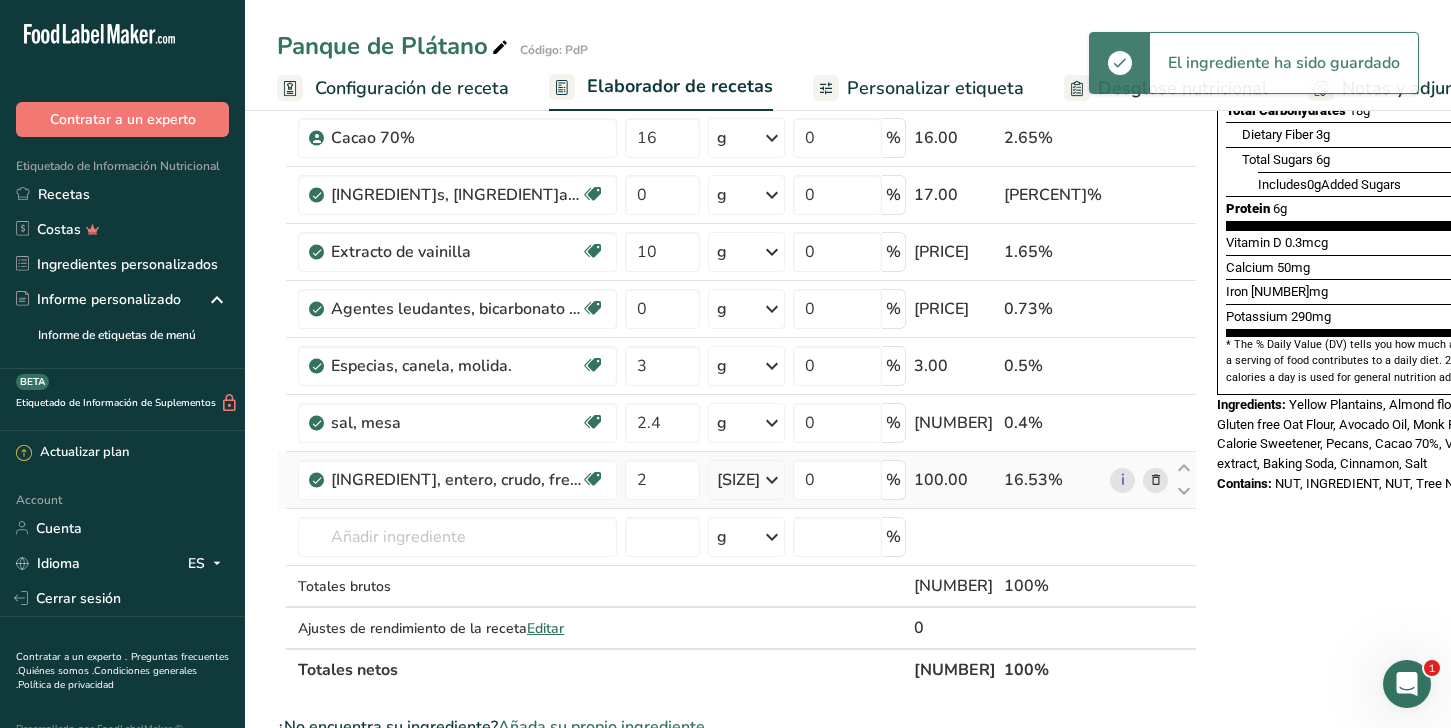 click at bounding box center (772, 480) 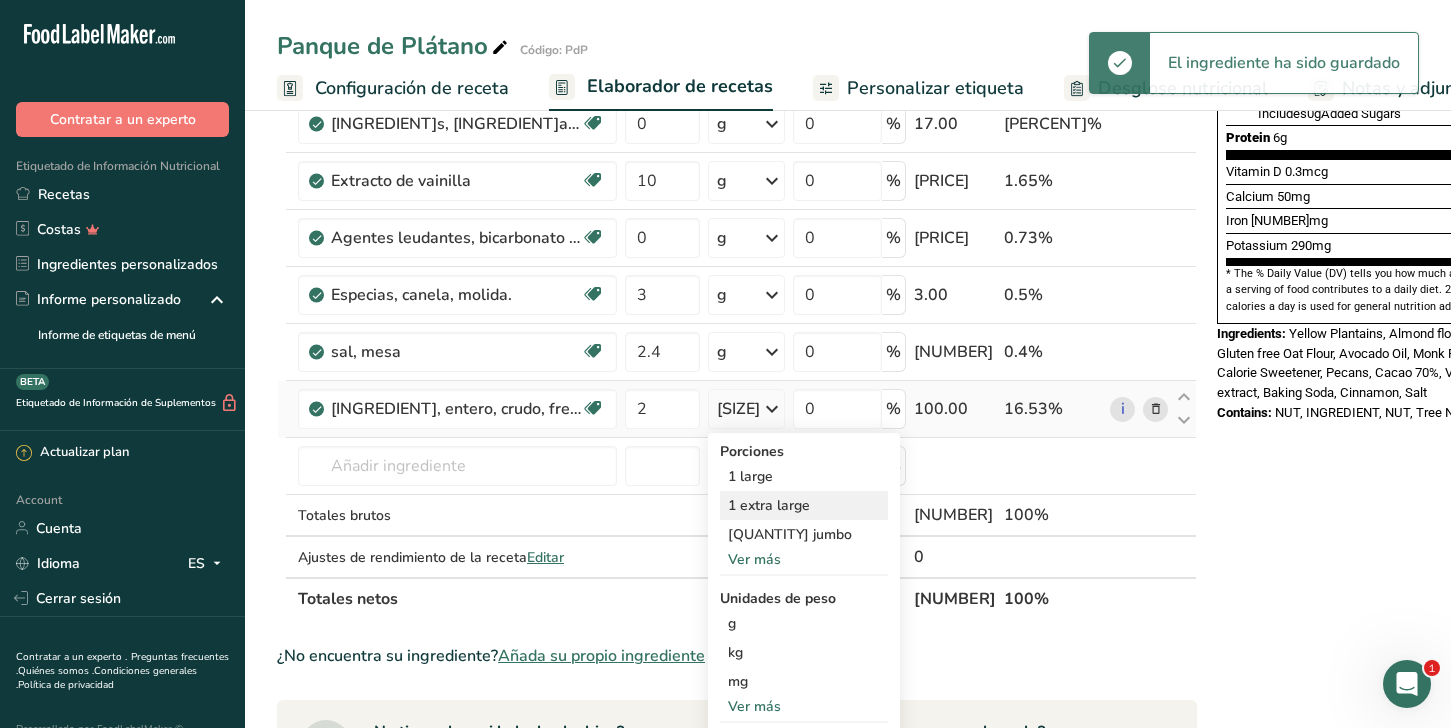 scroll, scrollTop: 513, scrollLeft: 0, axis: vertical 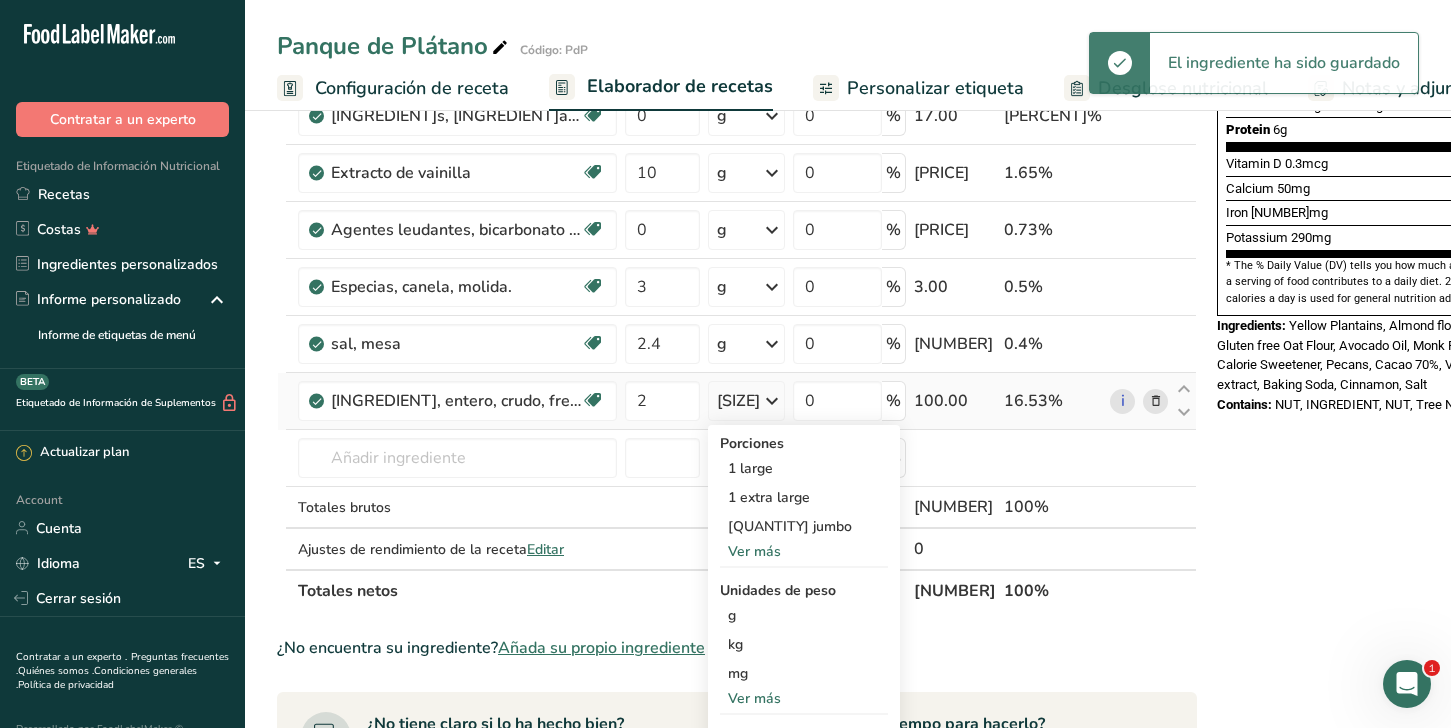 click on "Ver más" at bounding box center [804, 551] 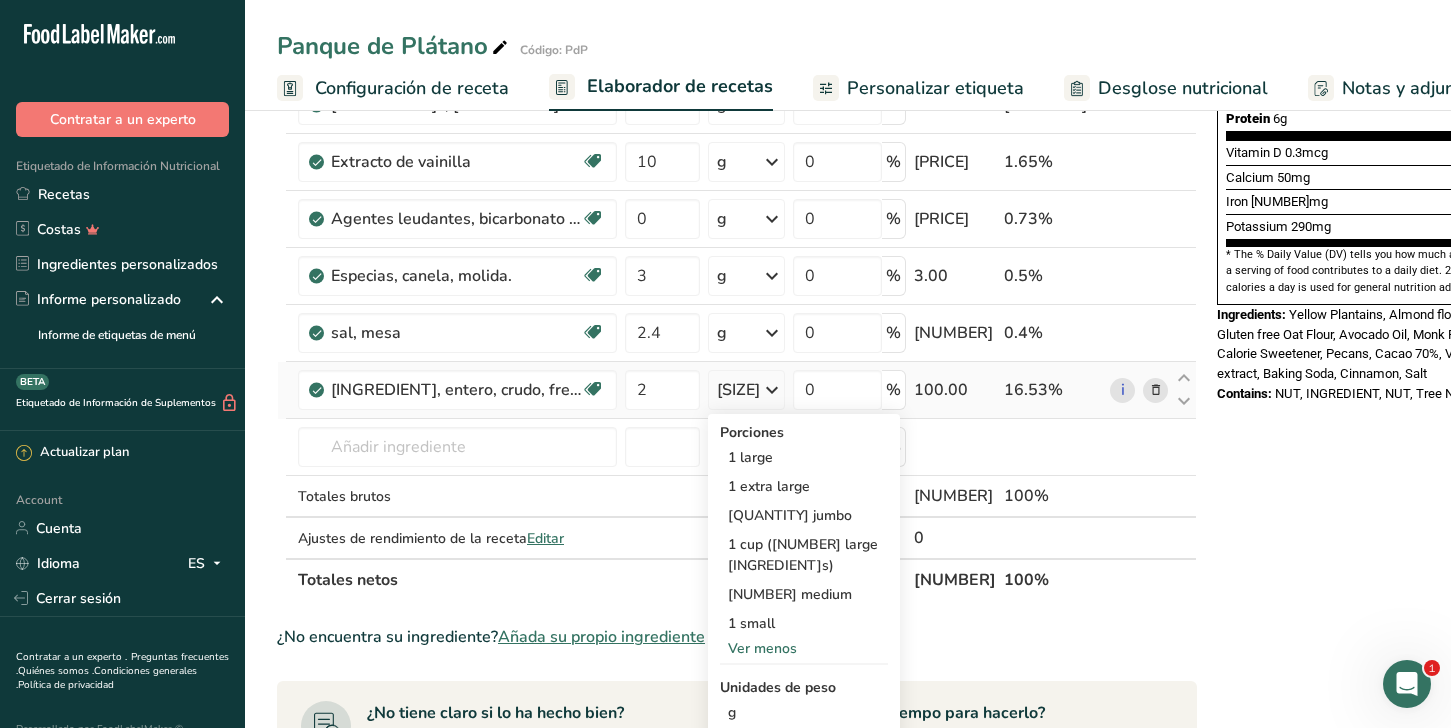 scroll, scrollTop: 528, scrollLeft: 0, axis: vertical 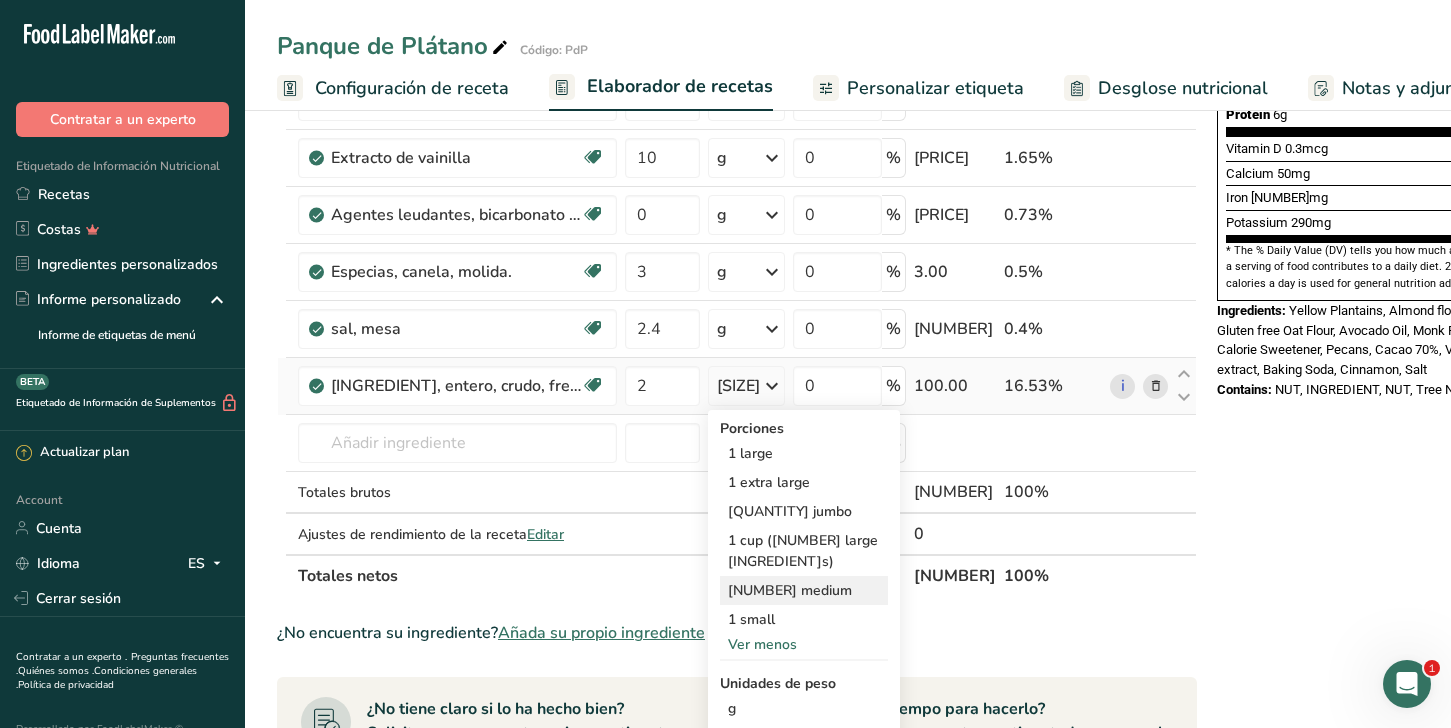 click on "[NUMBER] medium" at bounding box center (804, 590) 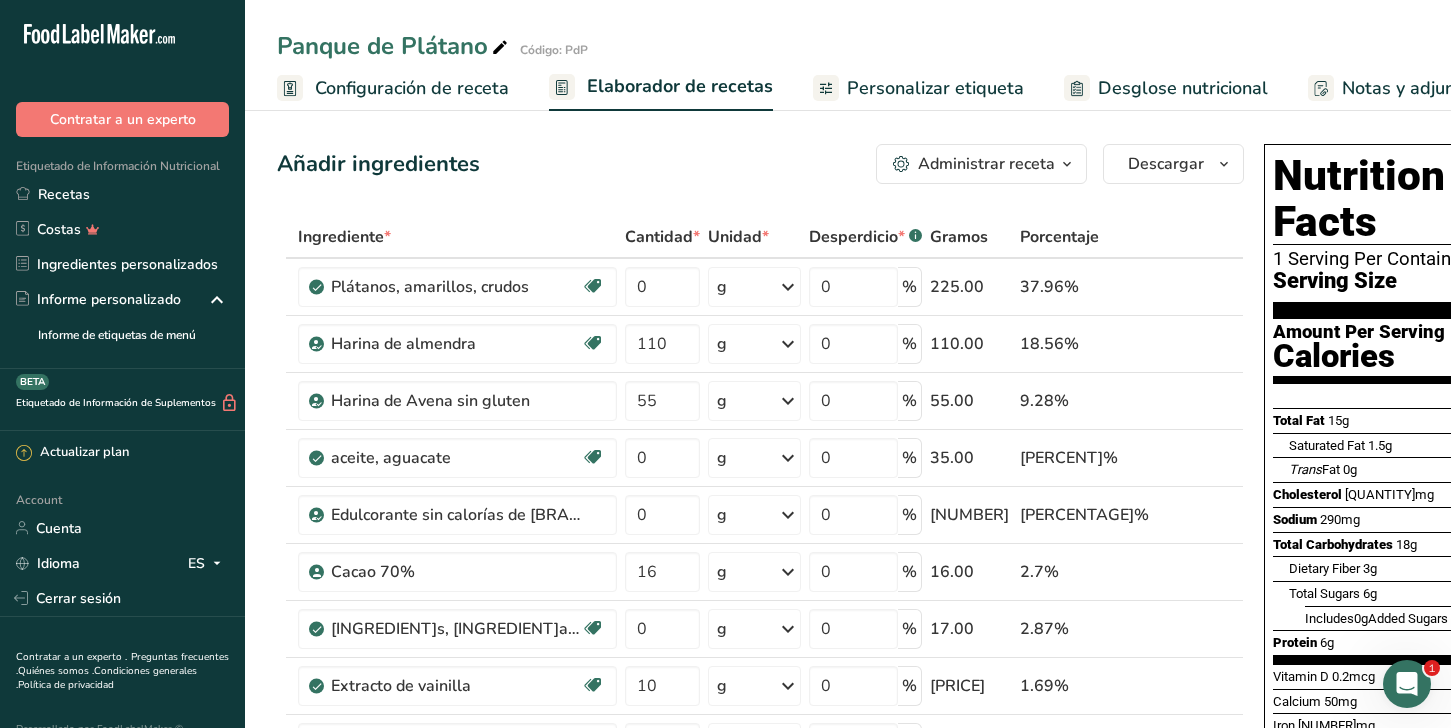 scroll, scrollTop: 71, scrollLeft: 0, axis: vertical 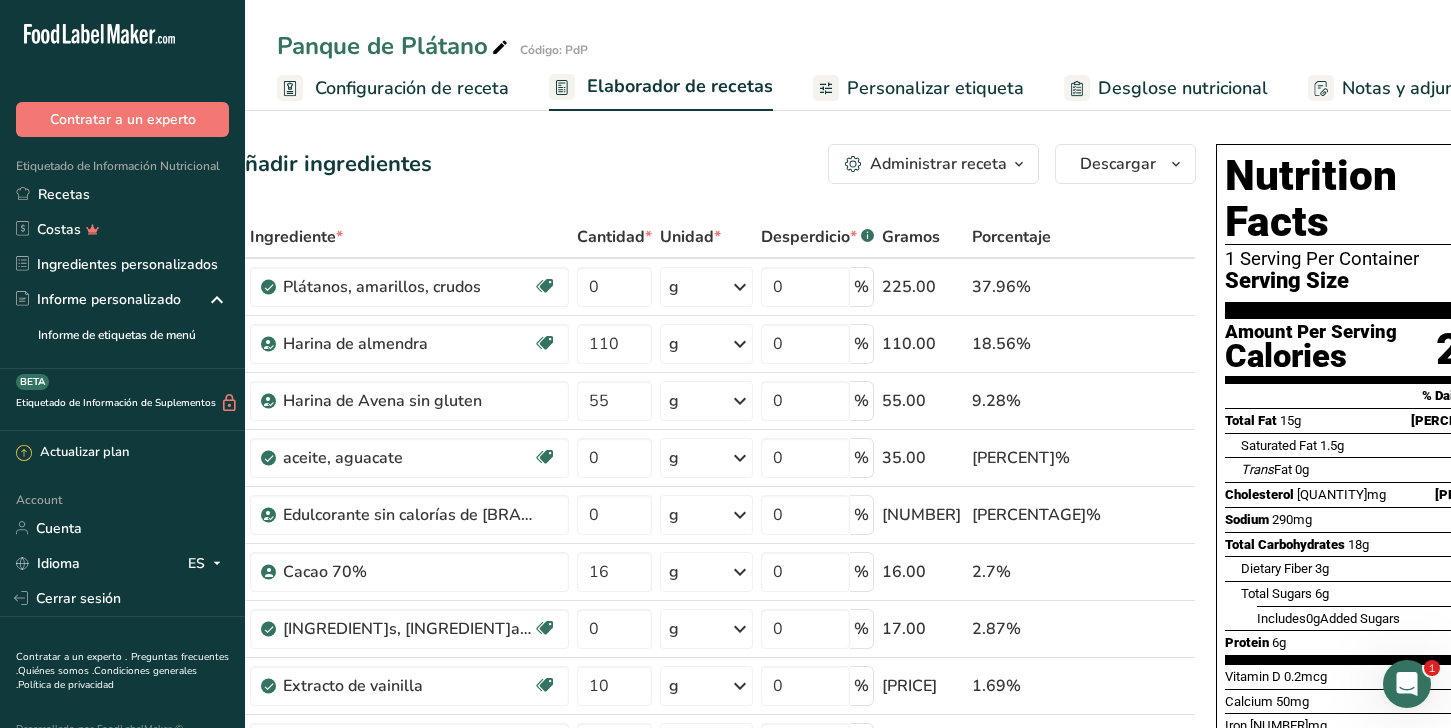 click on "Personalizar etiqueta" at bounding box center (935, 88) 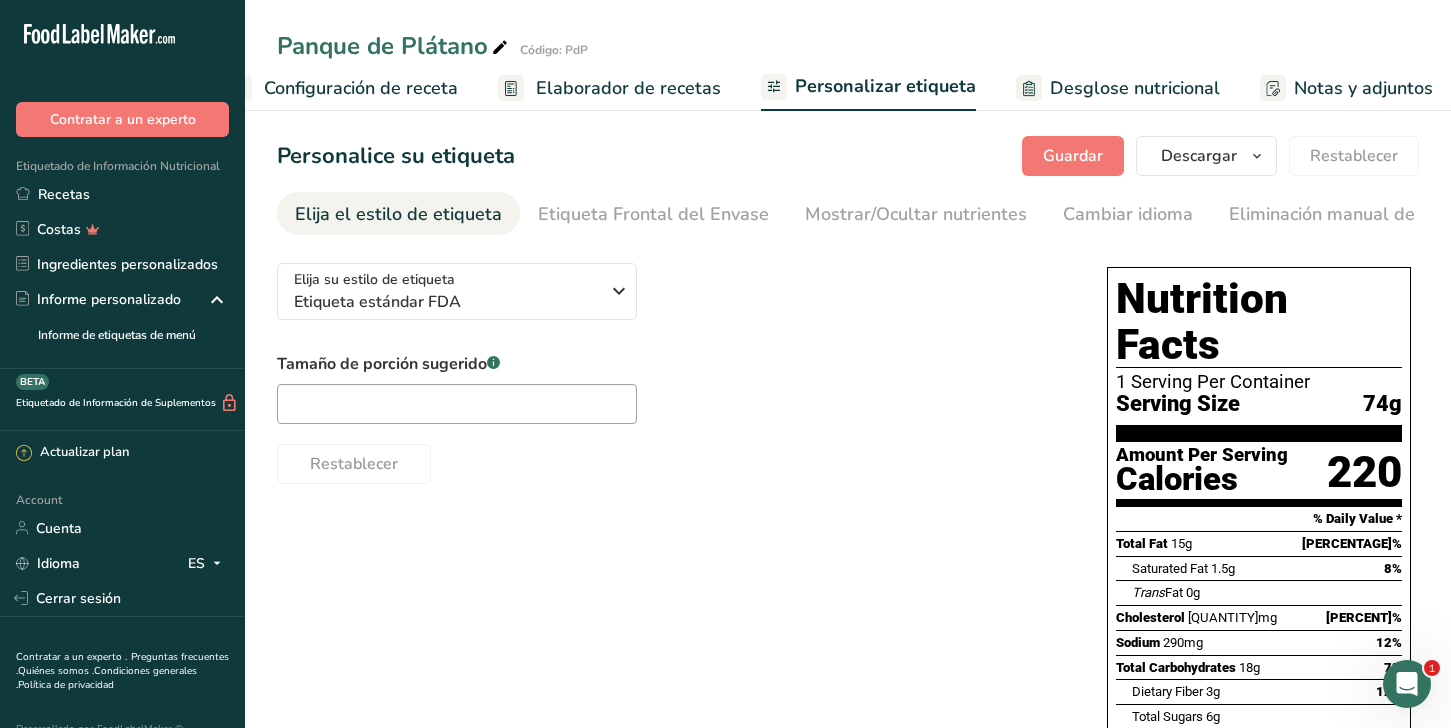 scroll, scrollTop: 0, scrollLeft: 312, axis: horizontal 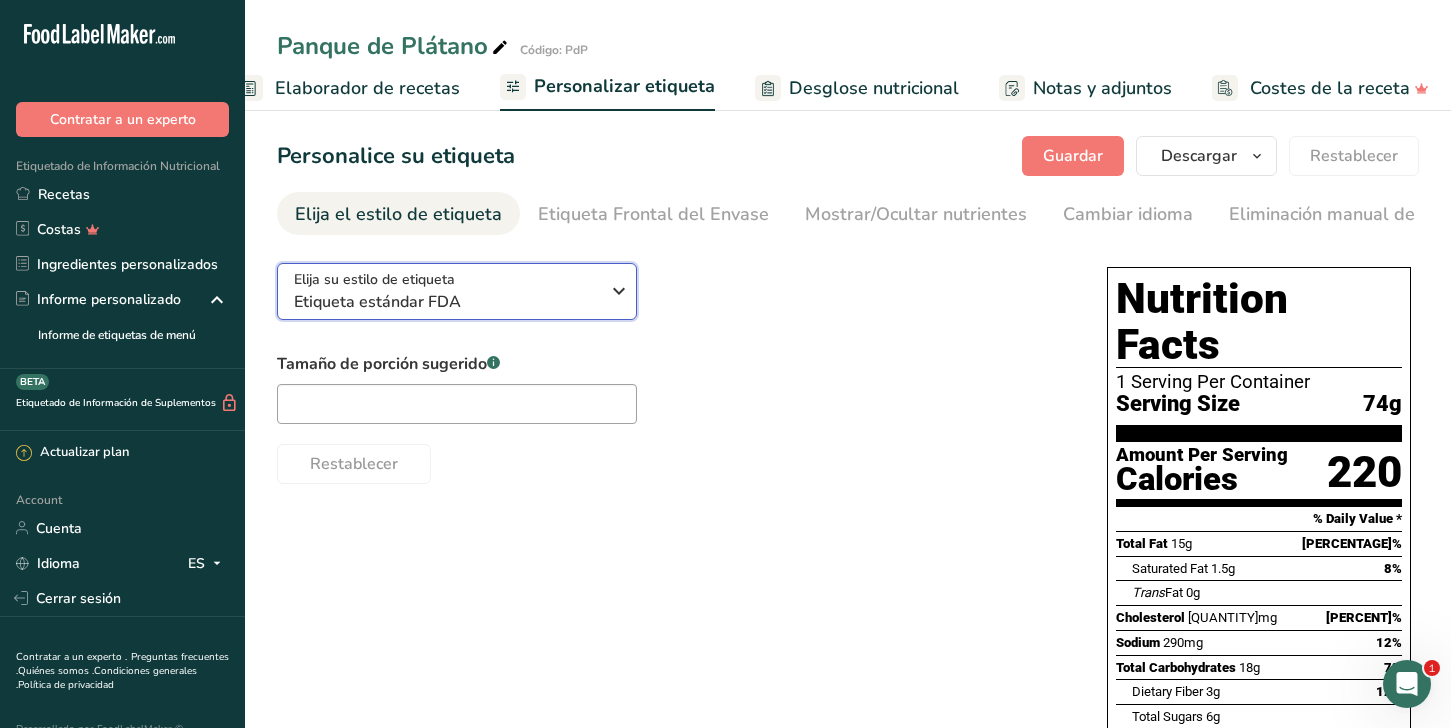 click on "Etiqueta estándar FDA" at bounding box center (446, 302) 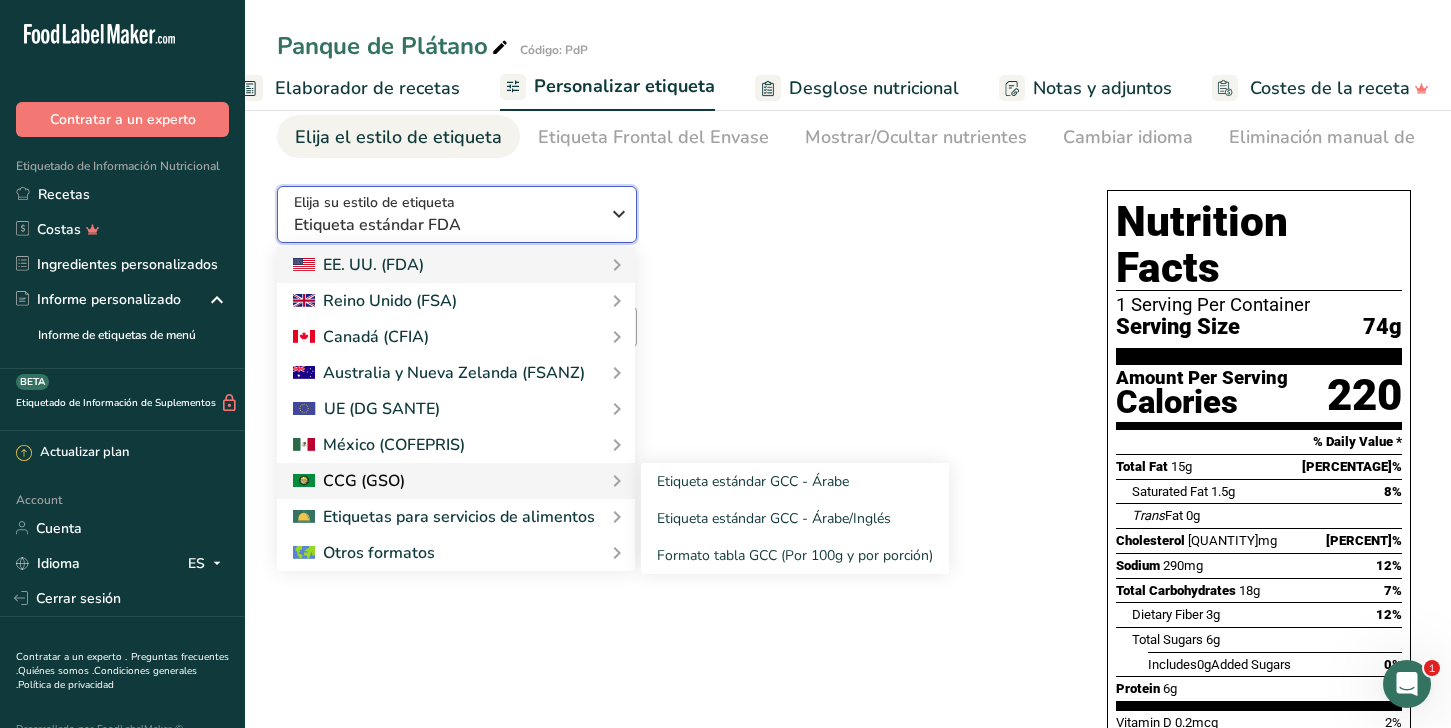 scroll, scrollTop: 80, scrollLeft: 0, axis: vertical 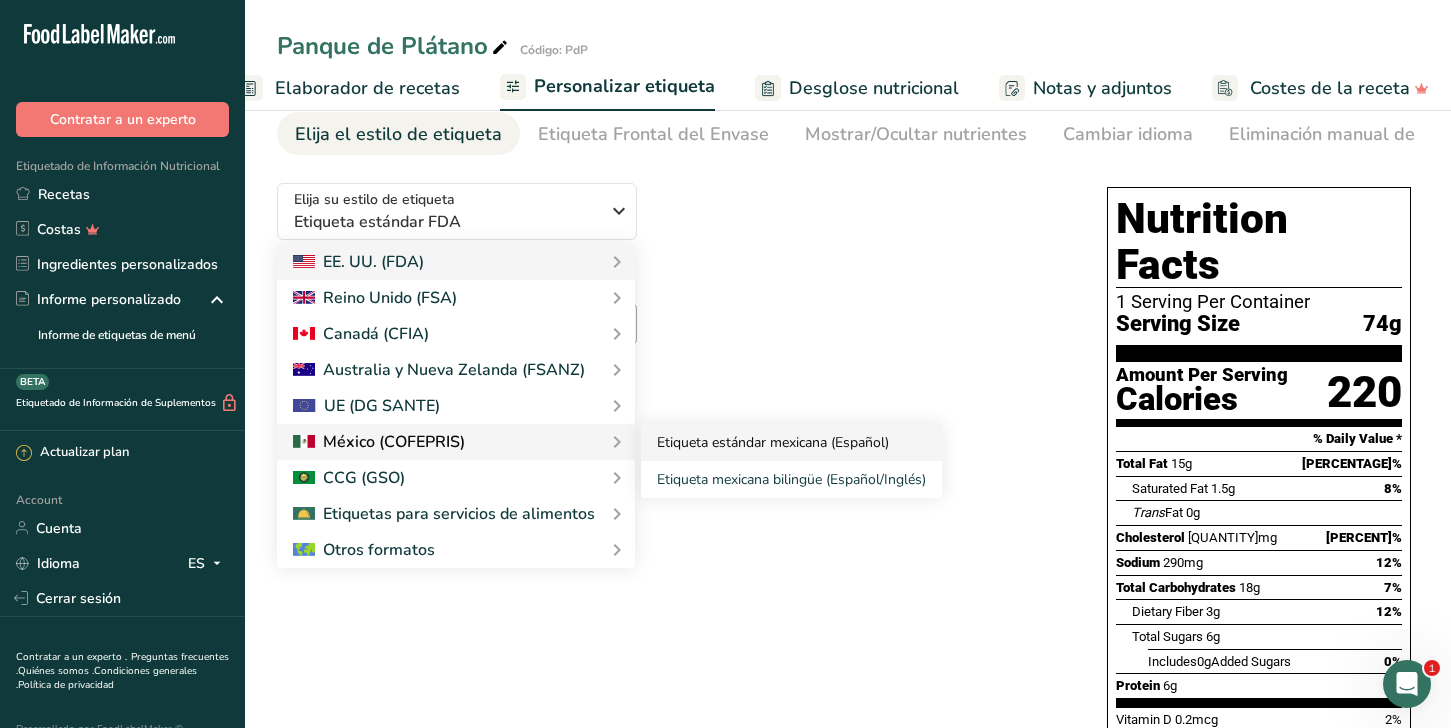 click on "Etiqueta estándar mexicana (Español)" at bounding box center [791, 442] 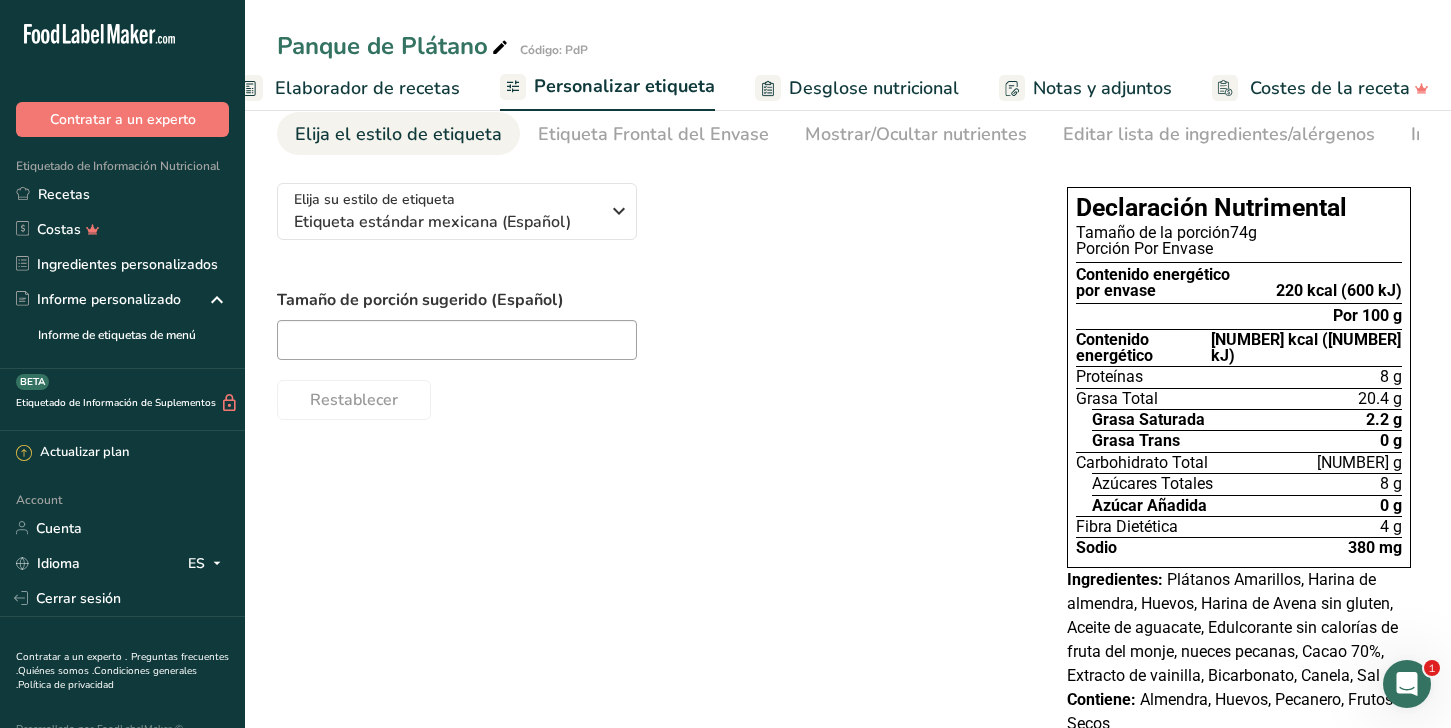 scroll, scrollTop: 0, scrollLeft: 0, axis: both 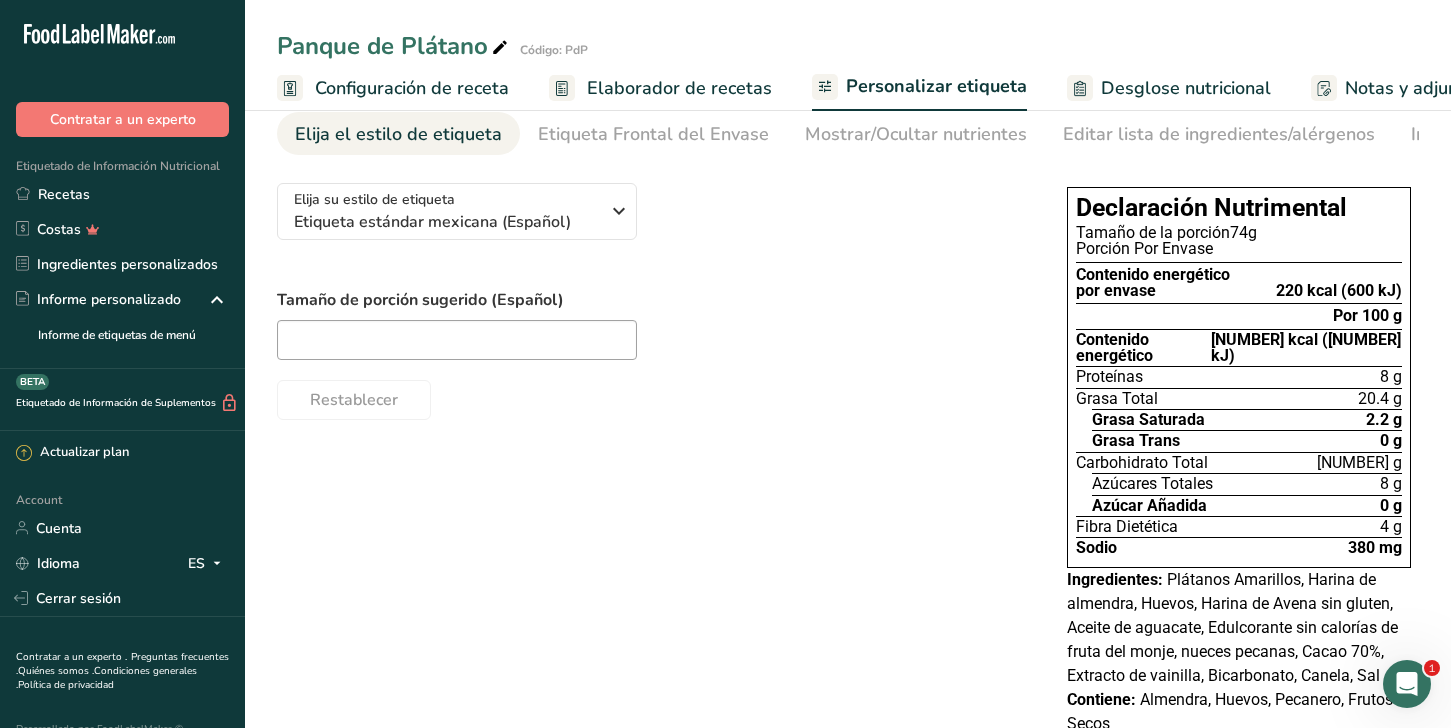 click on "Configuración de receta" at bounding box center [412, 88] 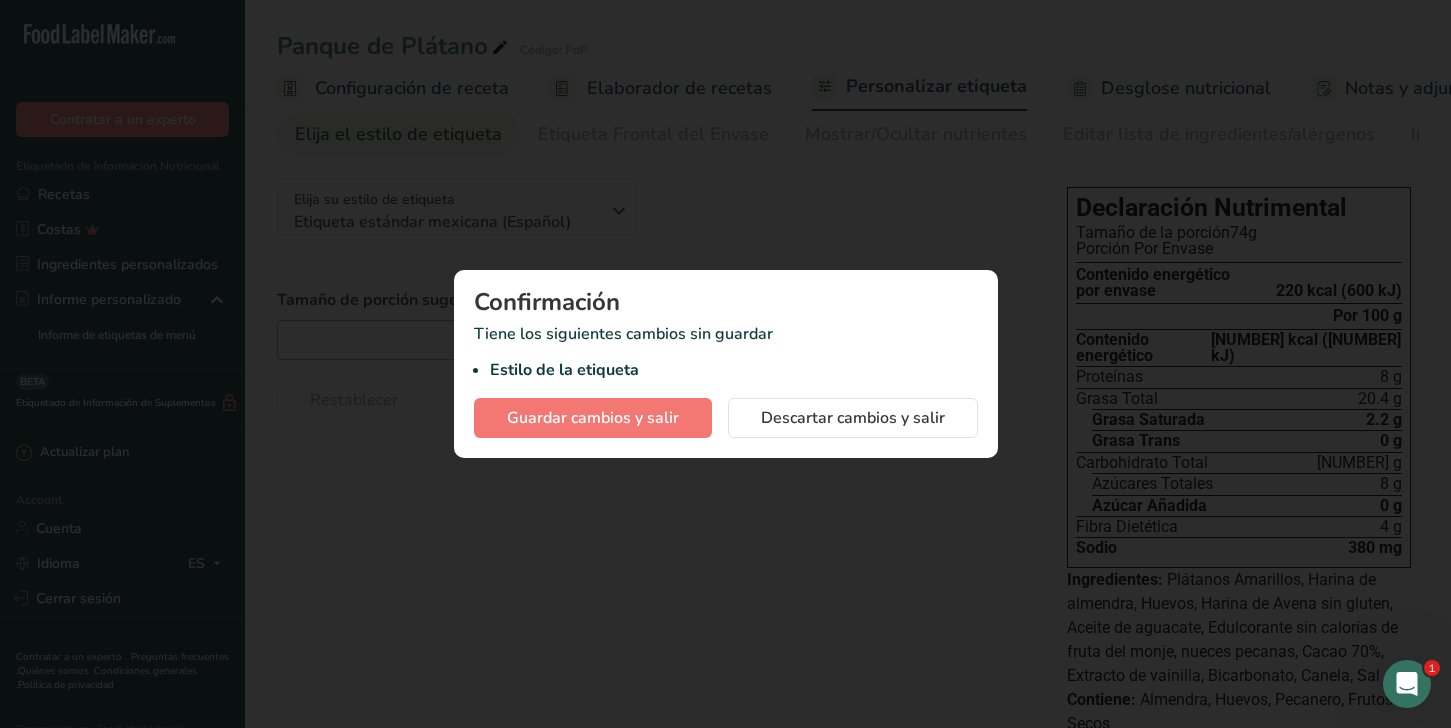 scroll, scrollTop: 0, scrollLeft: 7, axis: horizontal 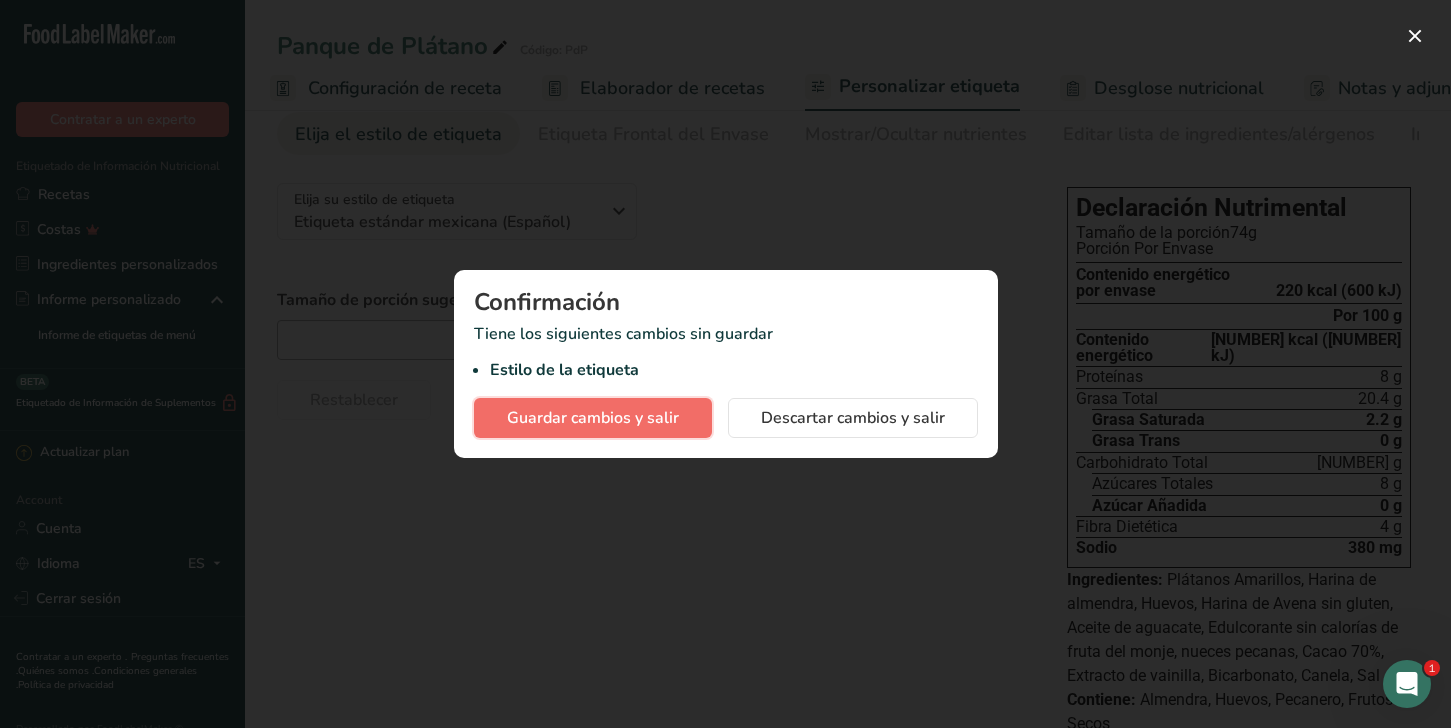click on "Guardar cambios y salir" at bounding box center [593, 418] 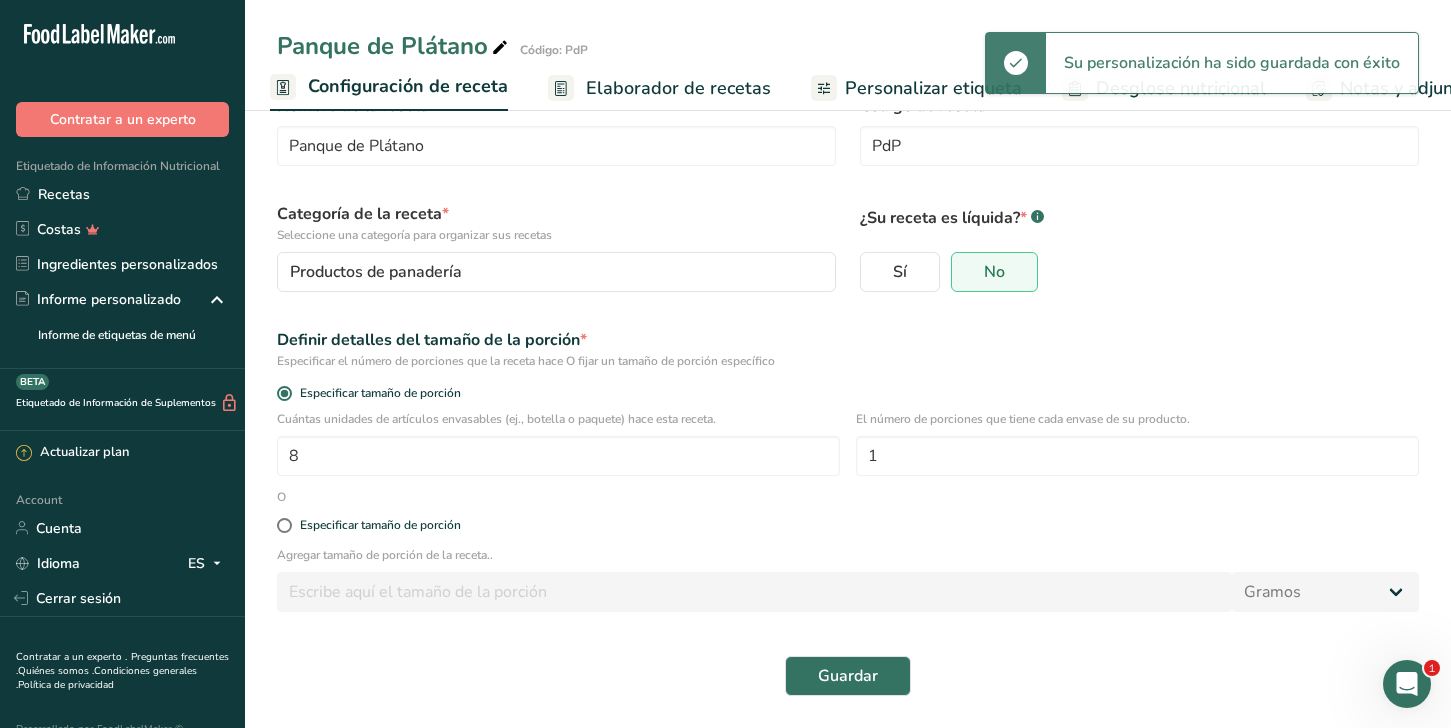 scroll, scrollTop: 62, scrollLeft: 0, axis: vertical 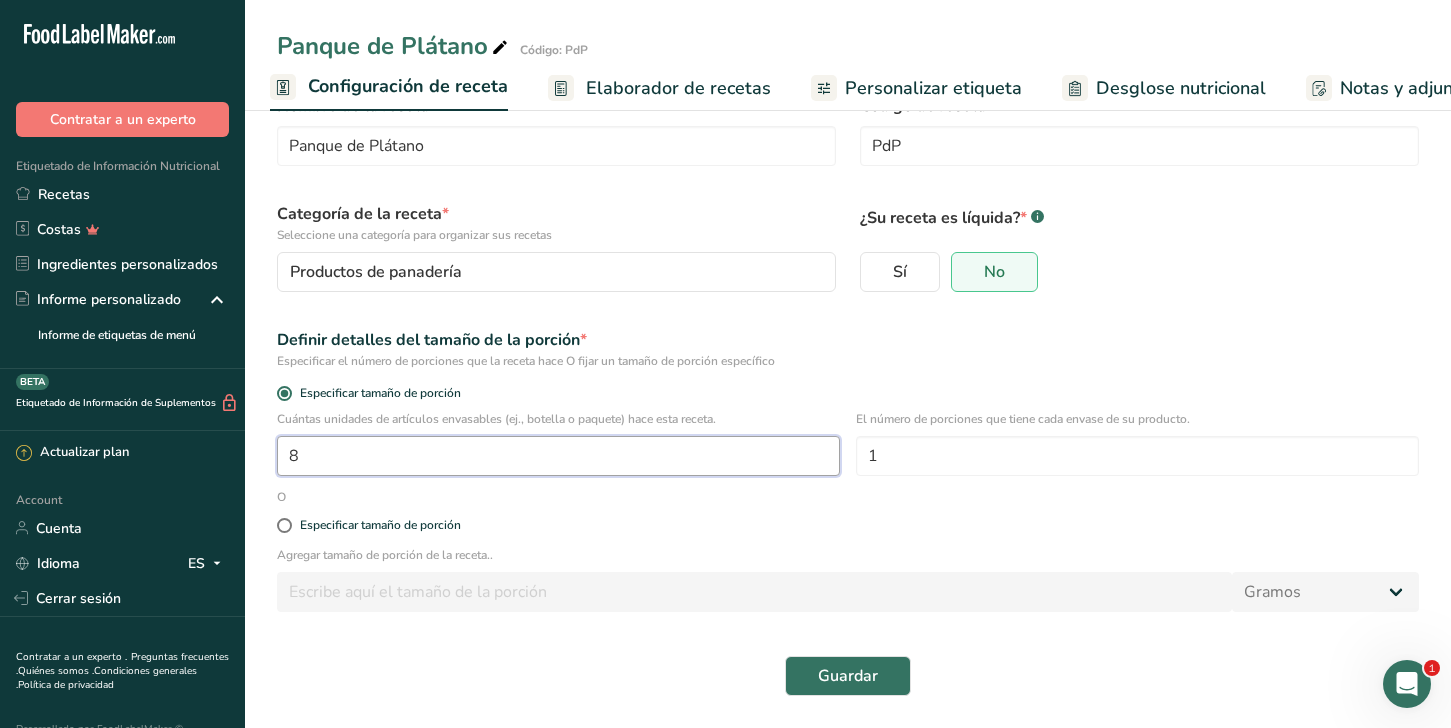 click on "8" at bounding box center [558, 456] 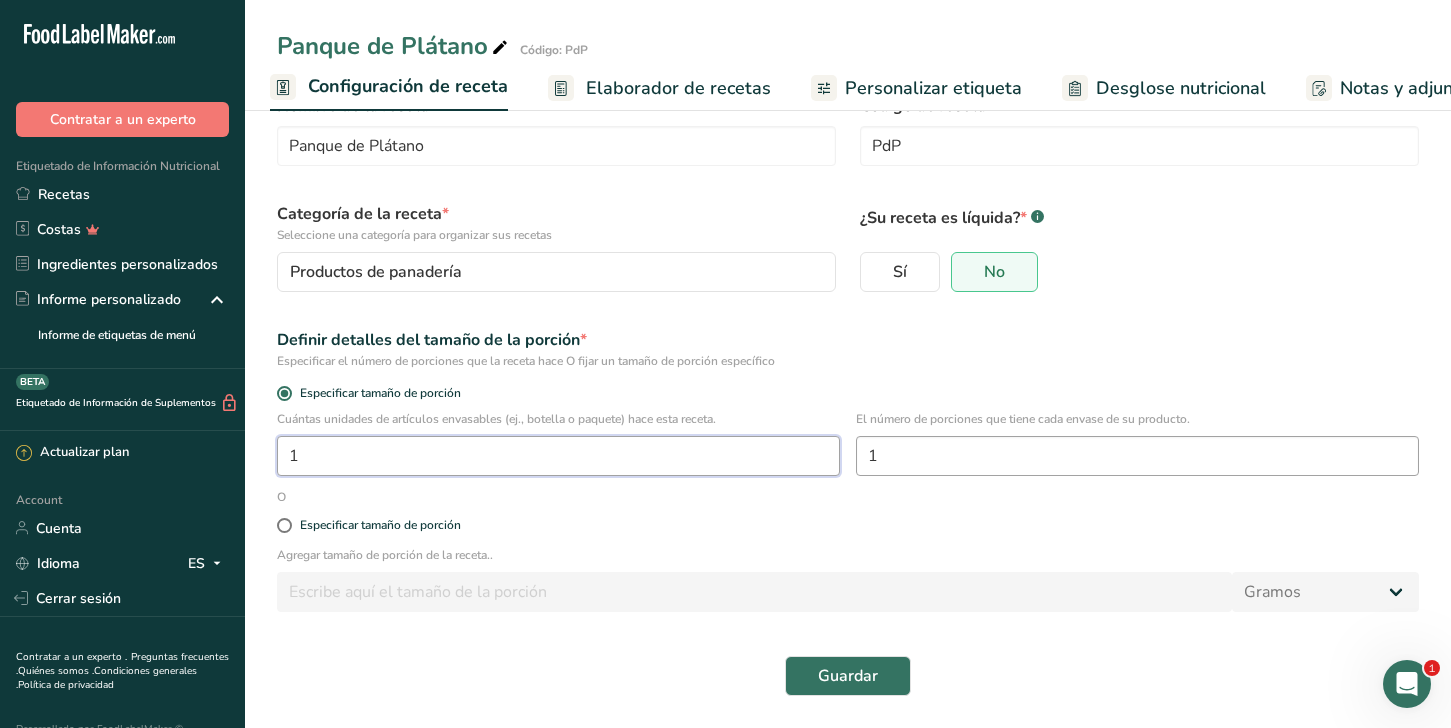 type on "1" 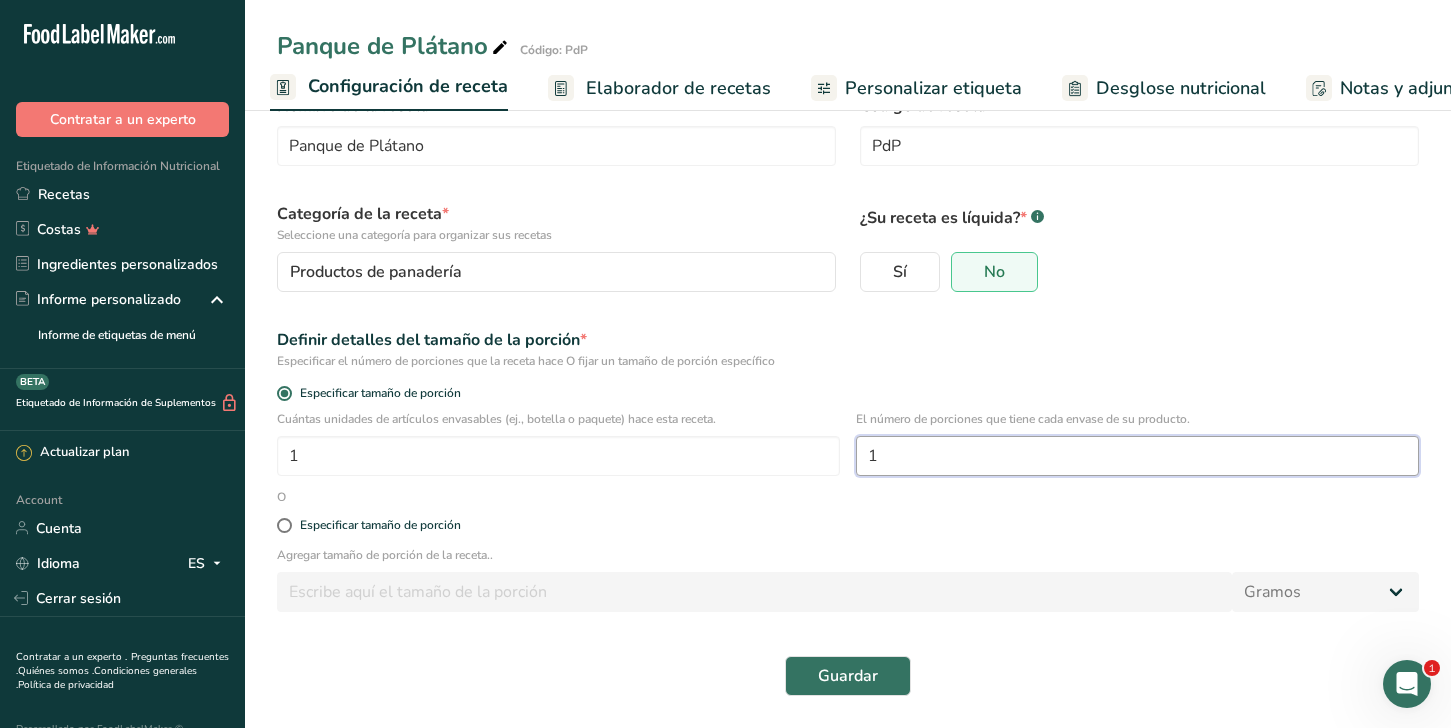 click on "1" at bounding box center (1137, 456) 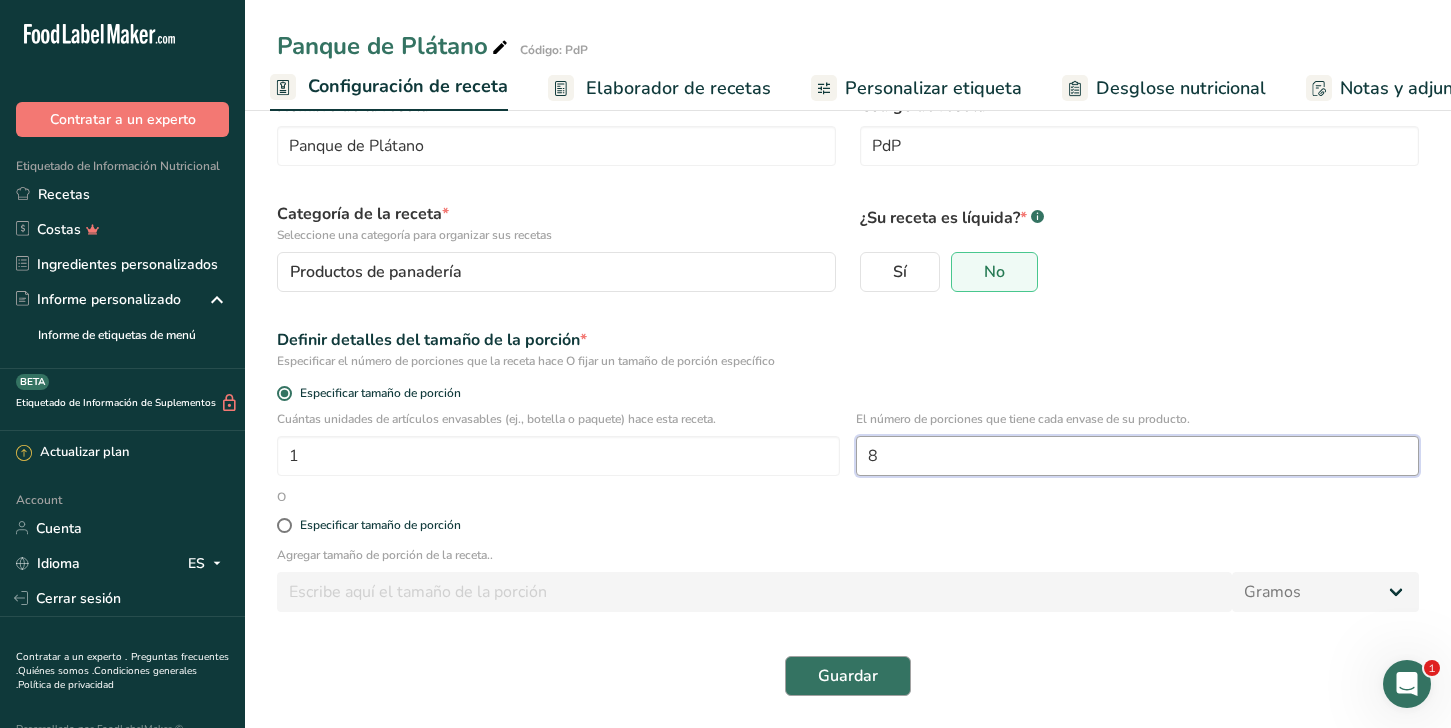type on "8" 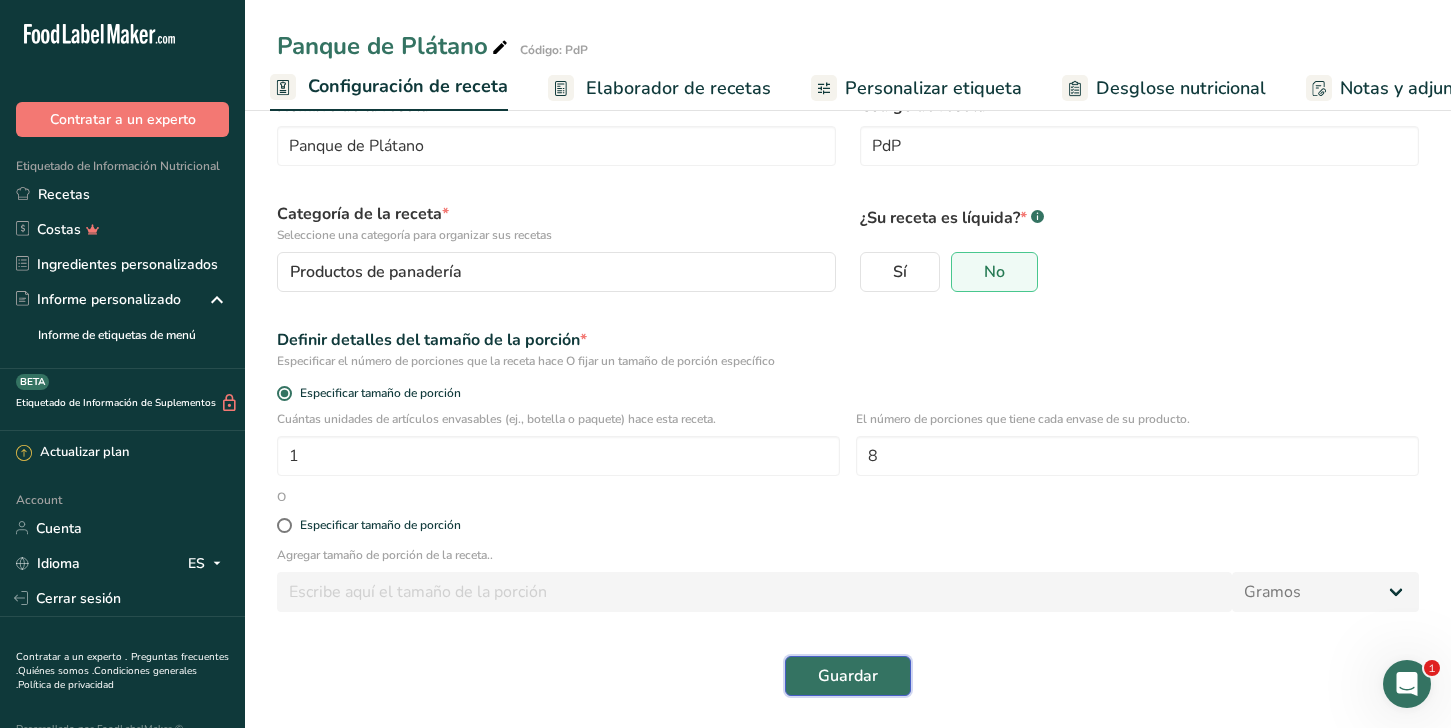 click on "Guardar" at bounding box center [848, 676] 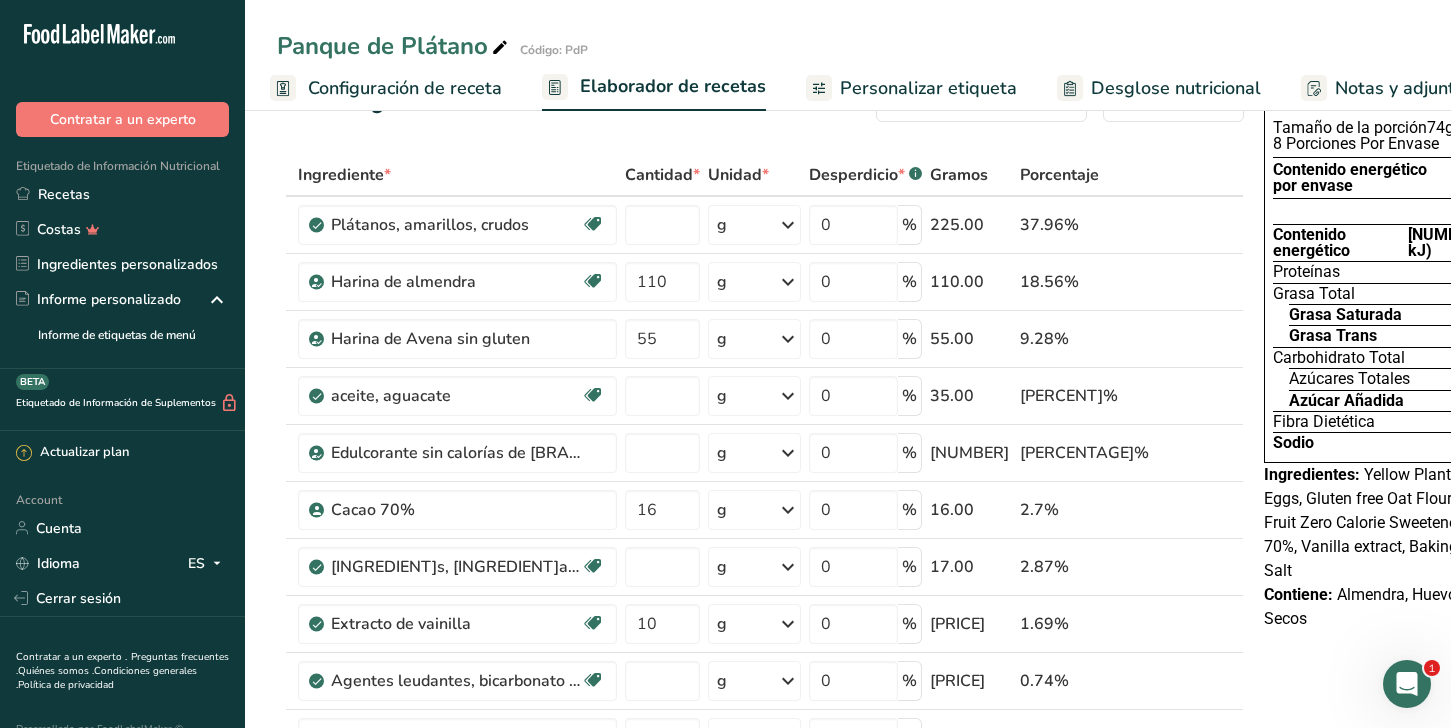 click on "Personalizar etiqueta" at bounding box center [928, 88] 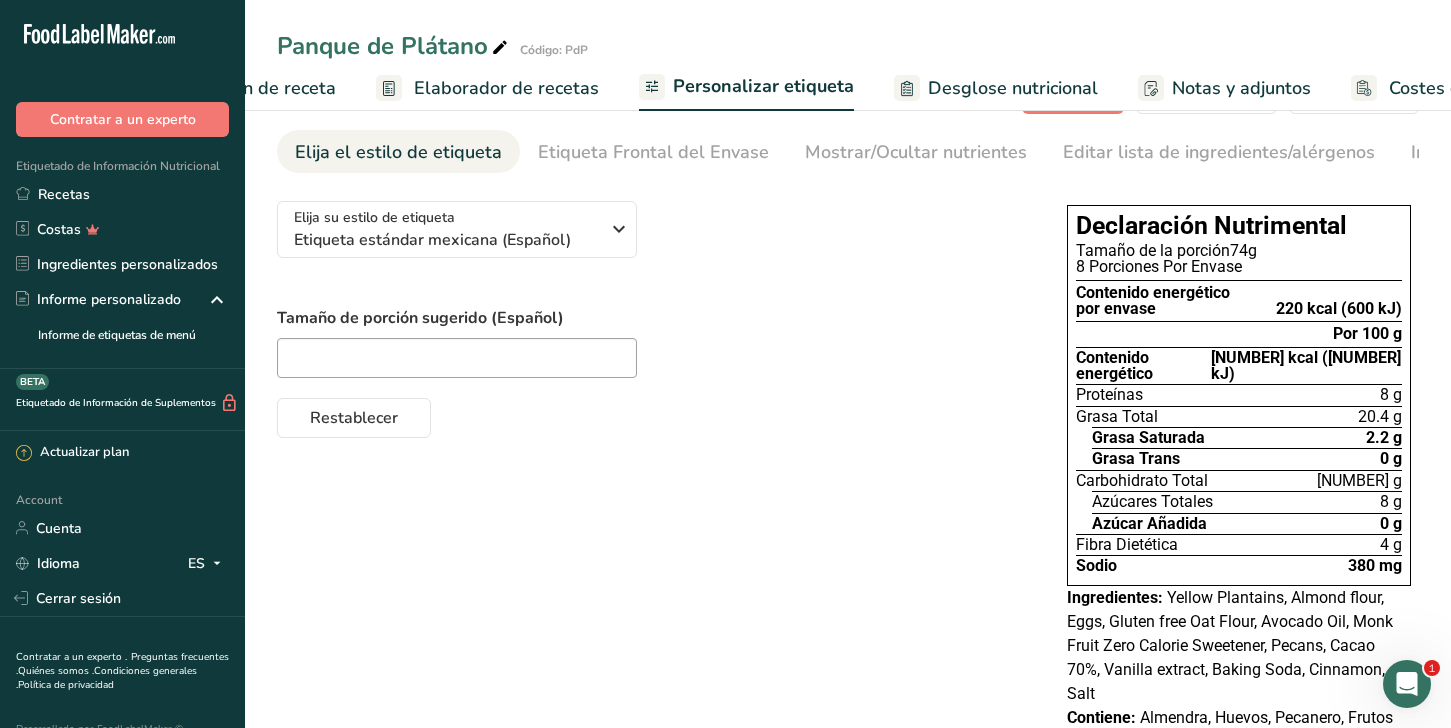 scroll, scrollTop: 0, scrollLeft: 312, axis: horizontal 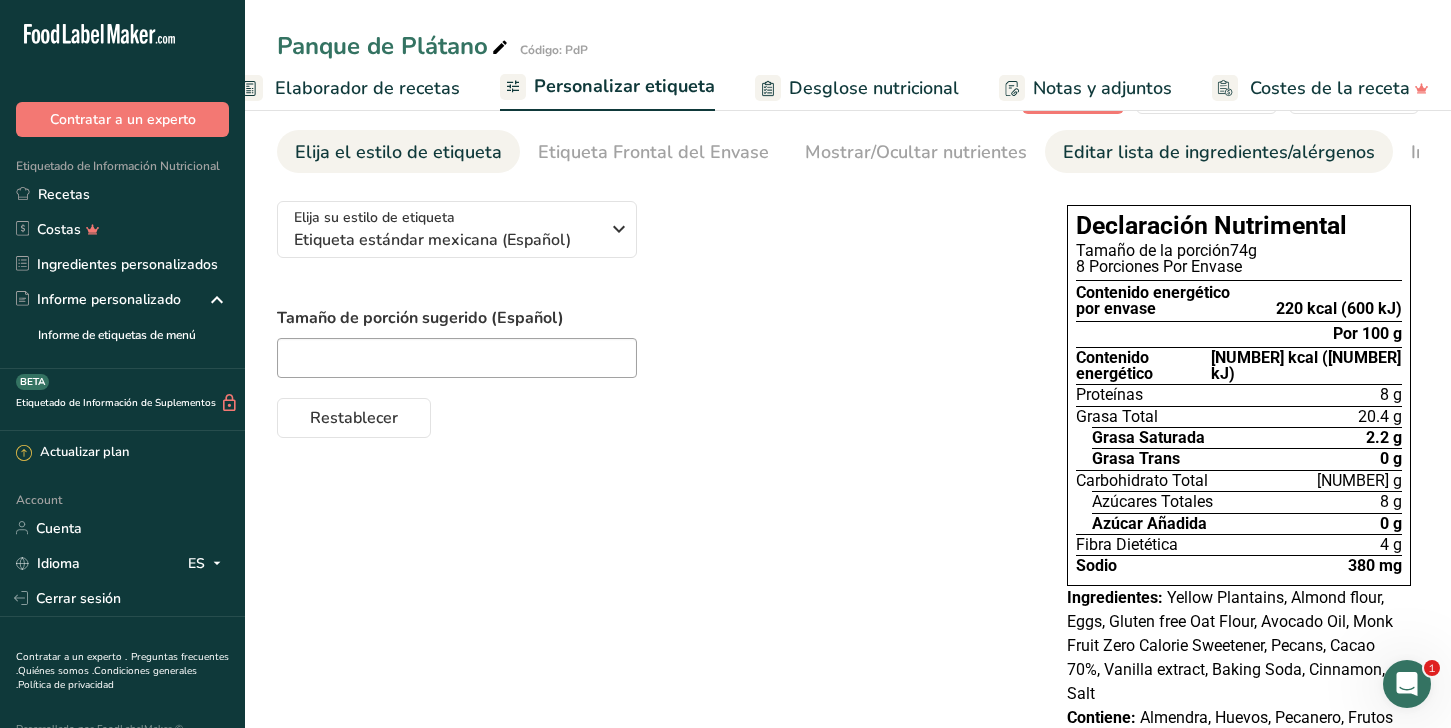click on "Editar lista de ingredientes/alérgenos" at bounding box center [1219, 152] 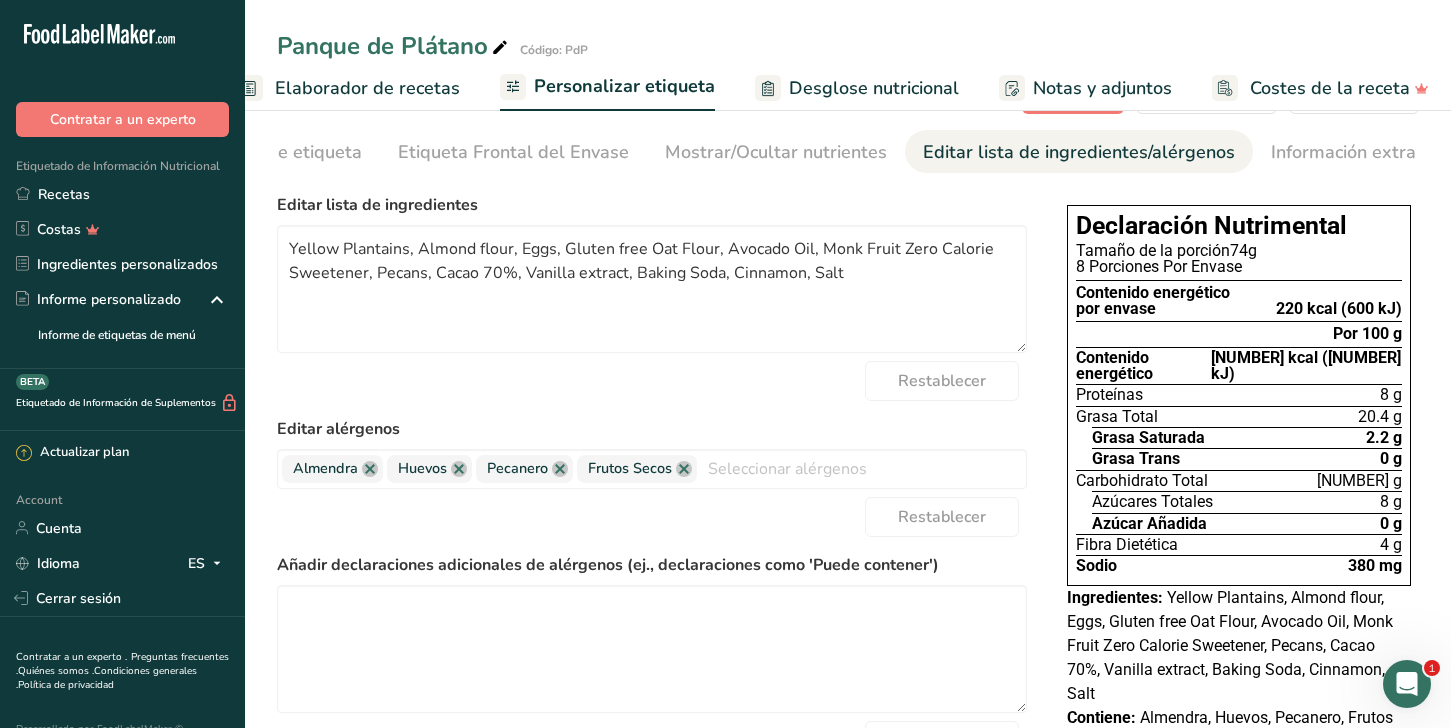 scroll, scrollTop: 0, scrollLeft: 247, axis: horizontal 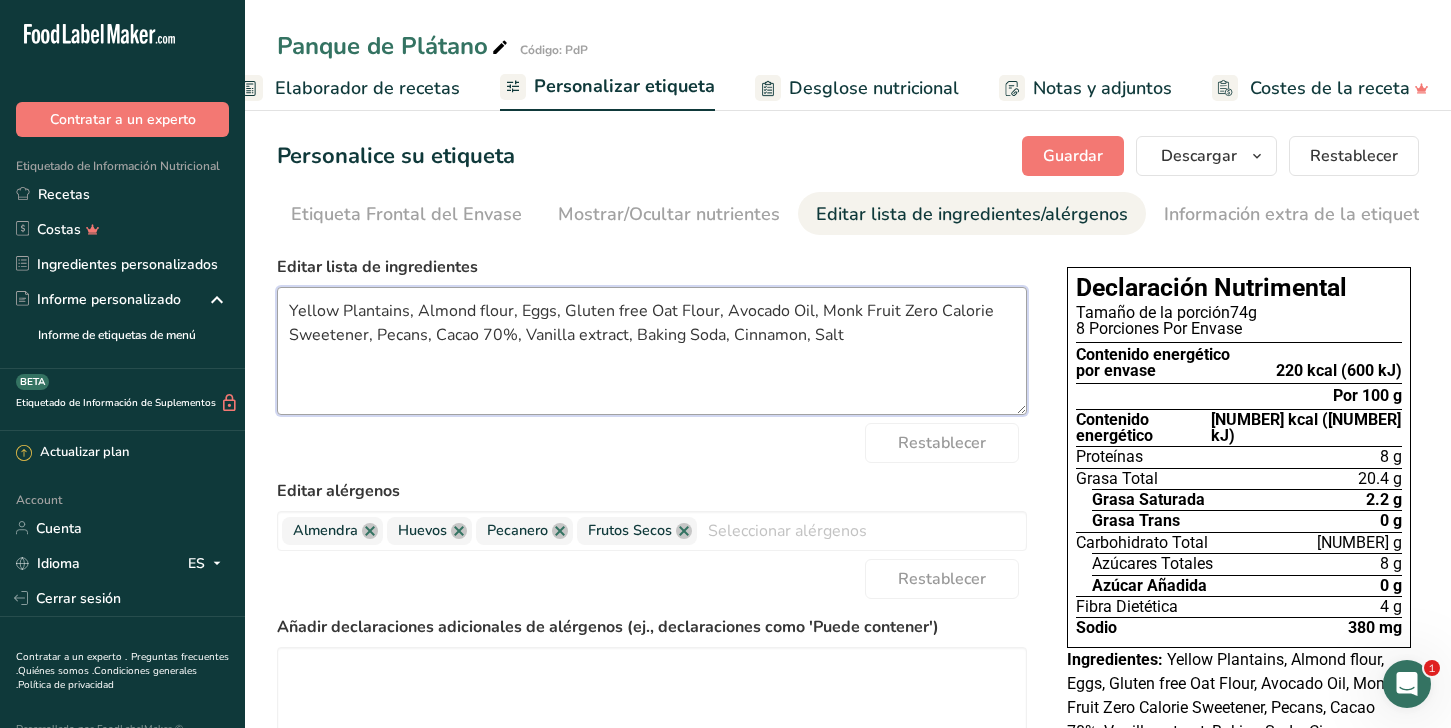 click on "Yellow Plantains, Almond flour, Eggs, Gluten free Oat Flour, Avocado Oil, Monk Fruit Zero Calorie Sweetener, Pecans, Cacao 70%, Vanilla extract, Baking Soda, Cinnamon, Salt" at bounding box center [652, 351] 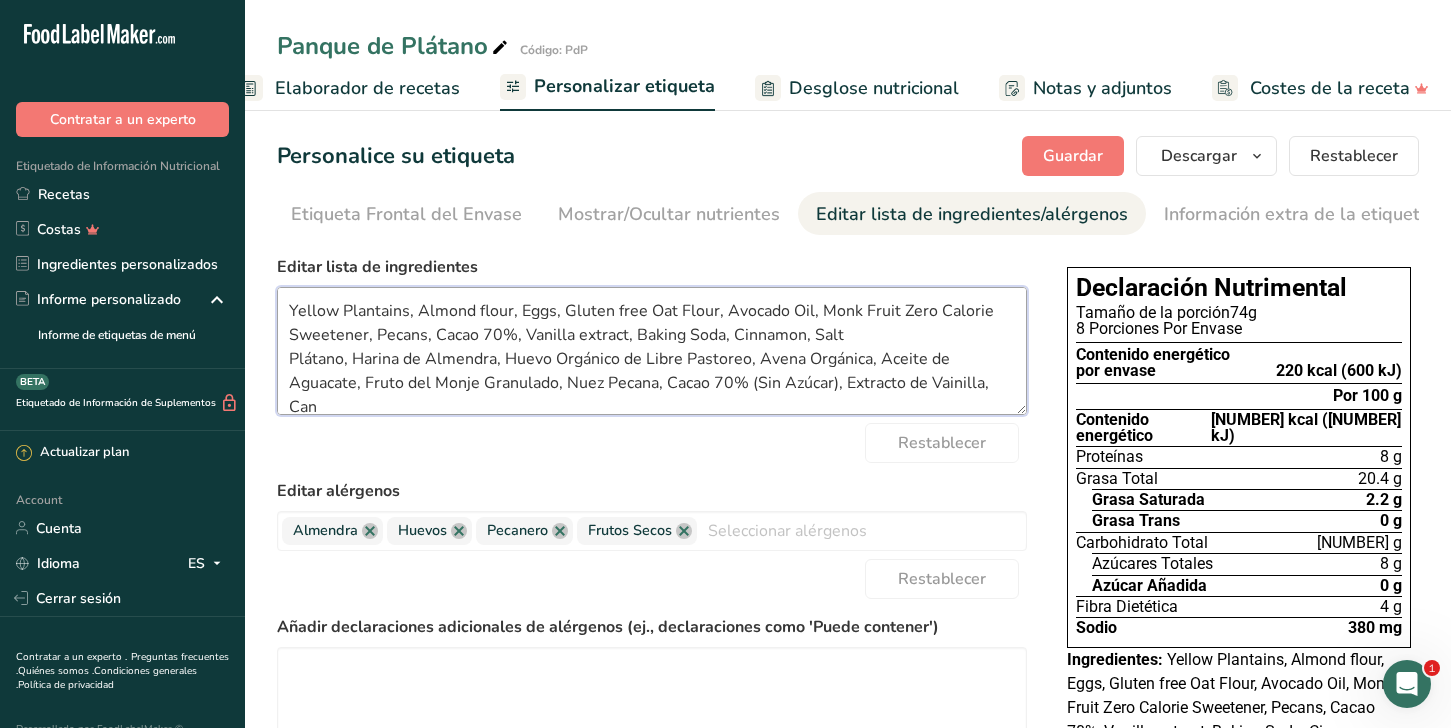 scroll, scrollTop: 3, scrollLeft: 0, axis: vertical 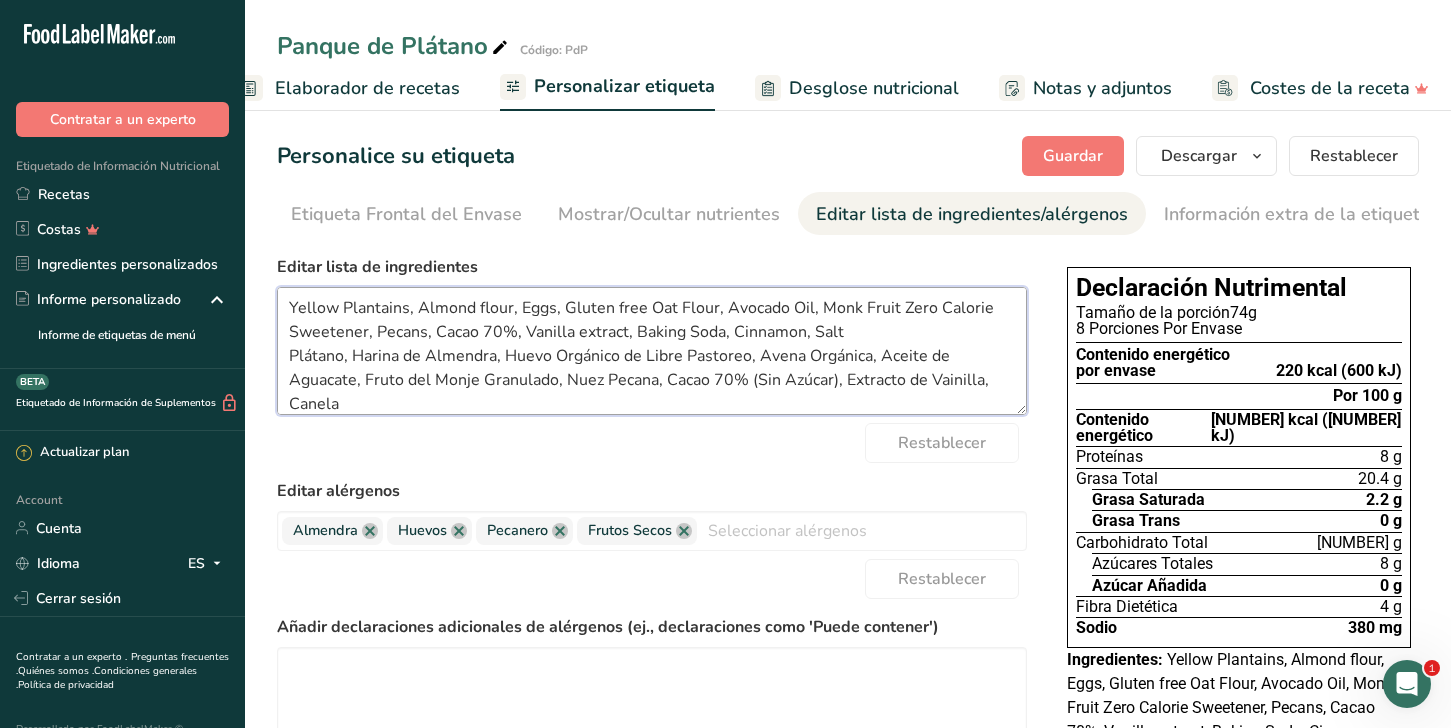 drag, startPoint x: 886, startPoint y: 340, endPoint x: 268, endPoint y: 311, distance: 618.68005 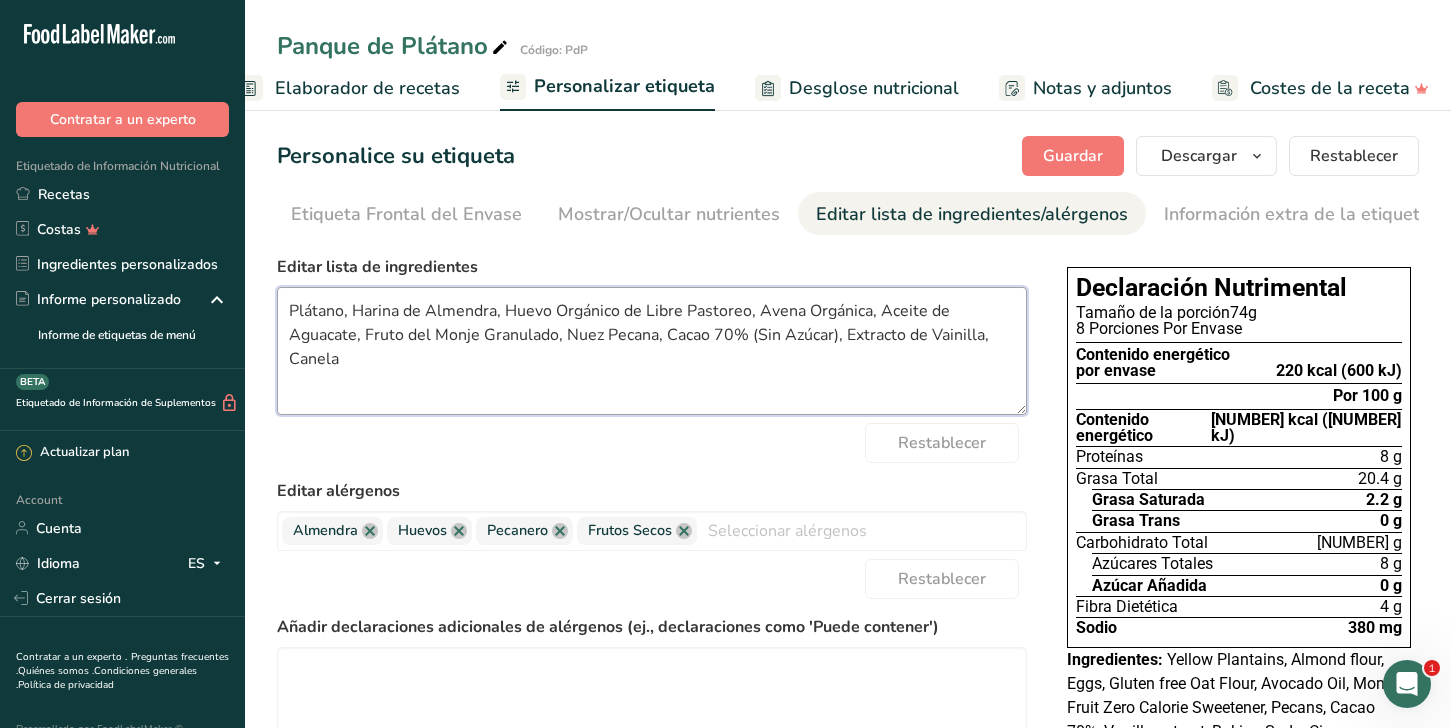 scroll, scrollTop: 0, scrollLeft: 0, axis: both 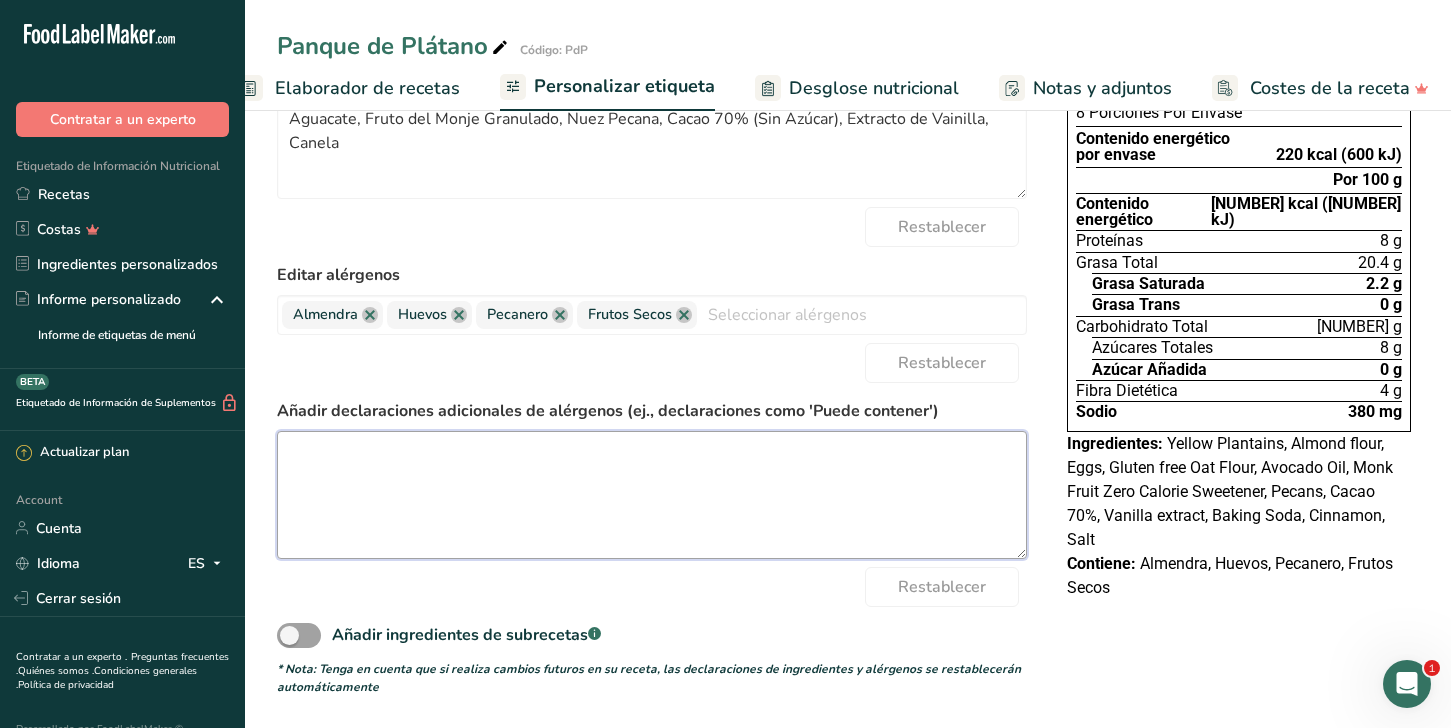 click at bounding box center (652, 495) 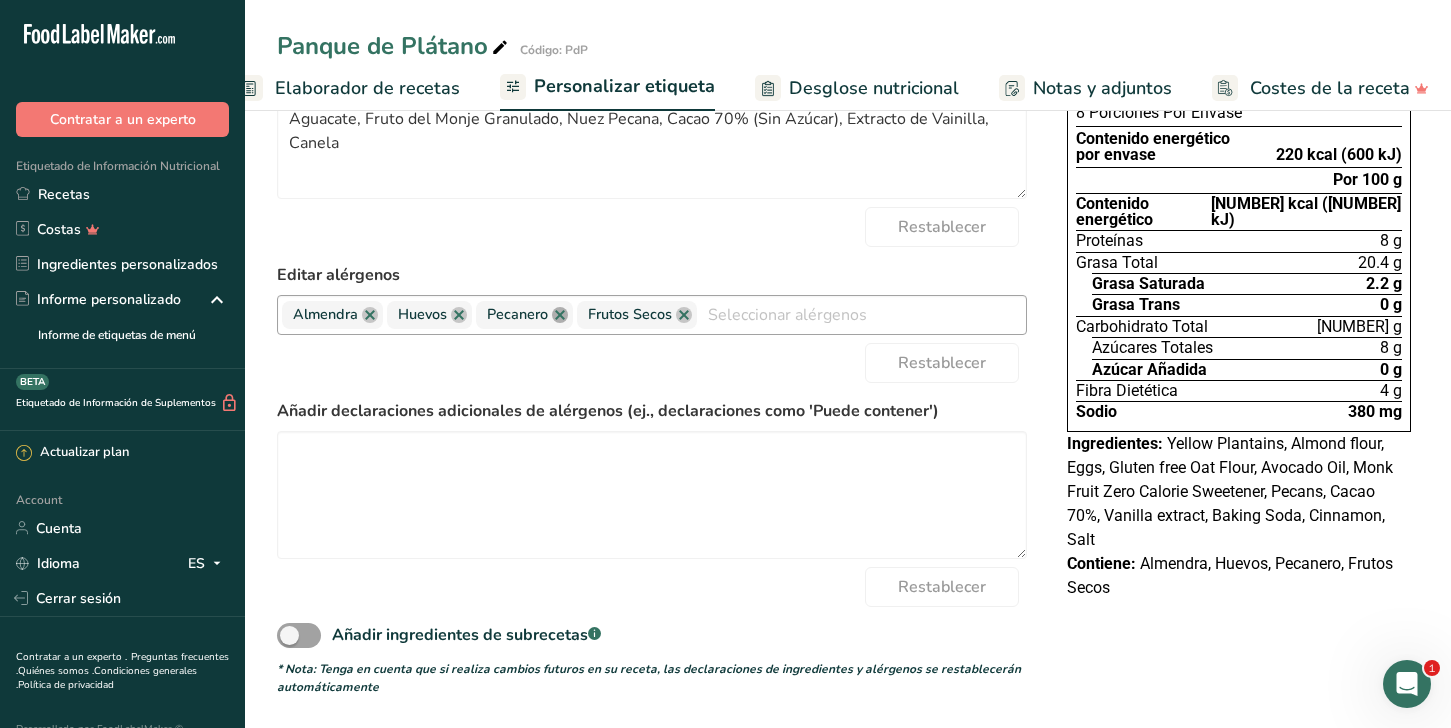 click at bounding box center (560, 315) 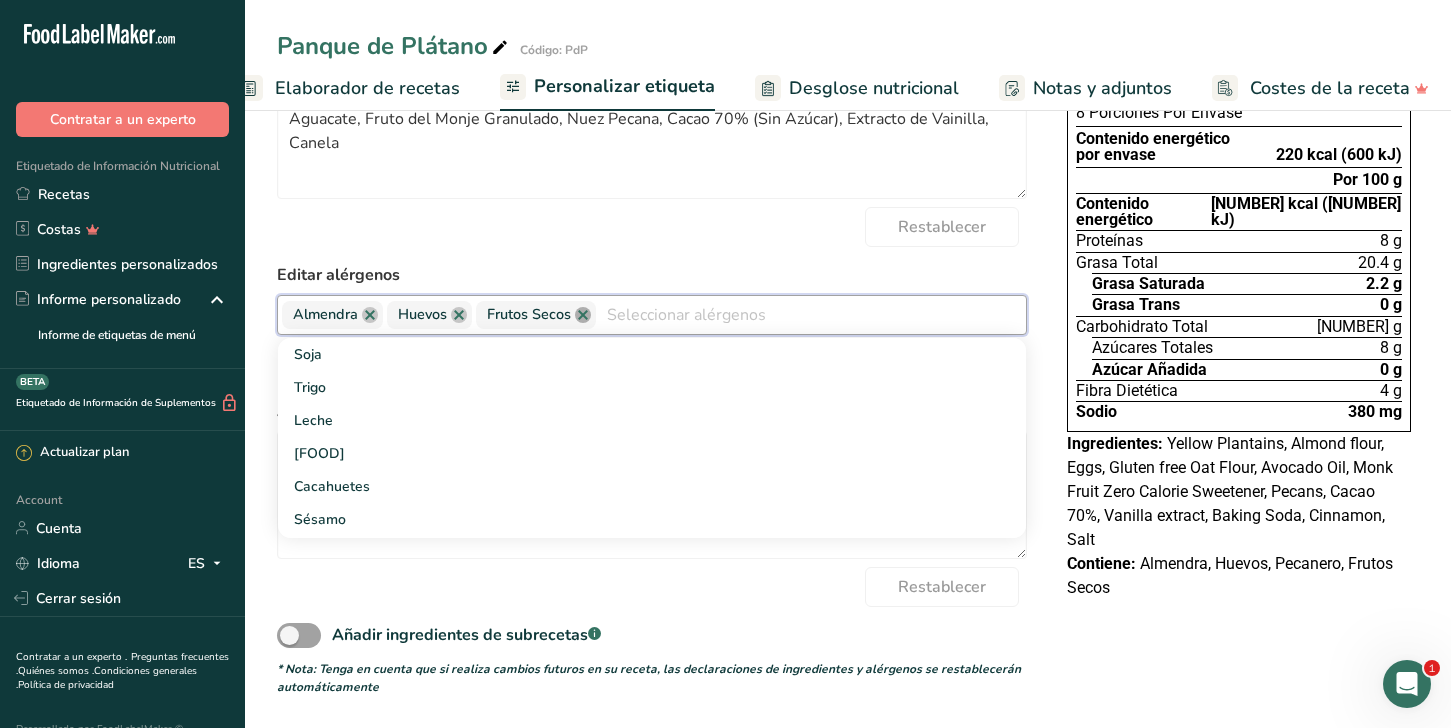 click at bounding box center [583, 315] 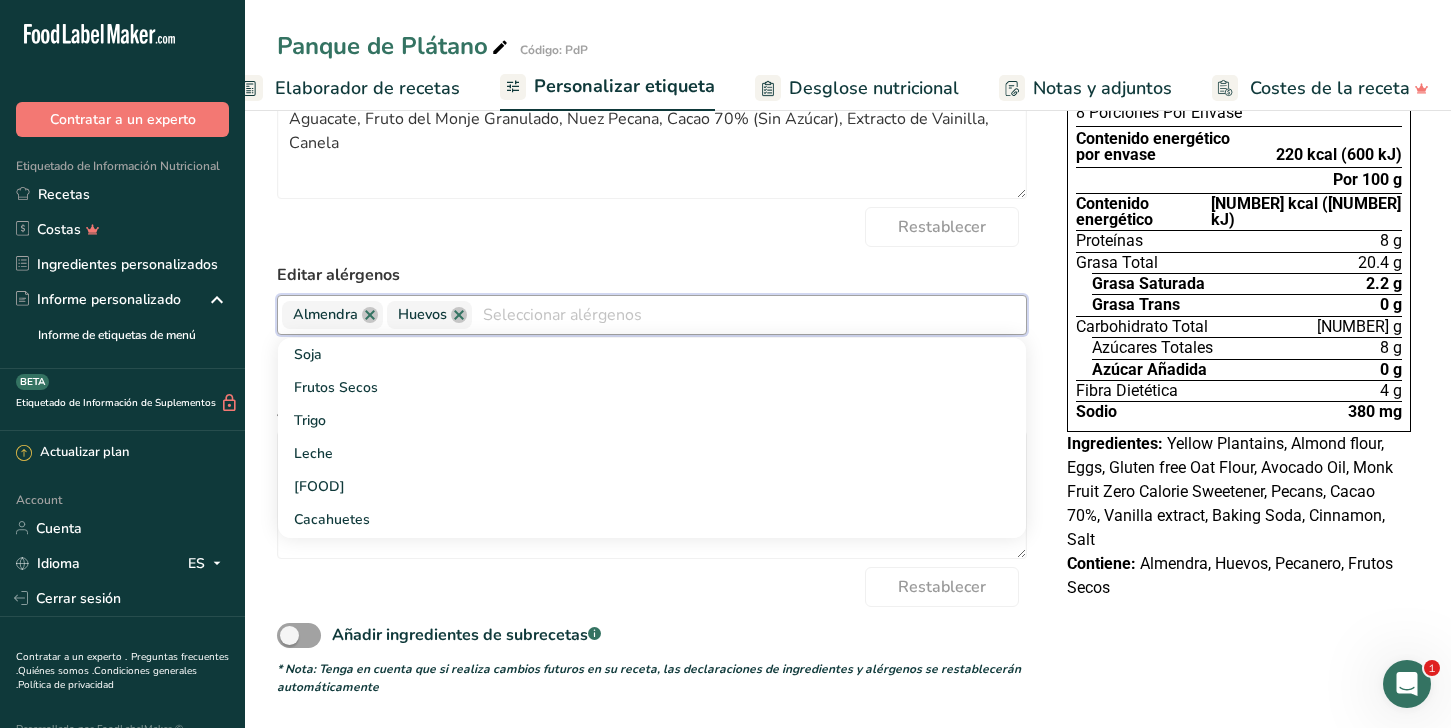 click on "Personalice su etiqueta
Guardar
Descargar
Elija qué mostrar en su etiqueta descargada
Nombre de la receta que aparecerá en la etiqueta
Panel de información nutricional
Lista de ingredientes
Declaración de alérgenos e intolerancias alimentarias
Dirección de la empresa
Notas de la etiqueta
Etiquetas de receta
Código QR de la ficha de la receta
Etiqueta frontal del envase
Descargar
PNG
PNG
BMP
SVG
PDF
Restablecer
Elija el estilo de etiqueta
Etiqueta Frontal del Envase
Mostrar/Ocultar nutrientes
Cambiar idioma" at bounding box center [848, 308] 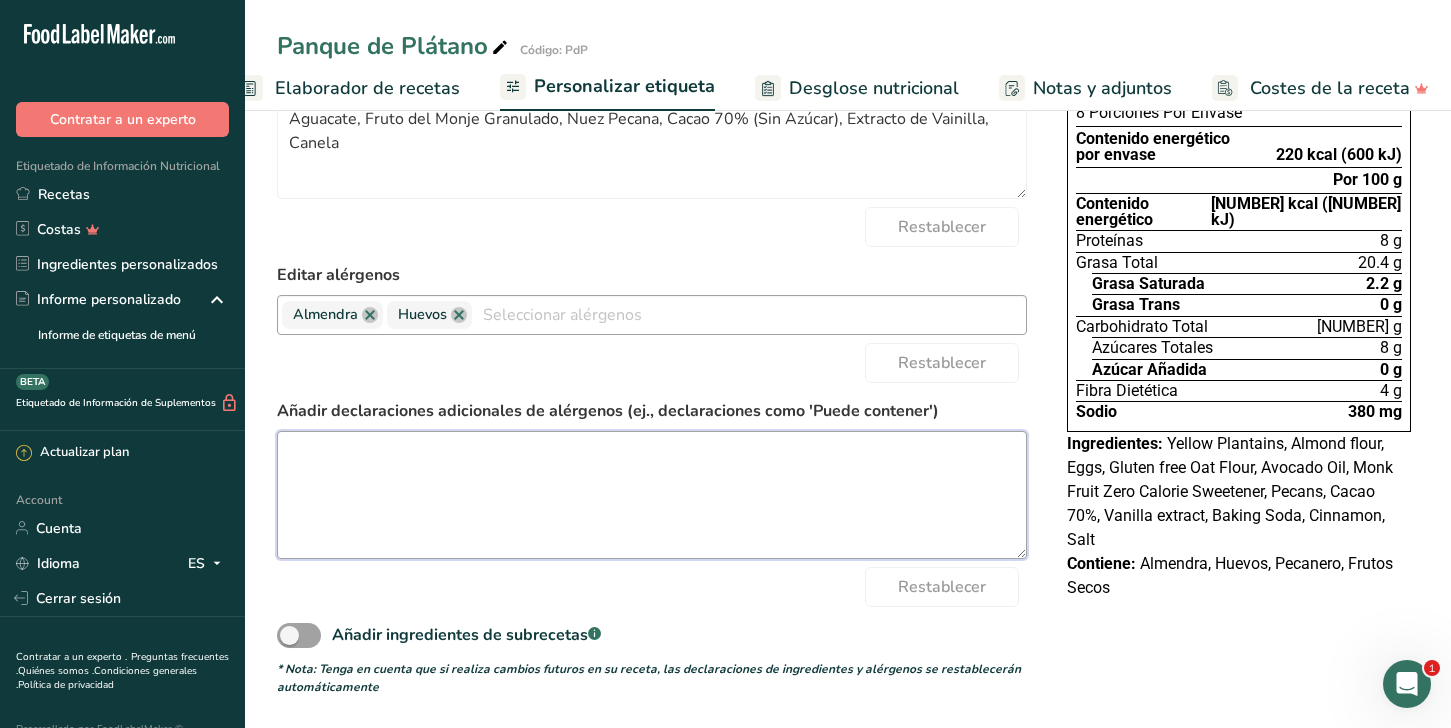 click at bounding box center [652, 495] 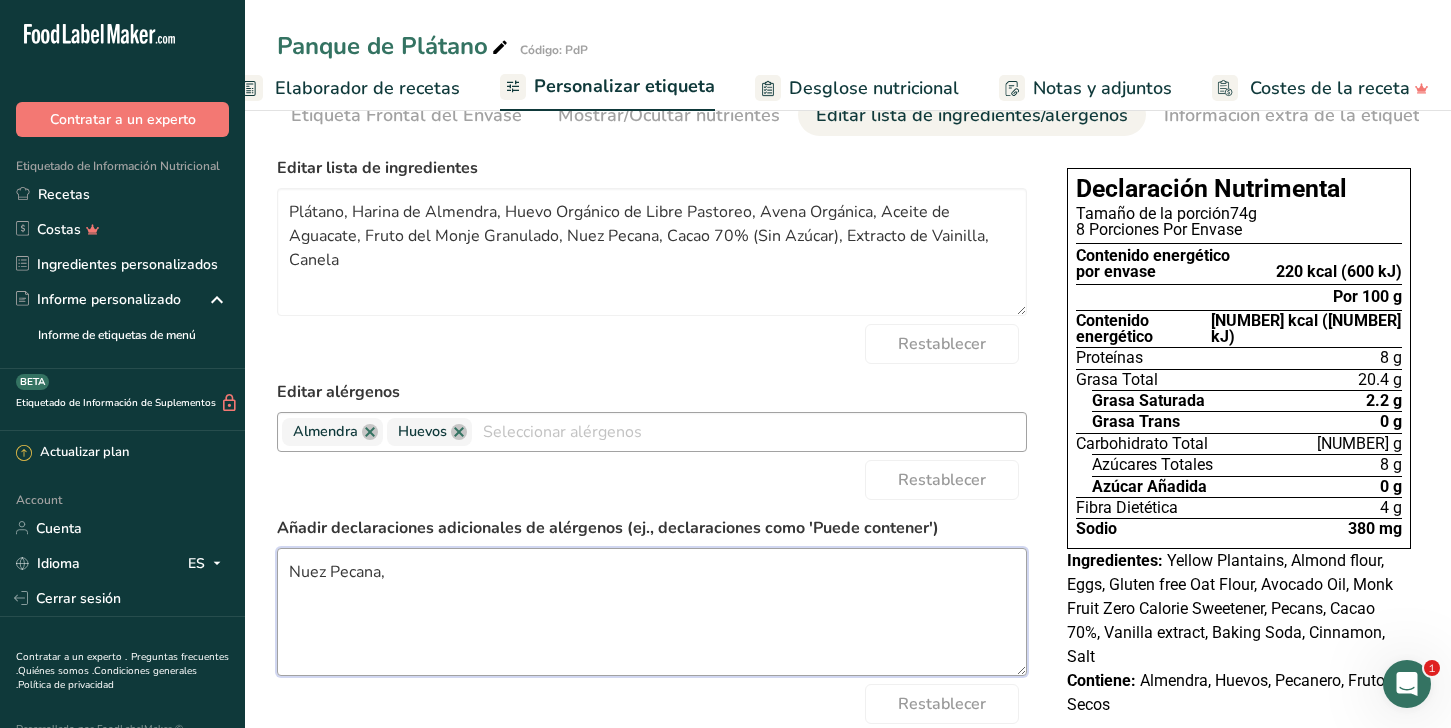 scroll, scrollTop: 88, scrollLeft: 0, axis: vertical 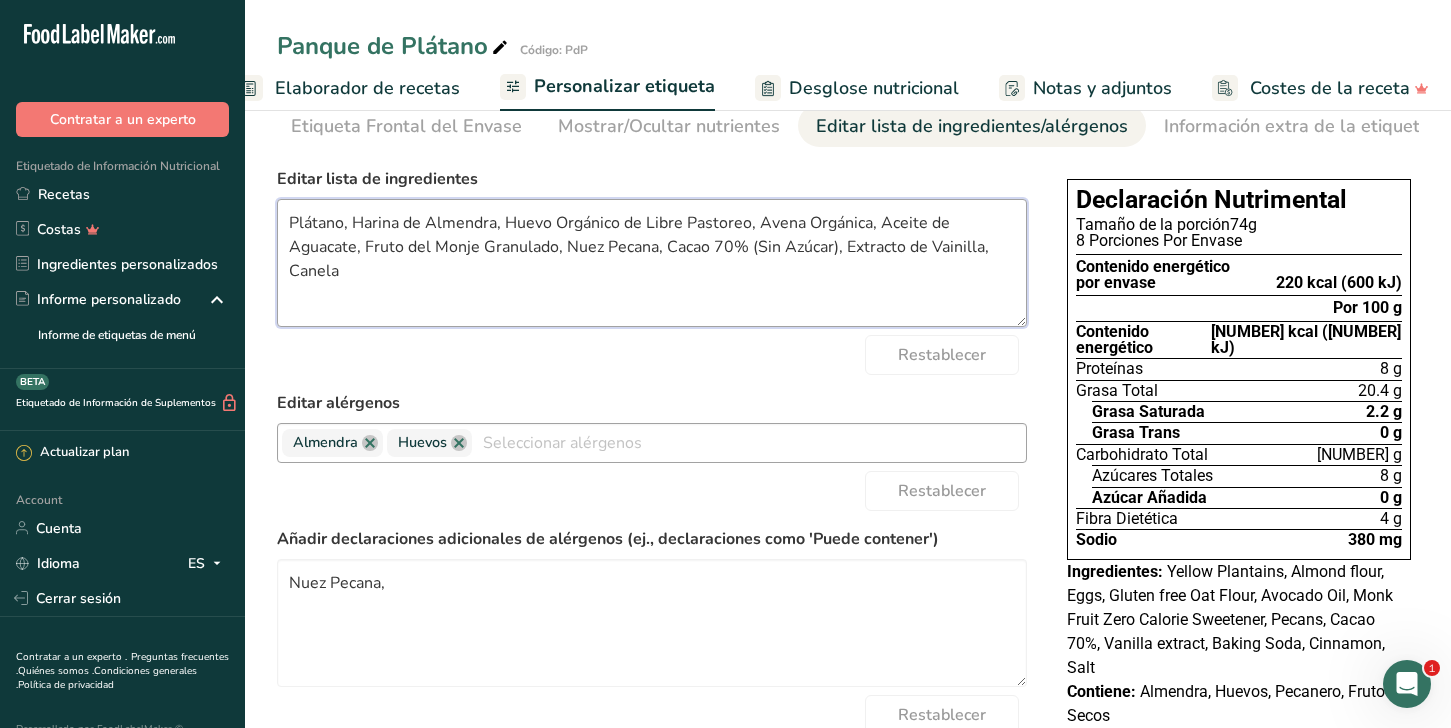 click on "Plátano, Harina de Almendra, Huevo Orgánico de Libre Pastoreo, Avena Orgánica, Aceite de Aguacate, Fruto del Monje Granulado, Nuez Pecana, Cacao 70% (Sin Azúcar), Extracto de Vainilla, Canela" at bounding box center [652, 263] 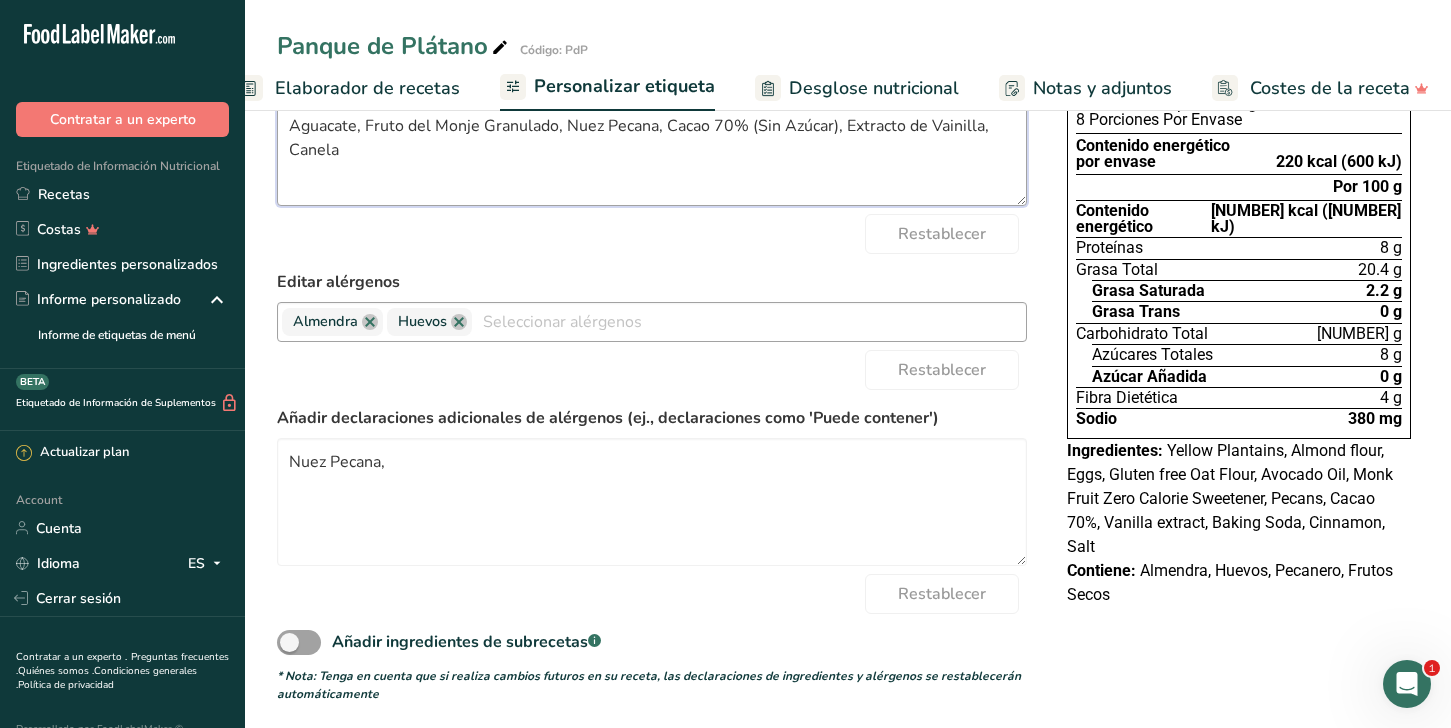scroll, scrollTop: 221, scrollLeft: 0, axis: vertical 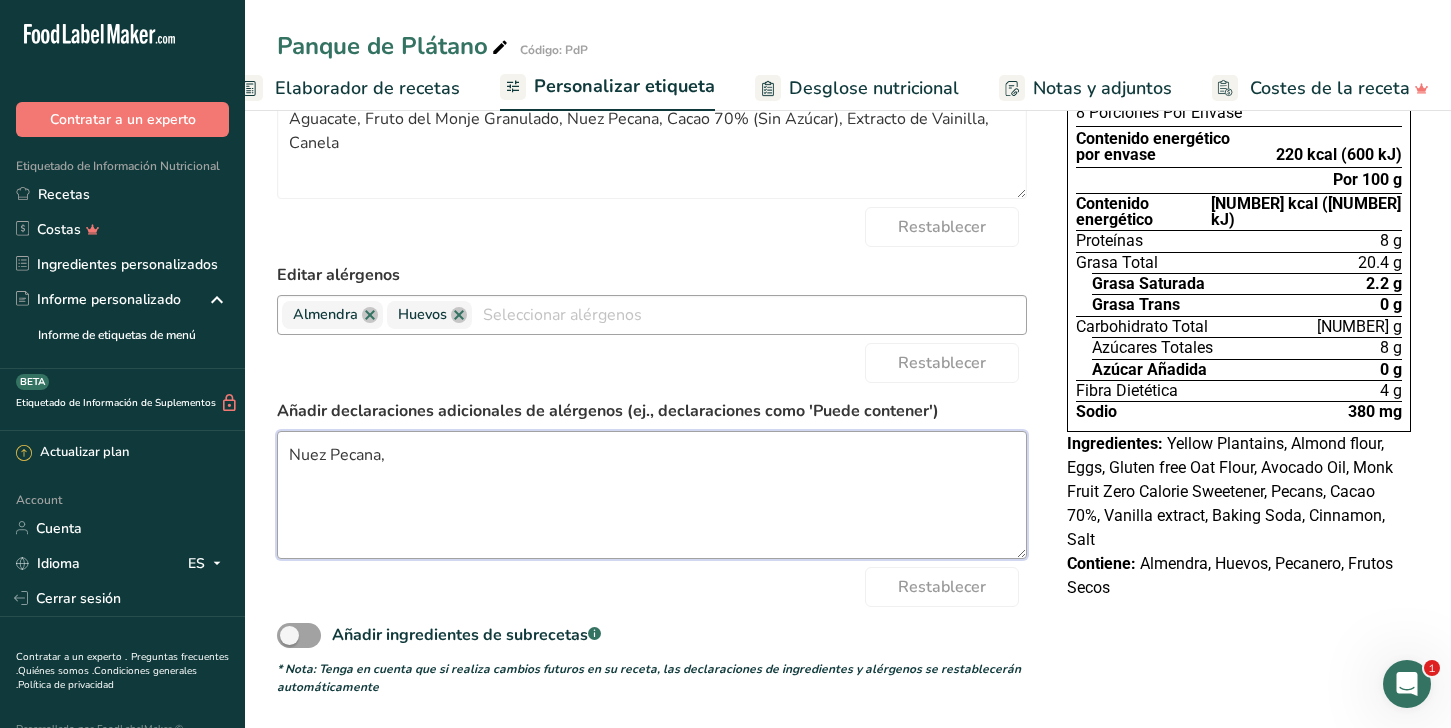 click on "Nuez Pecana," at bounding box center (652, 495) 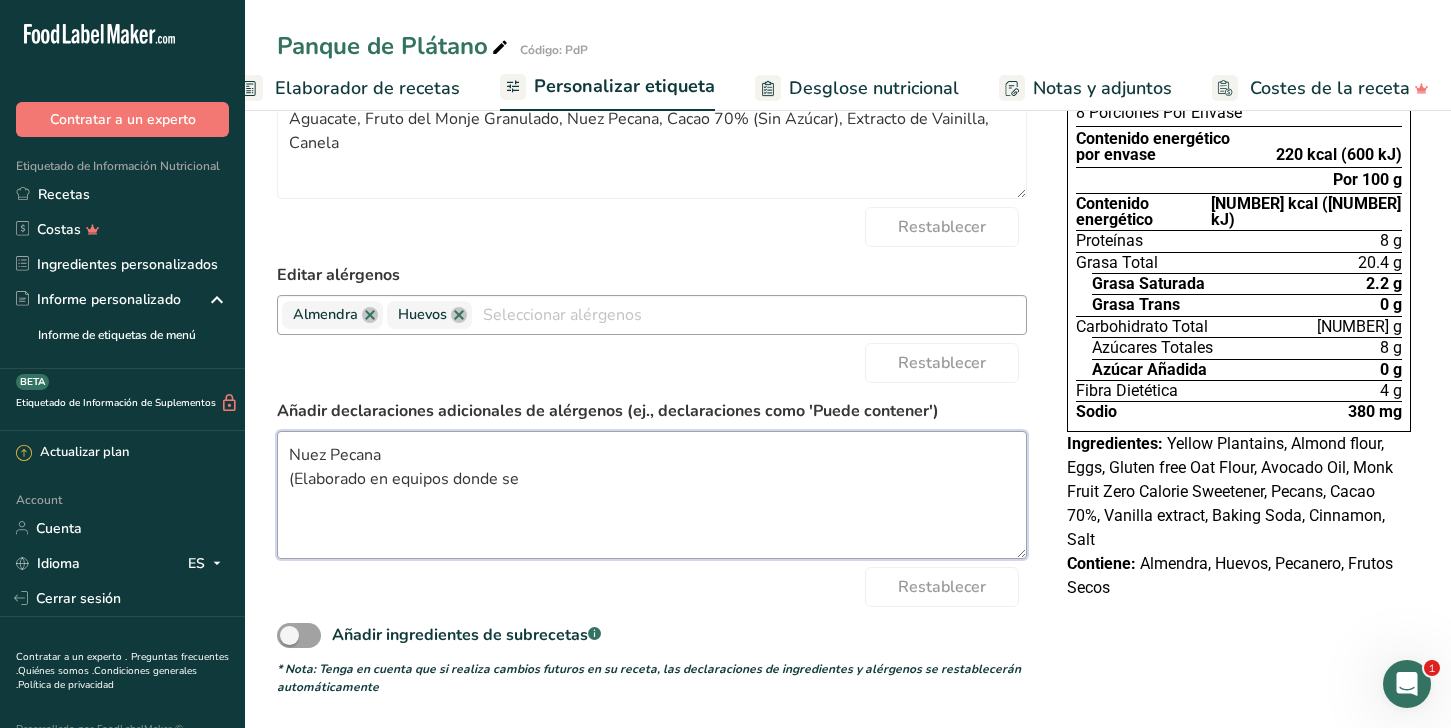 drag, startPoint x: 546, startPoint y: 475, endPoint x: 212, endPoint y: 475, distance: 334 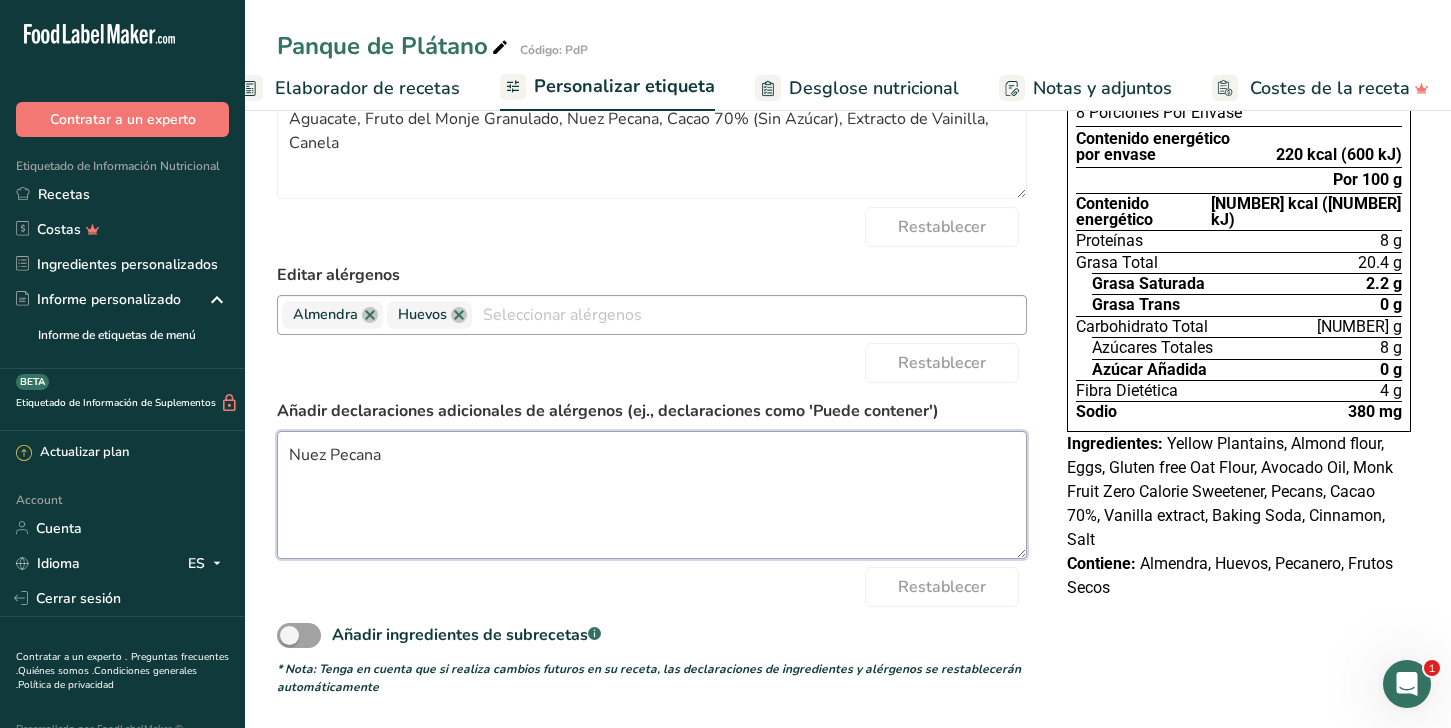 scroll, scrollTop: 0, scrollLeft: 0, axis: both 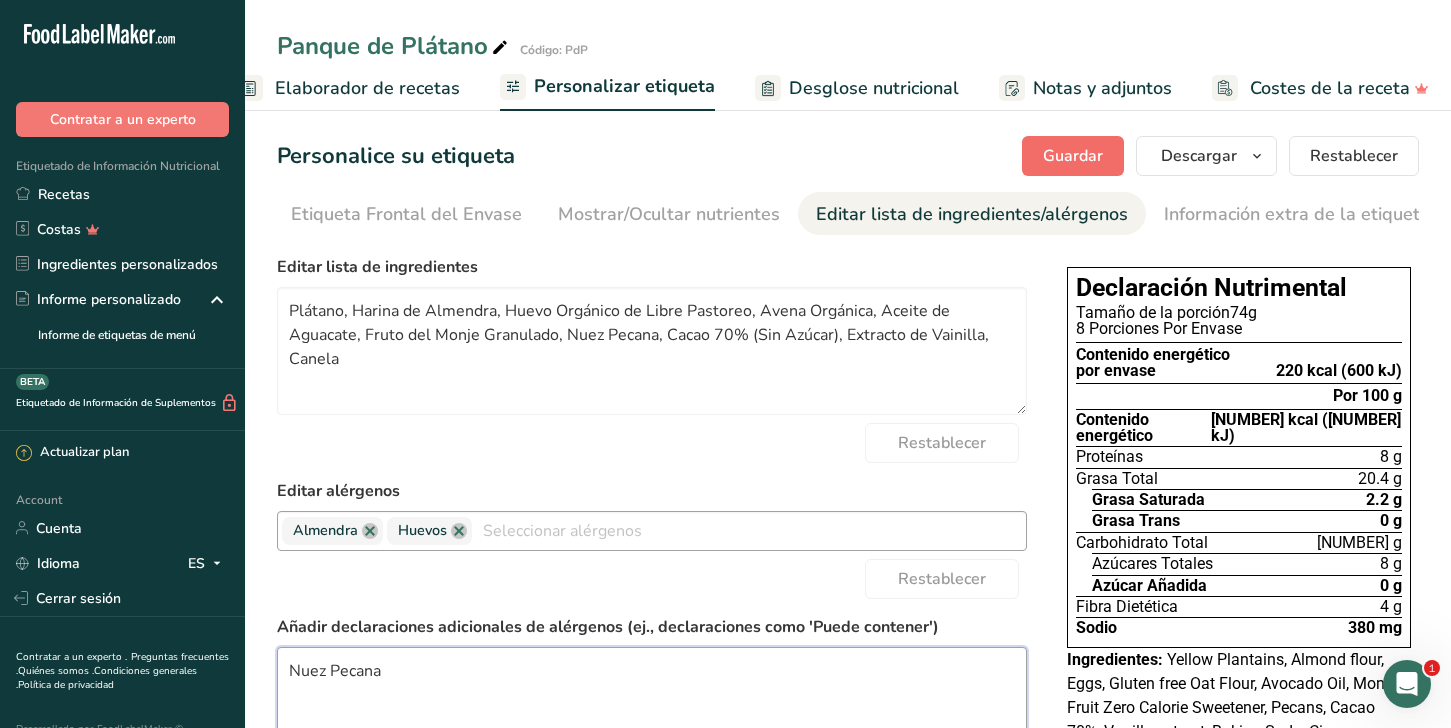 type on "Nuez Pecana" 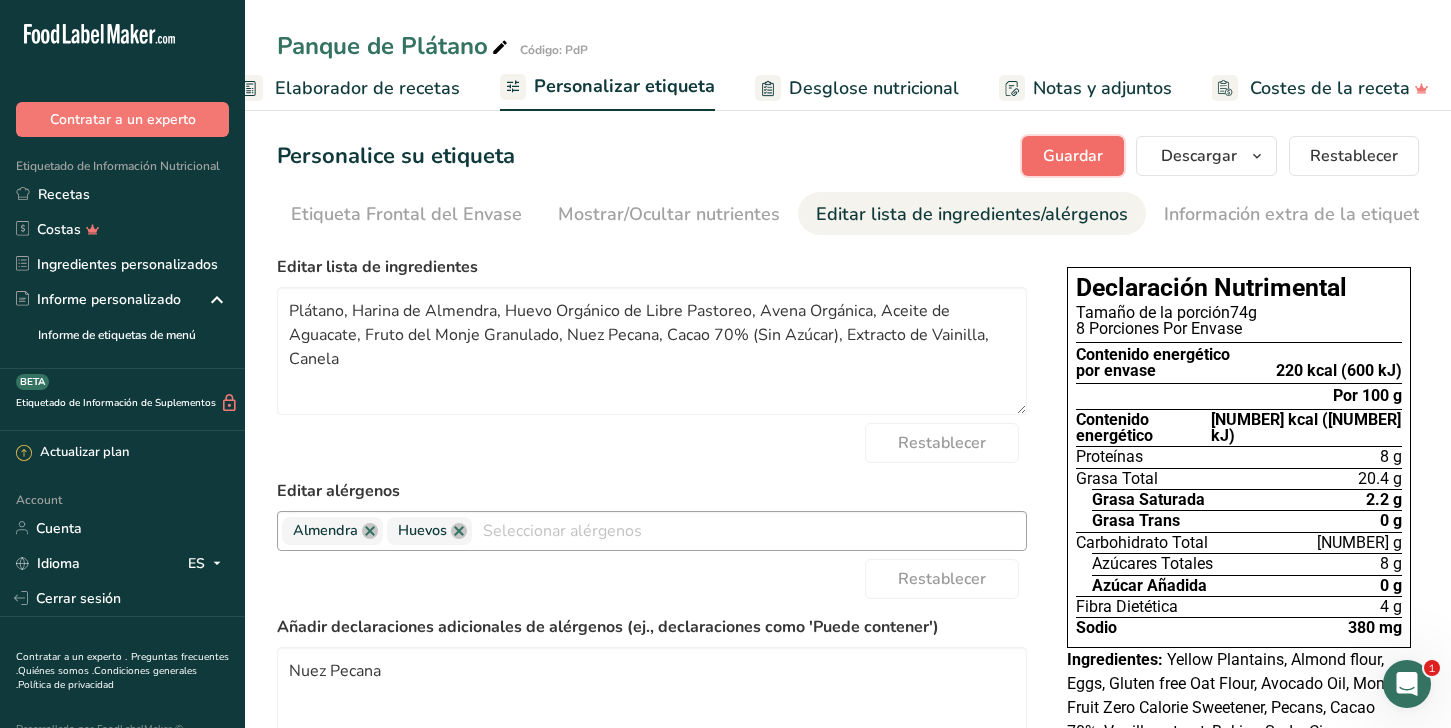 click on "Guardar" at bounding box center (1073, 156) 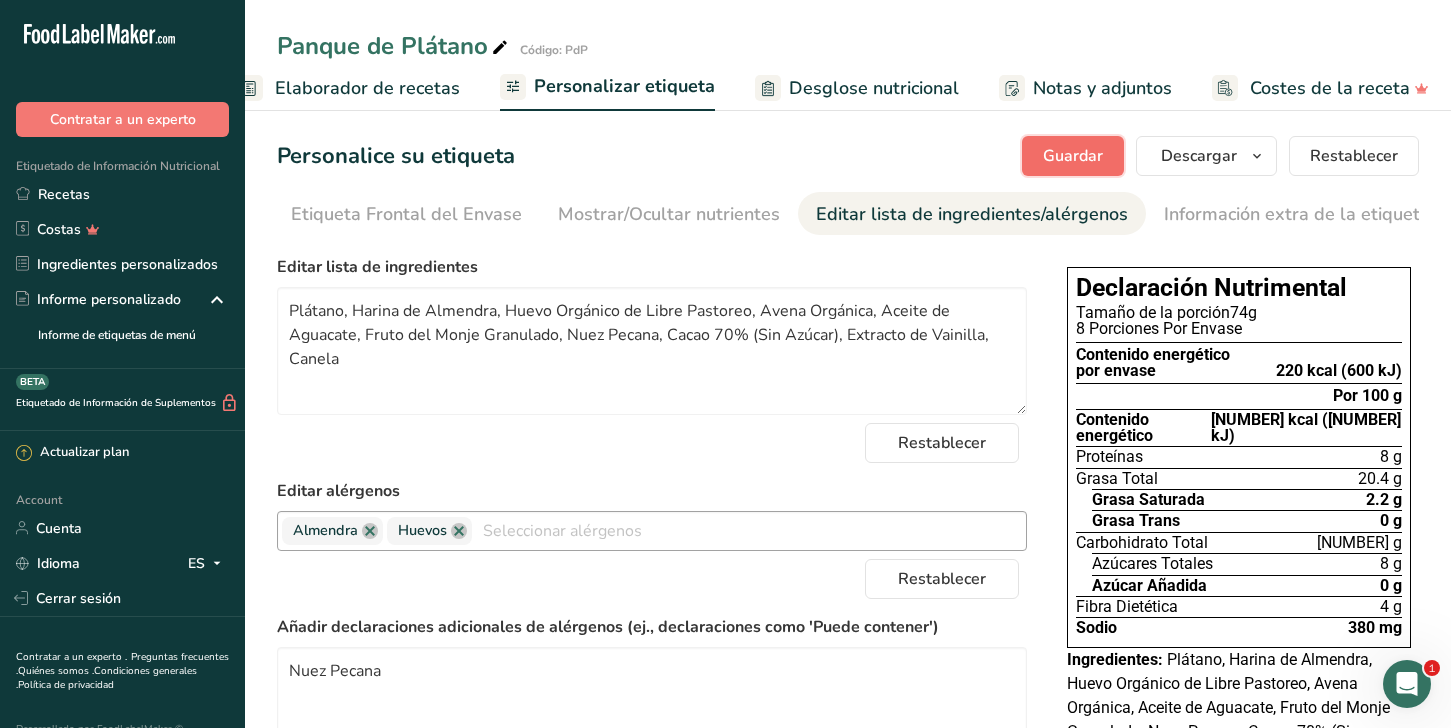 click on "Guardar" at bounding box center [1073, 156] 